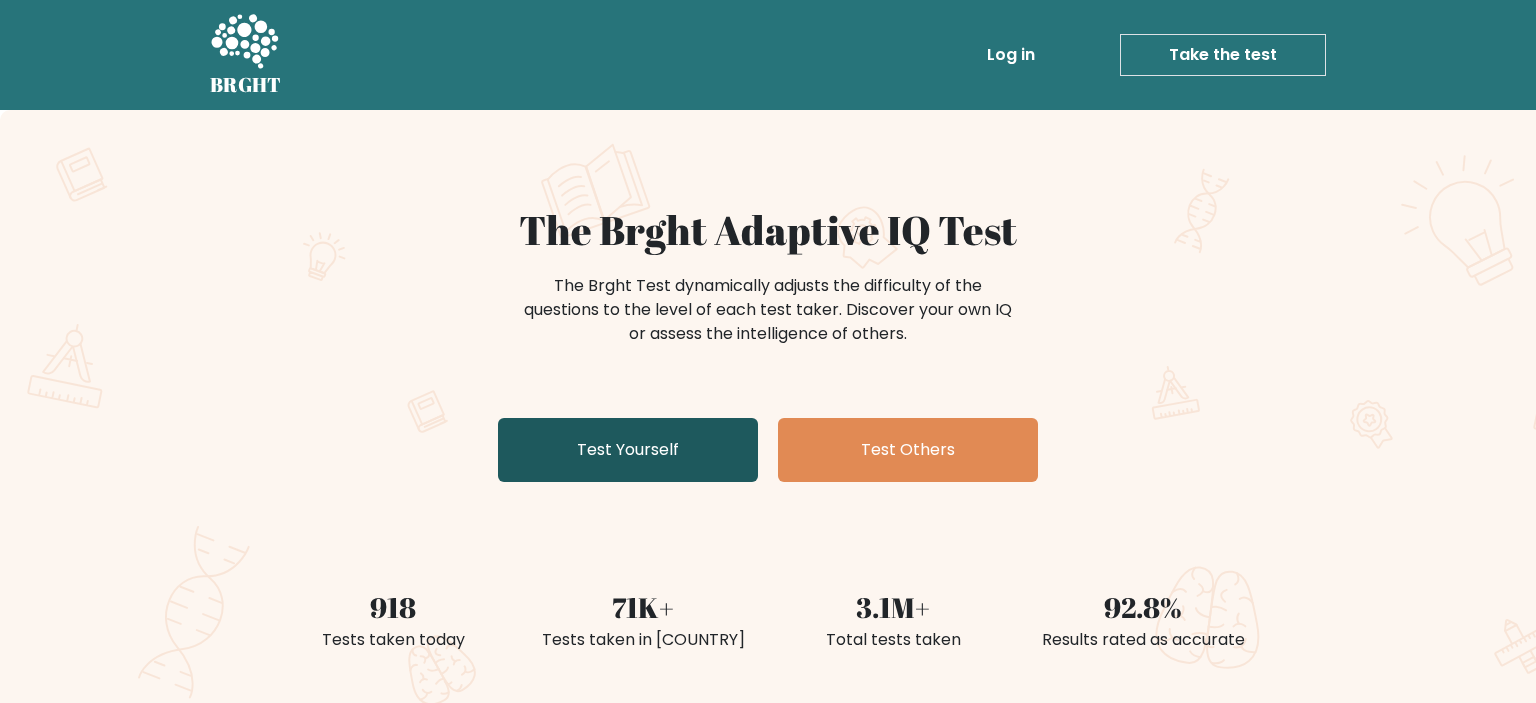 scroll, scrollTop: 0, scrollLeft: 0, axis: both 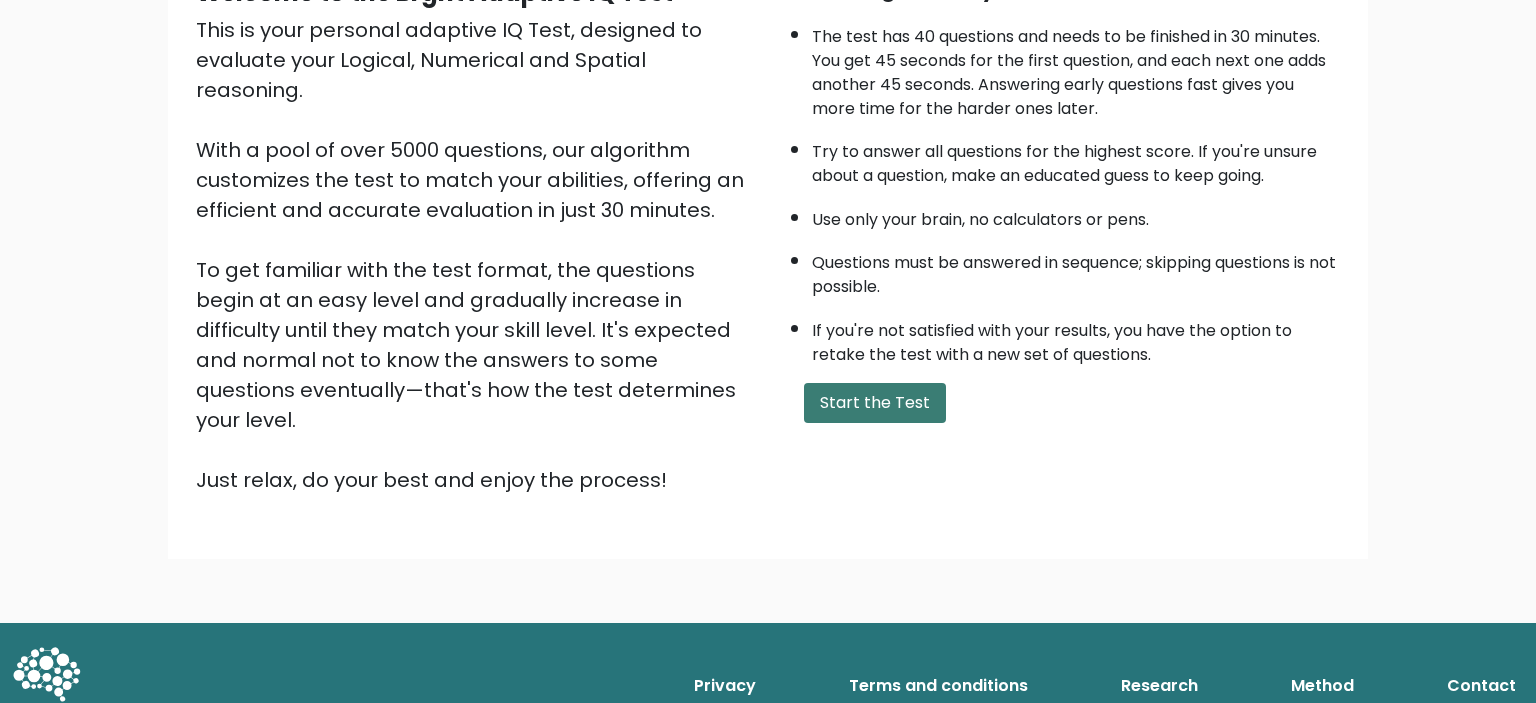 click on "Start the Test" at bounding box center (875, 403) 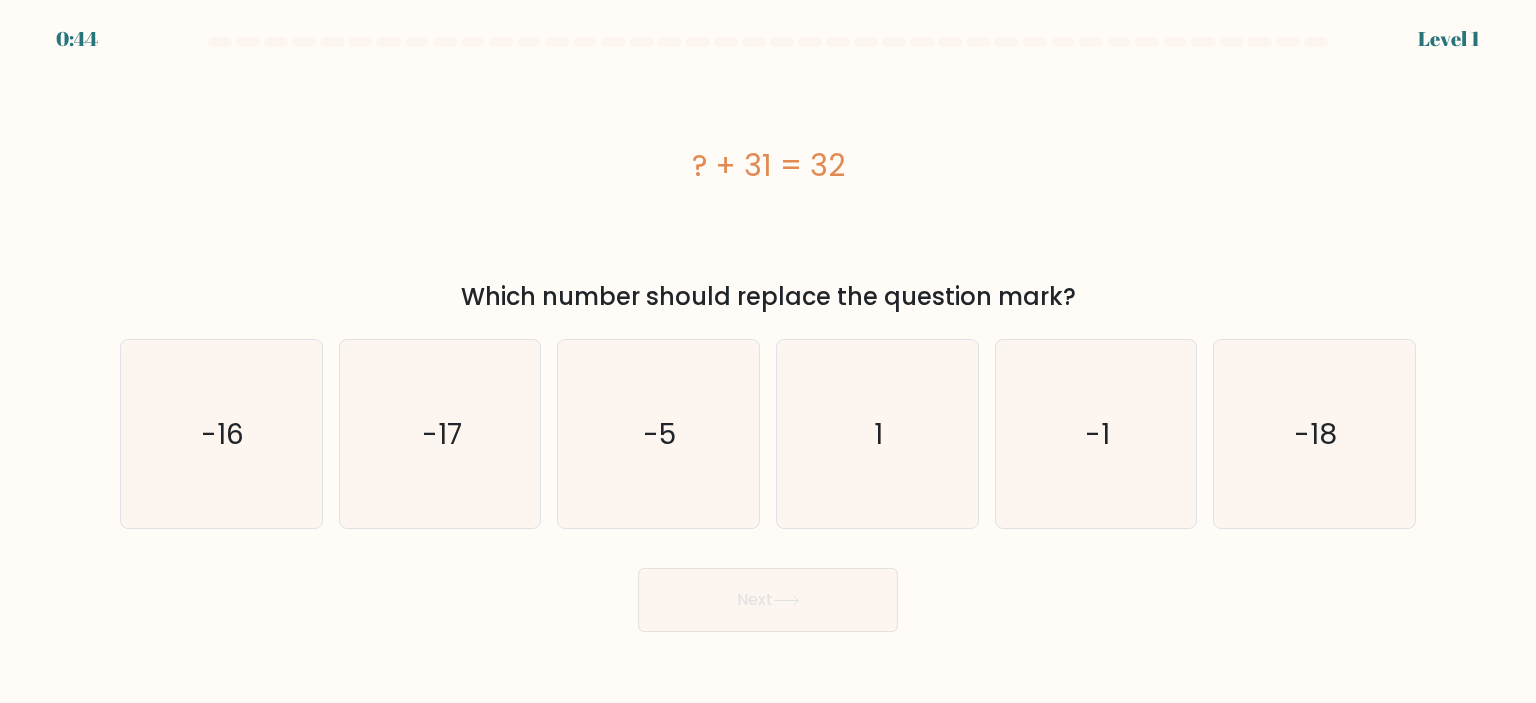 scroll, scrollTop: 0, scrollLeft: 0, axis: both 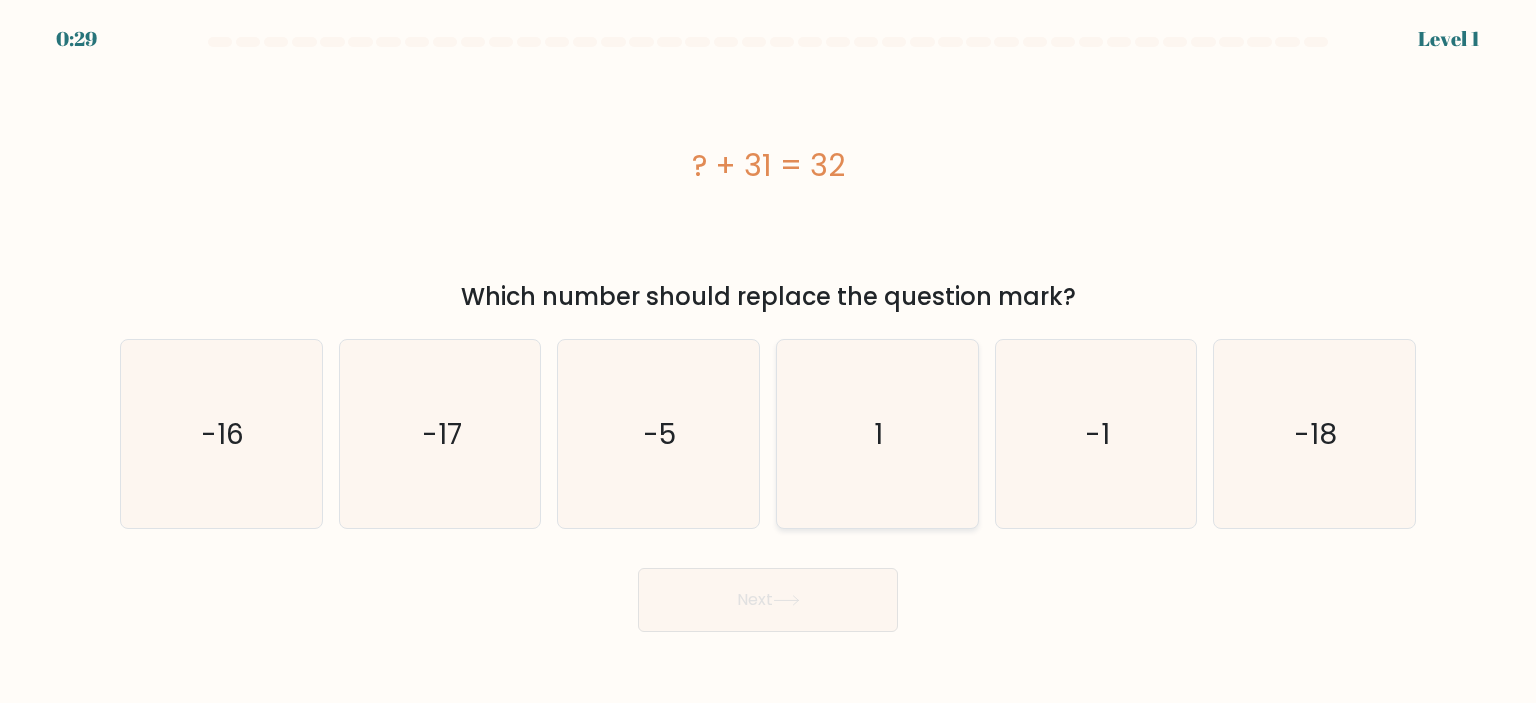 click on "1" 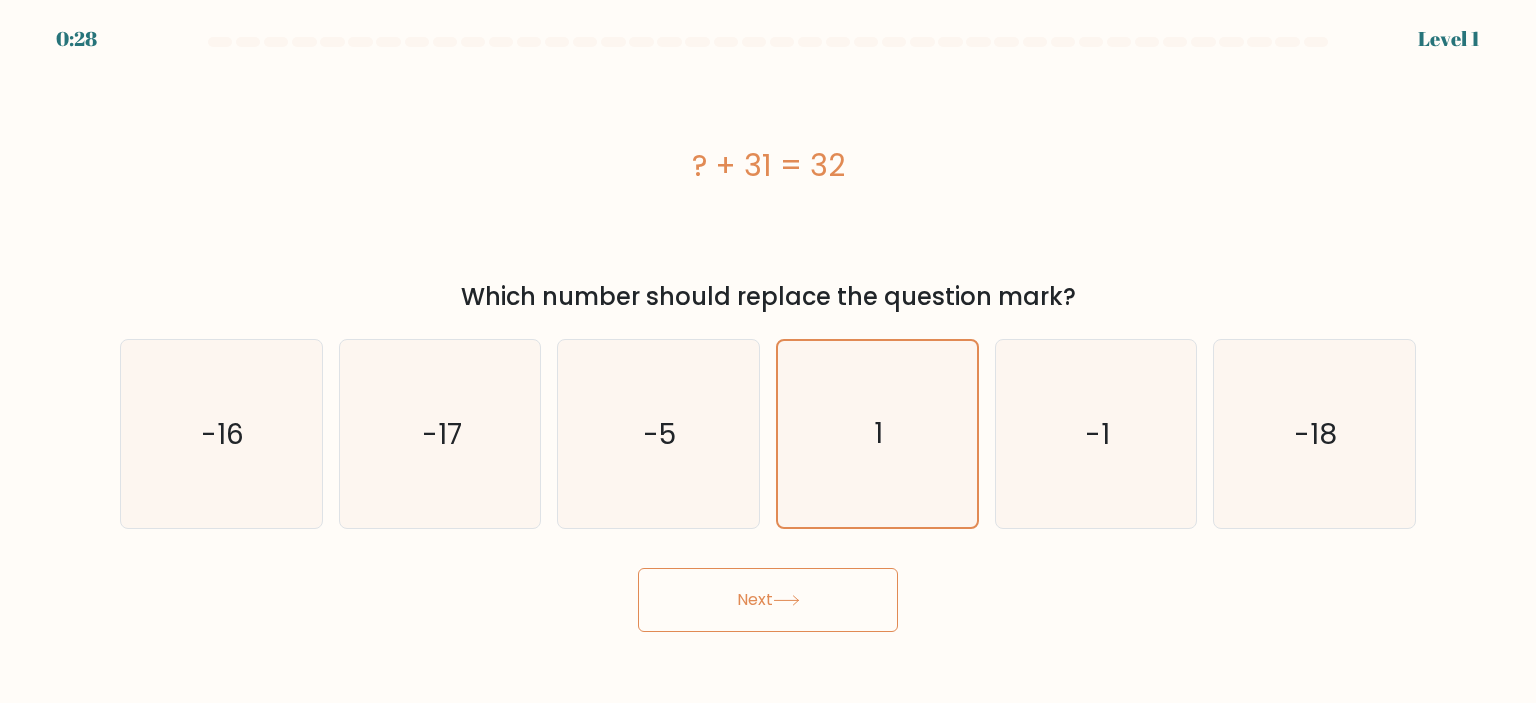 click 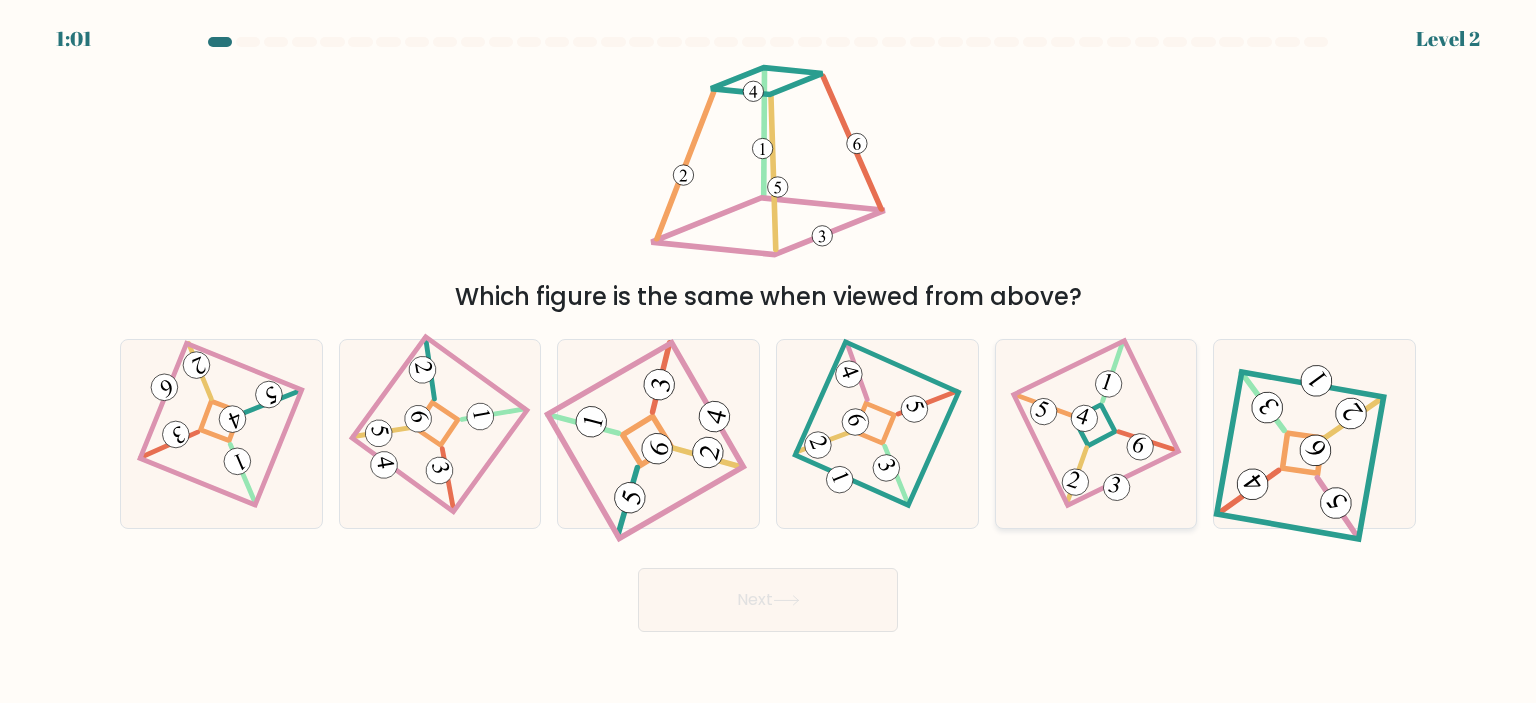 click 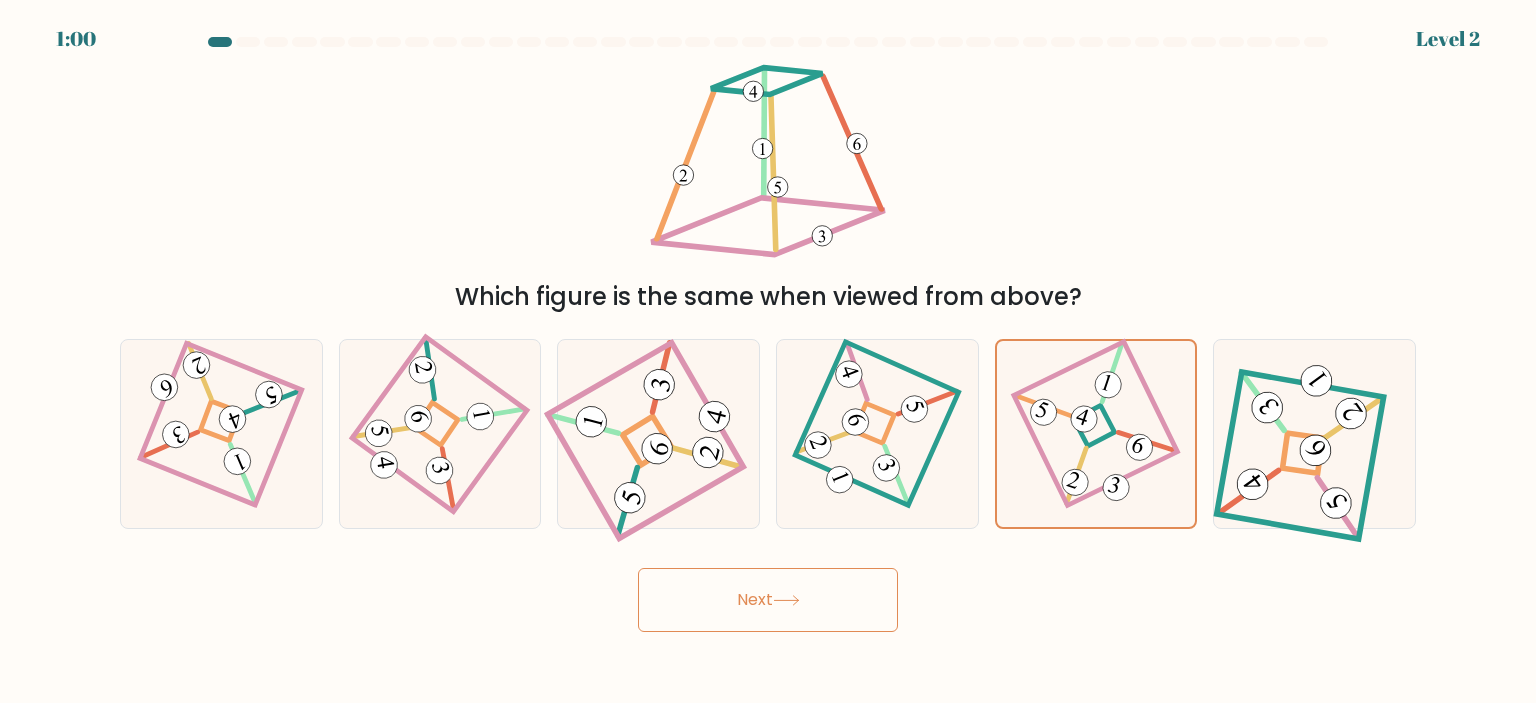 click 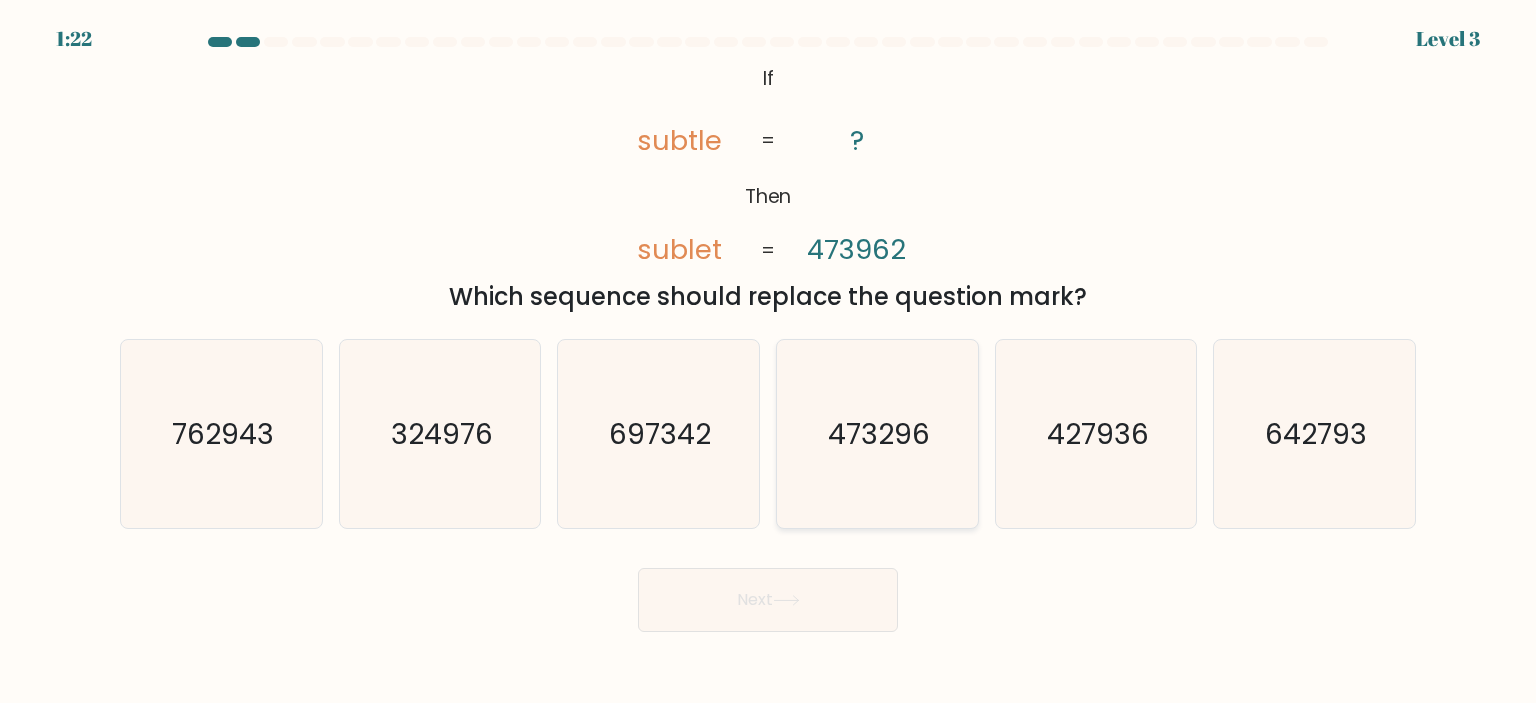 click on "473296" 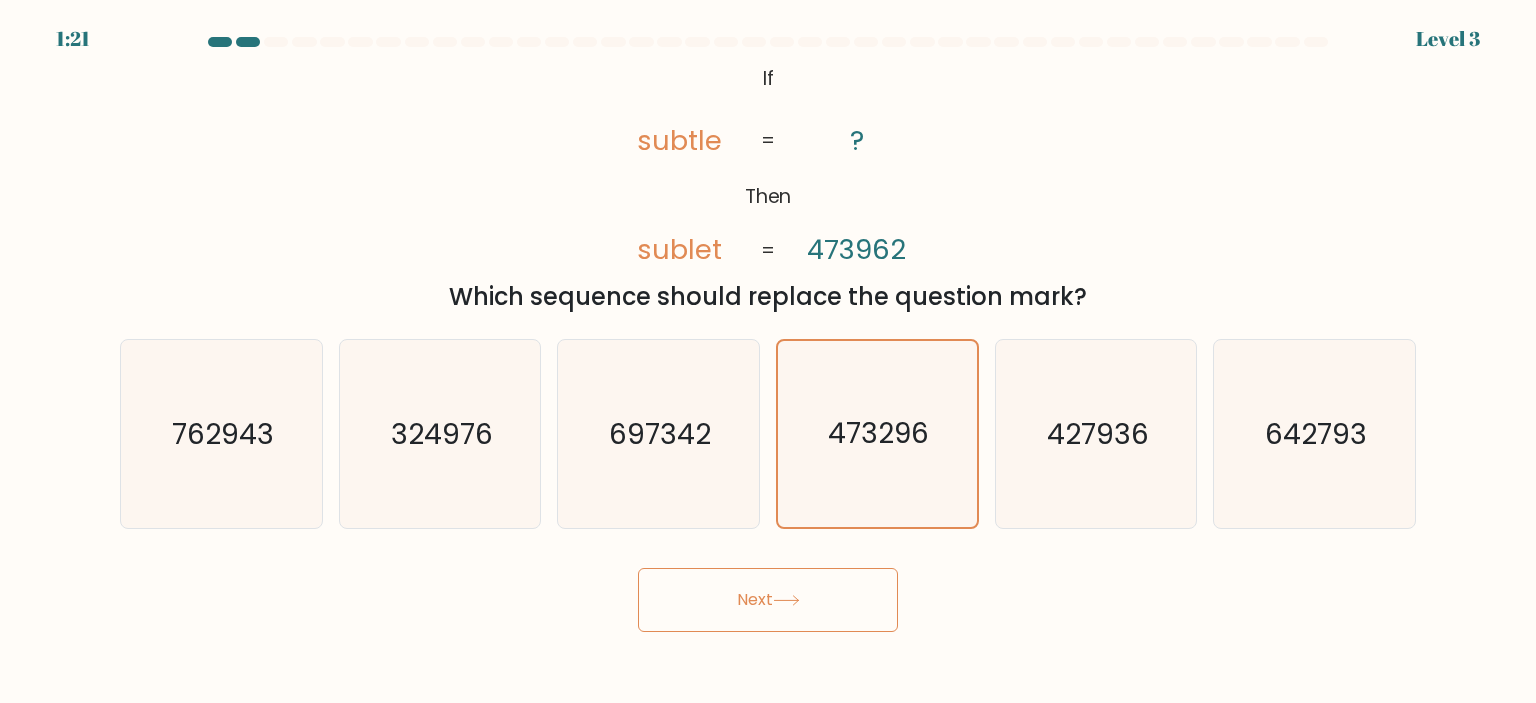 click on "Next" at bounding box center (768, 600) 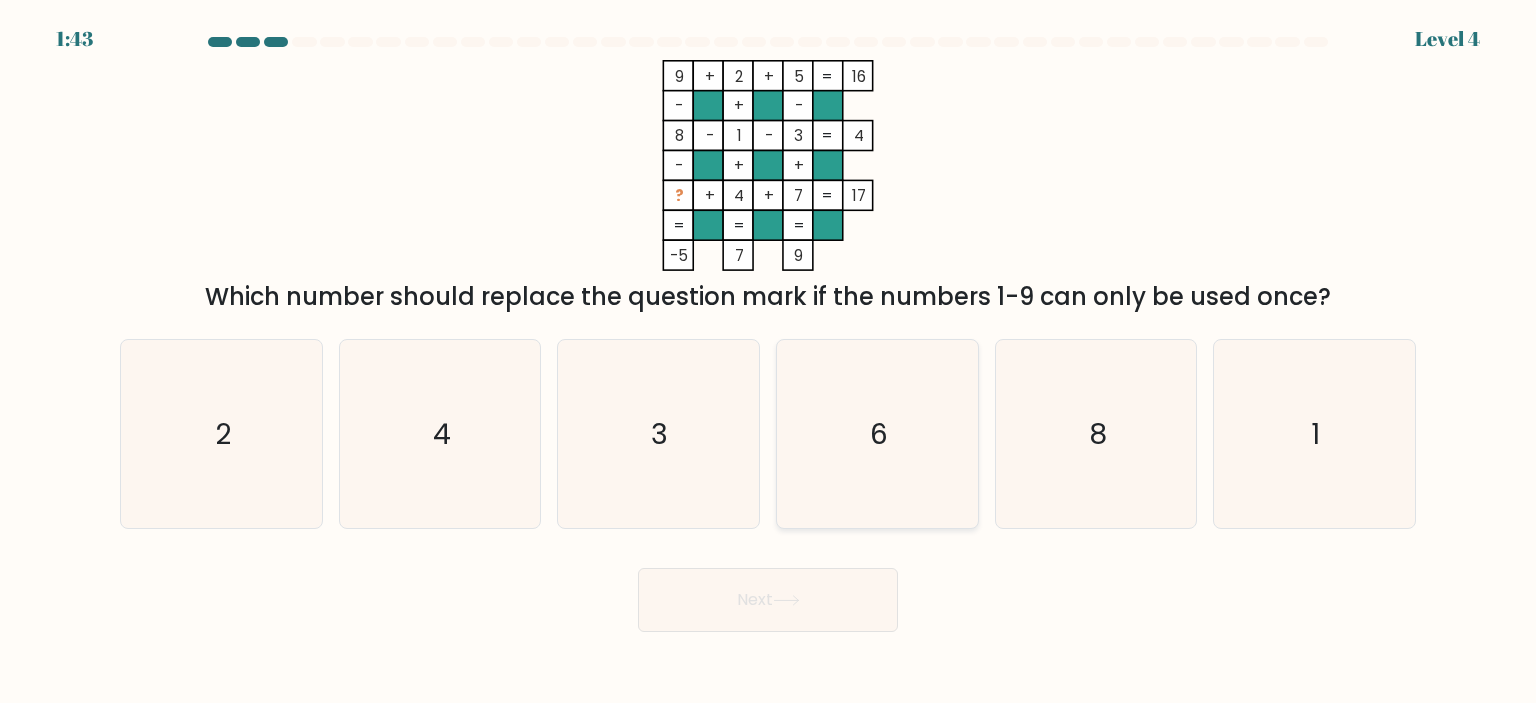 click on "6" 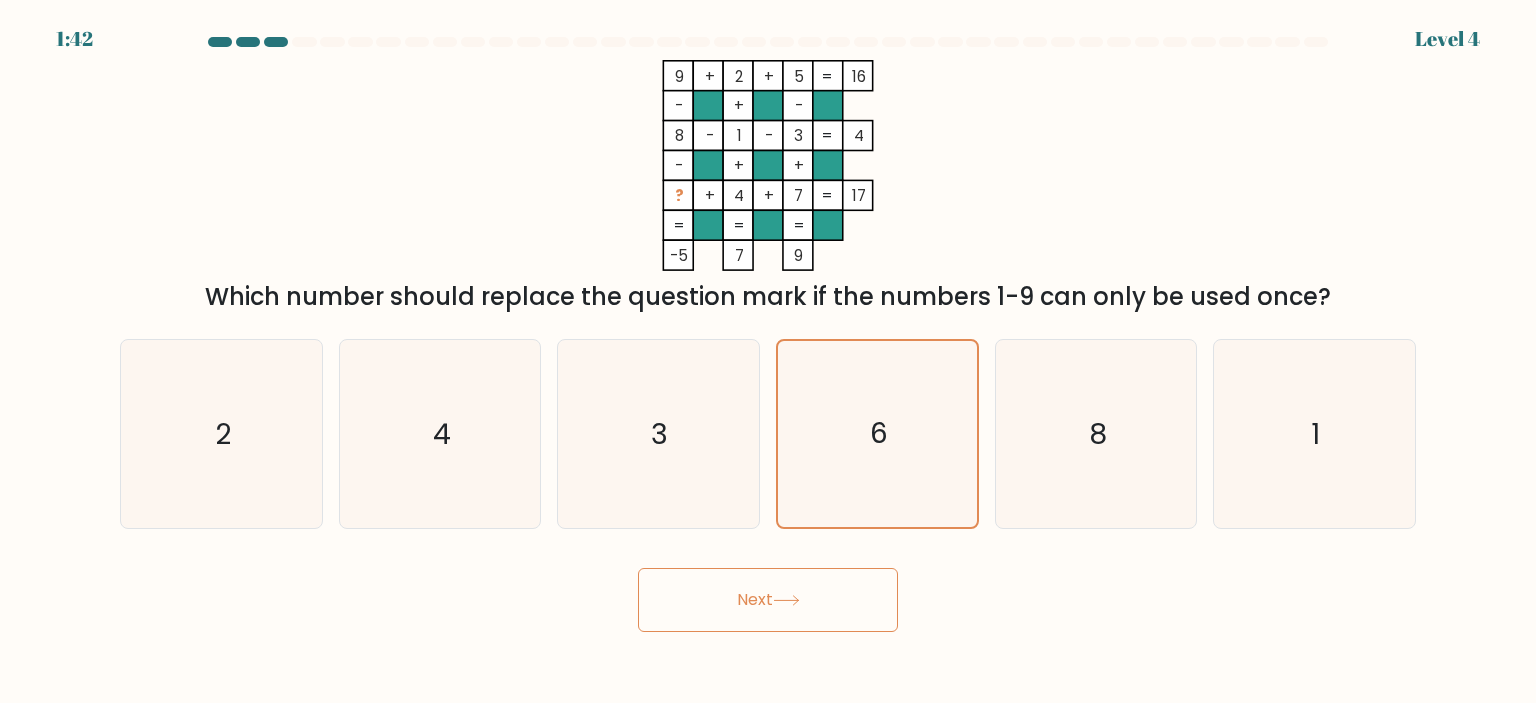 click on "Next" at bounding box center (768, 600) 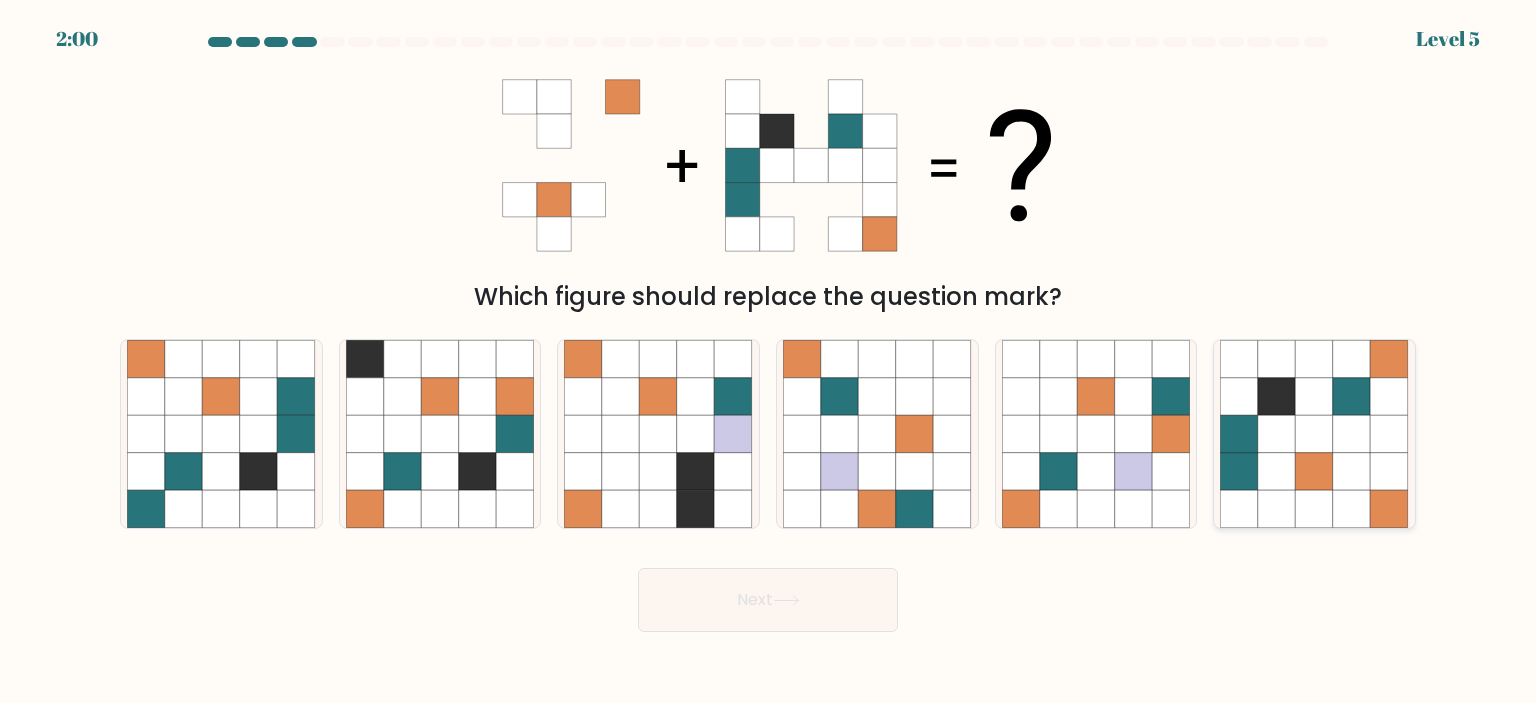click 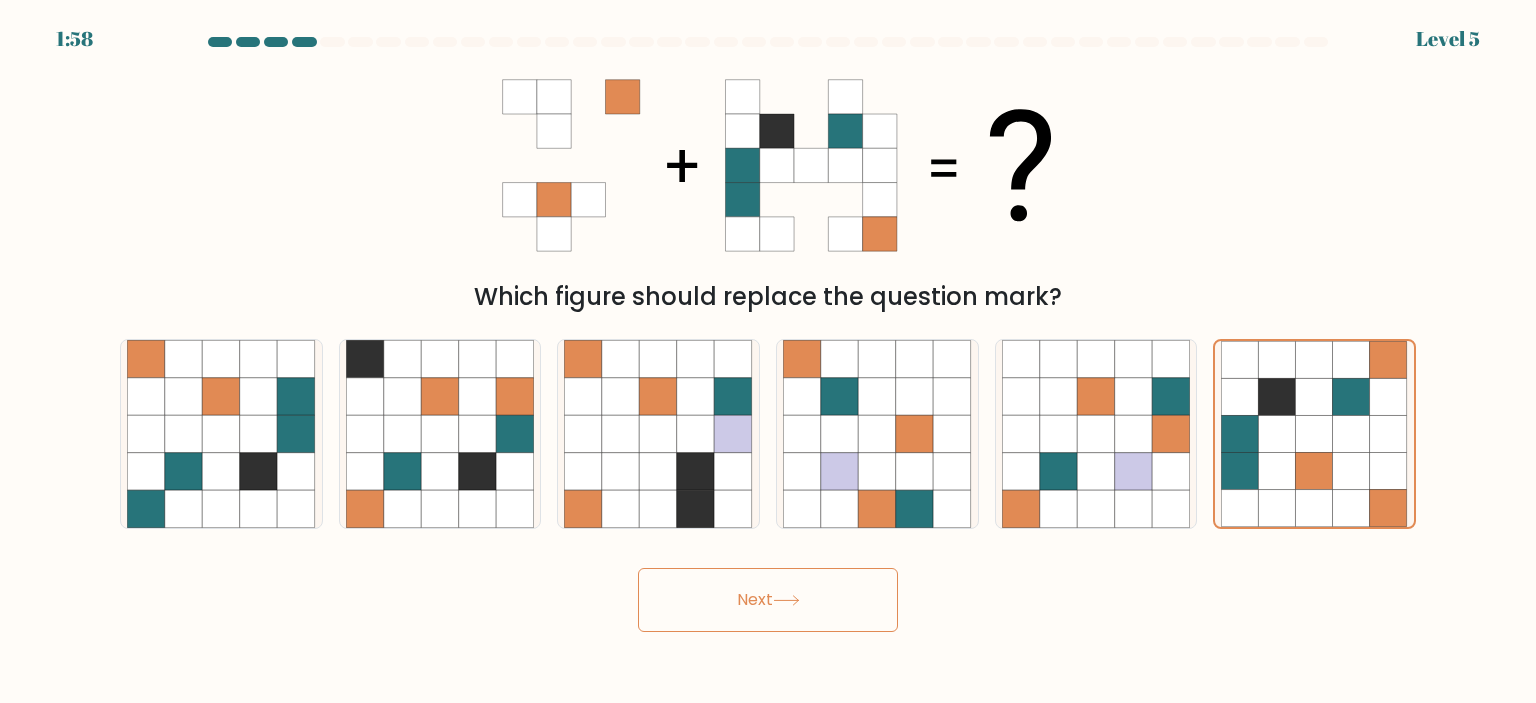 click 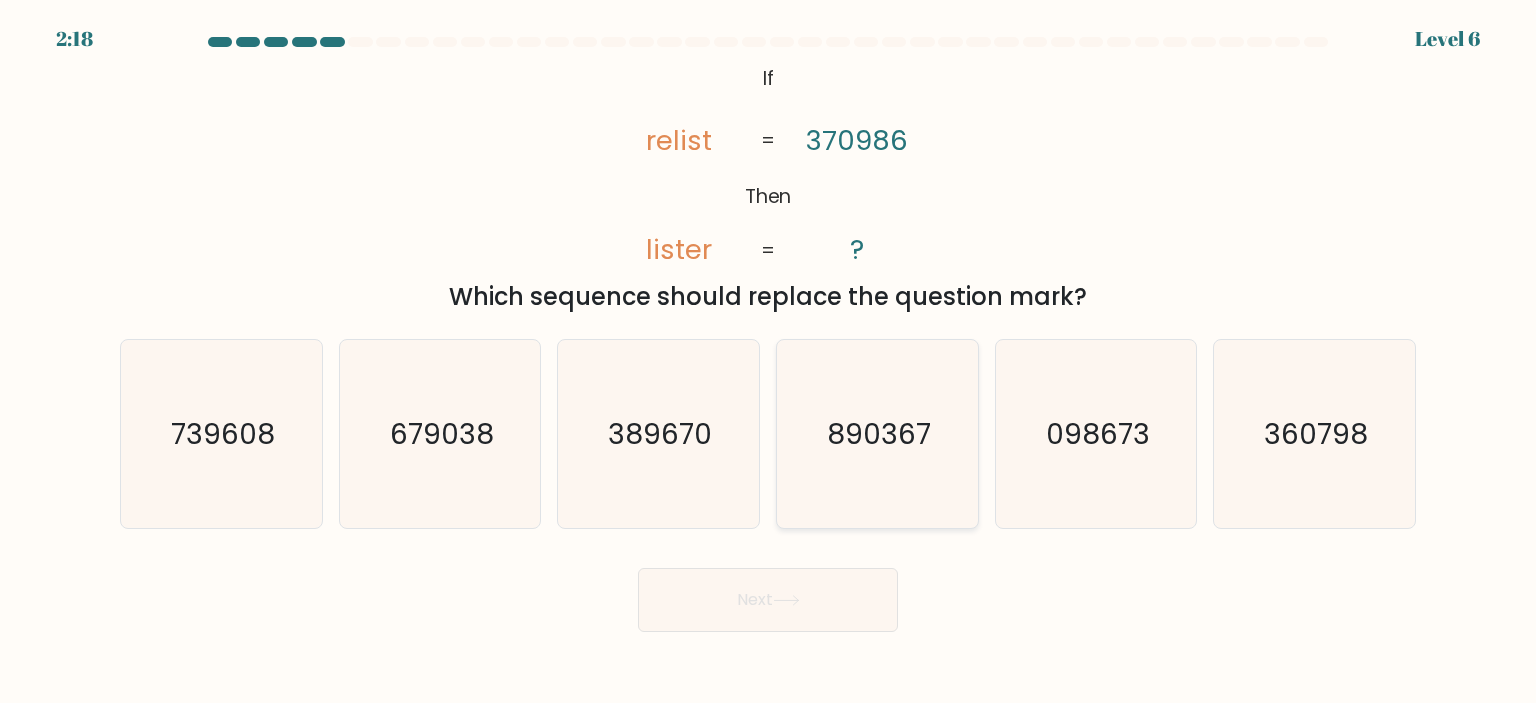 click on "890367" 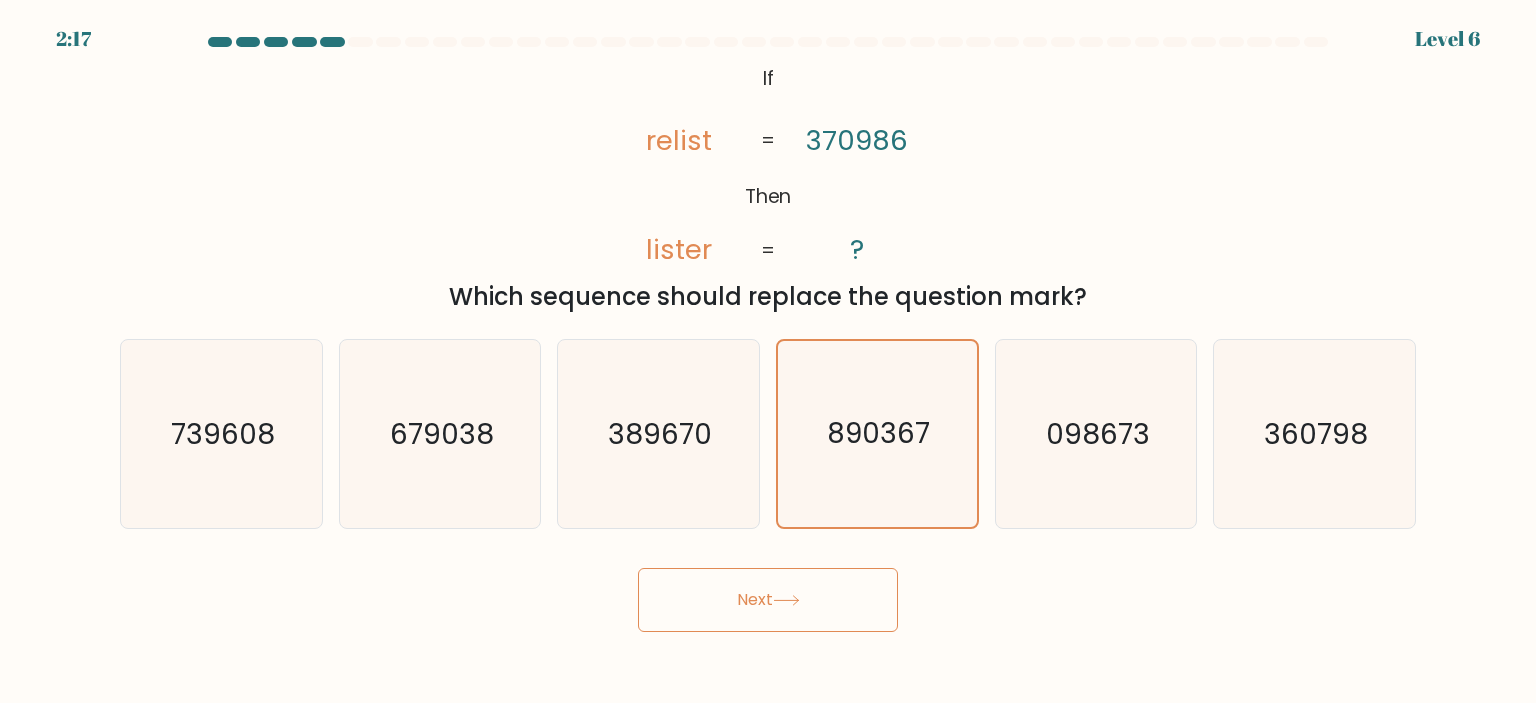 click 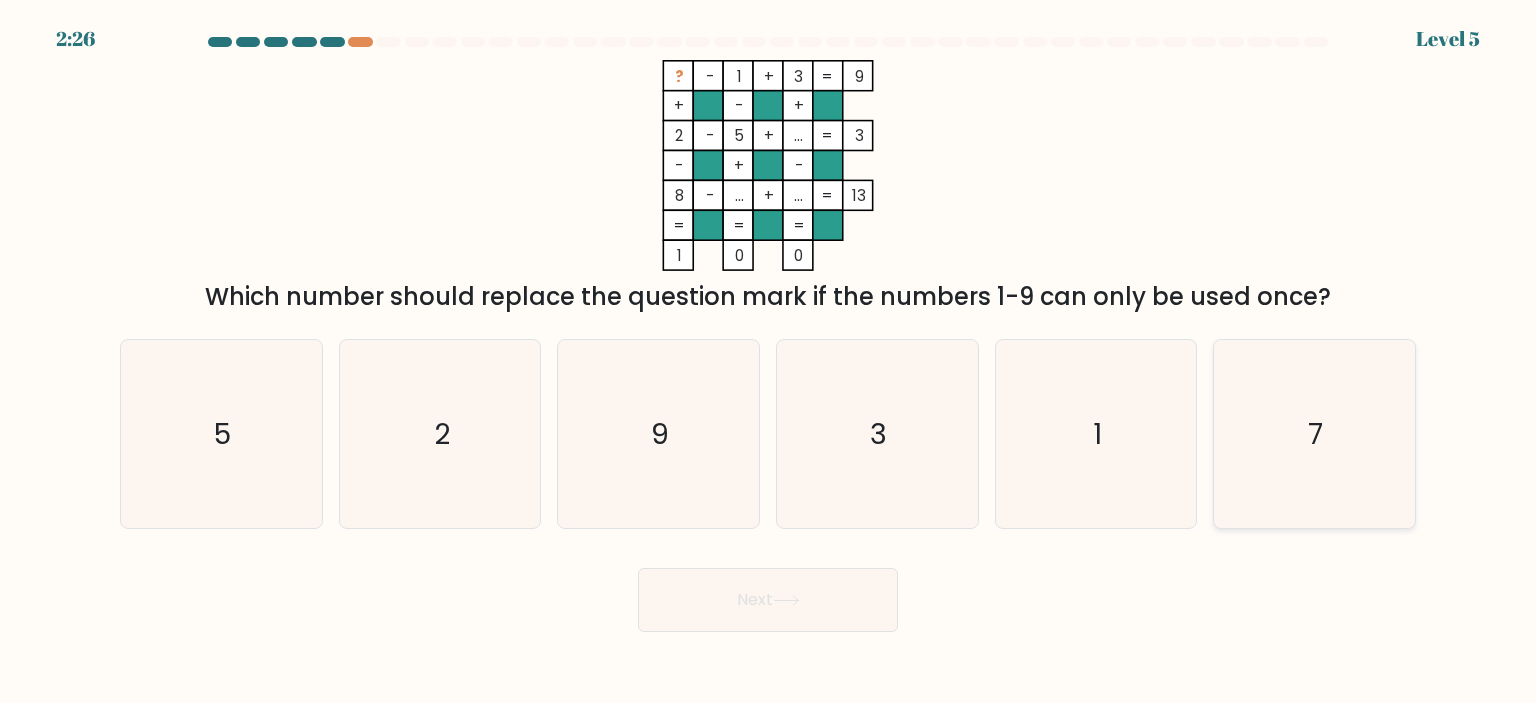 click on "7" 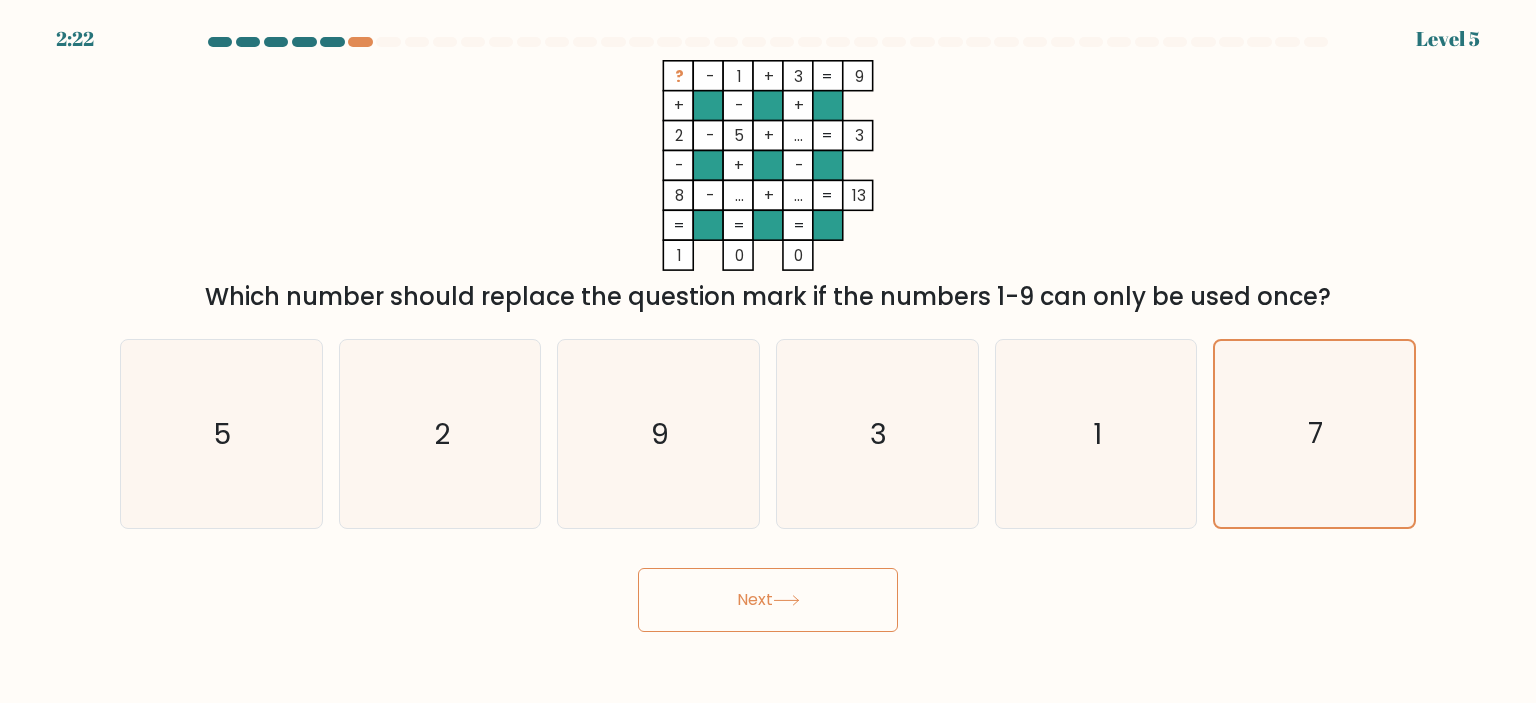 click on "Next" at bounding box center (768, 600) 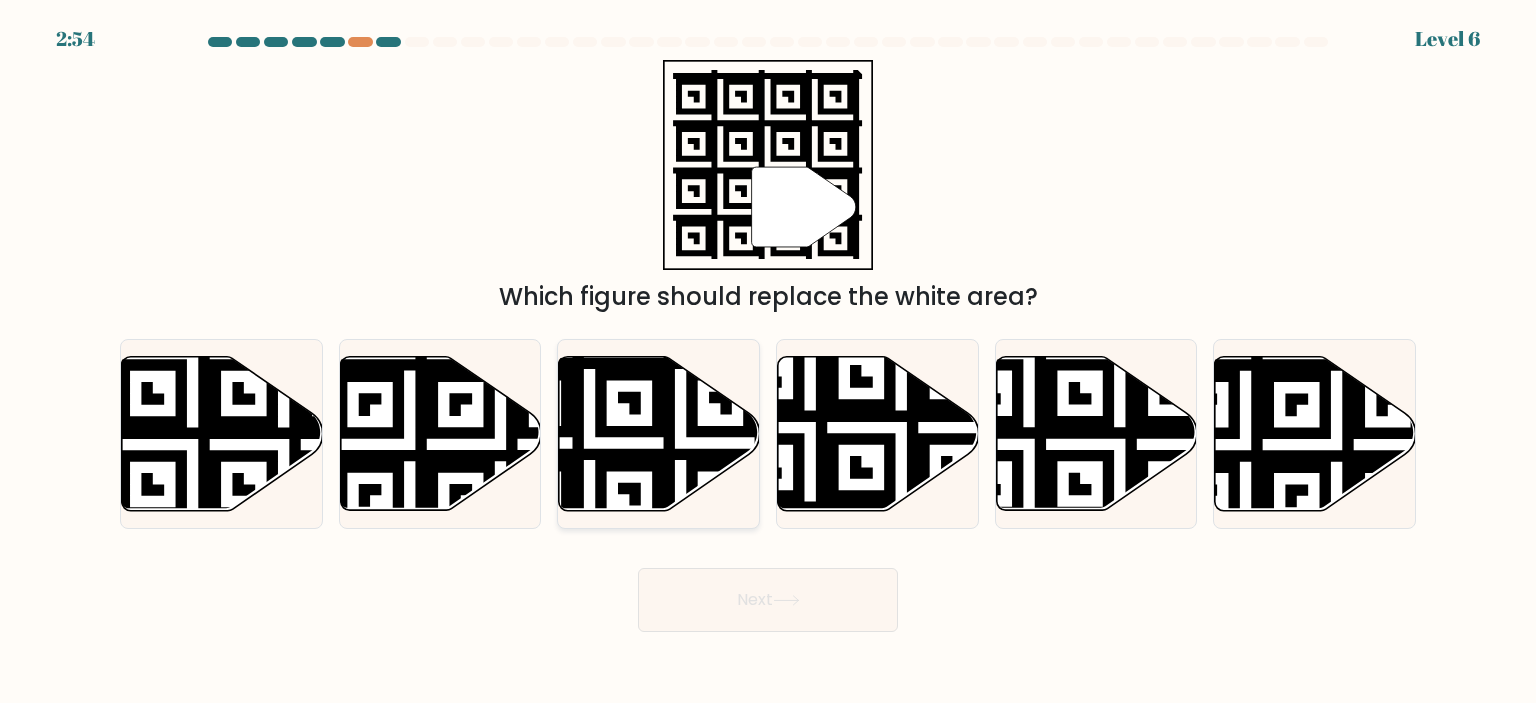 click 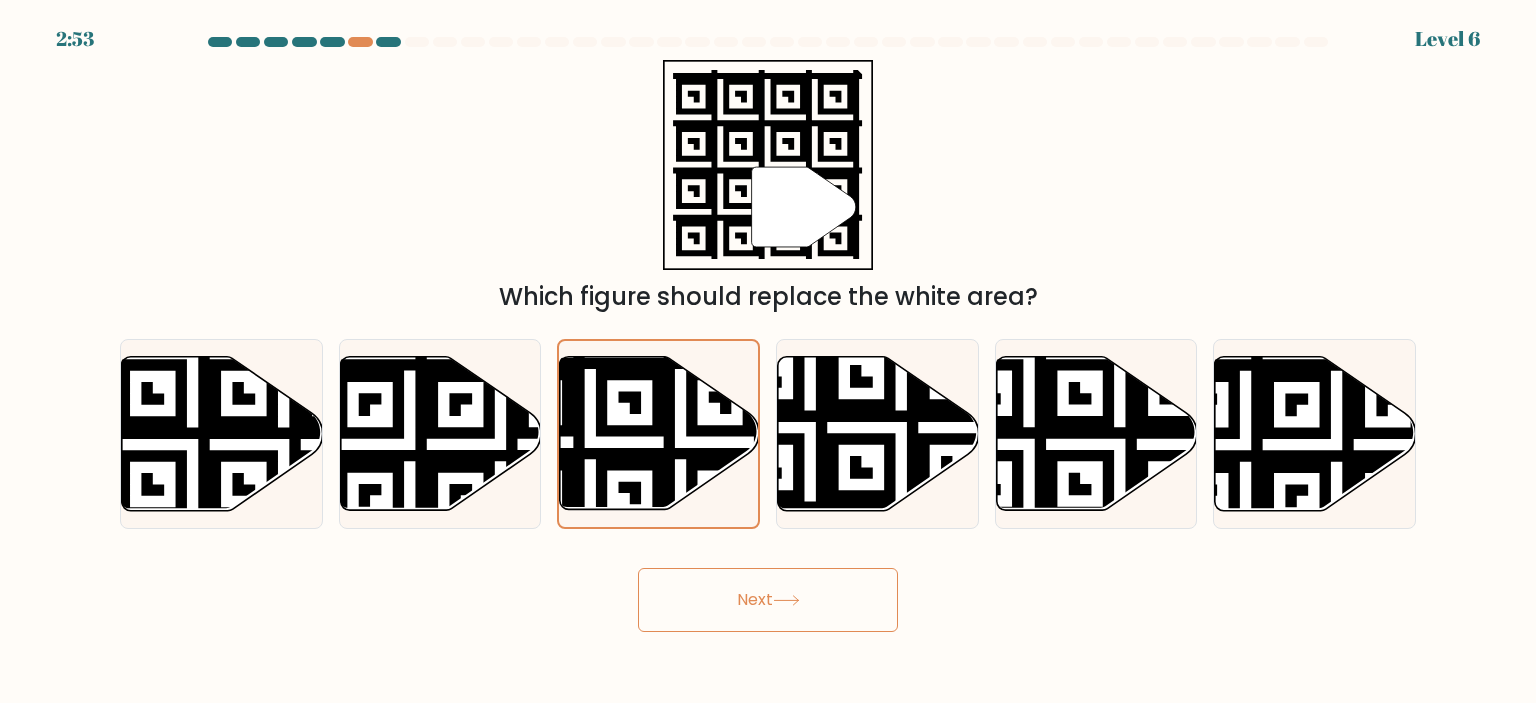 click 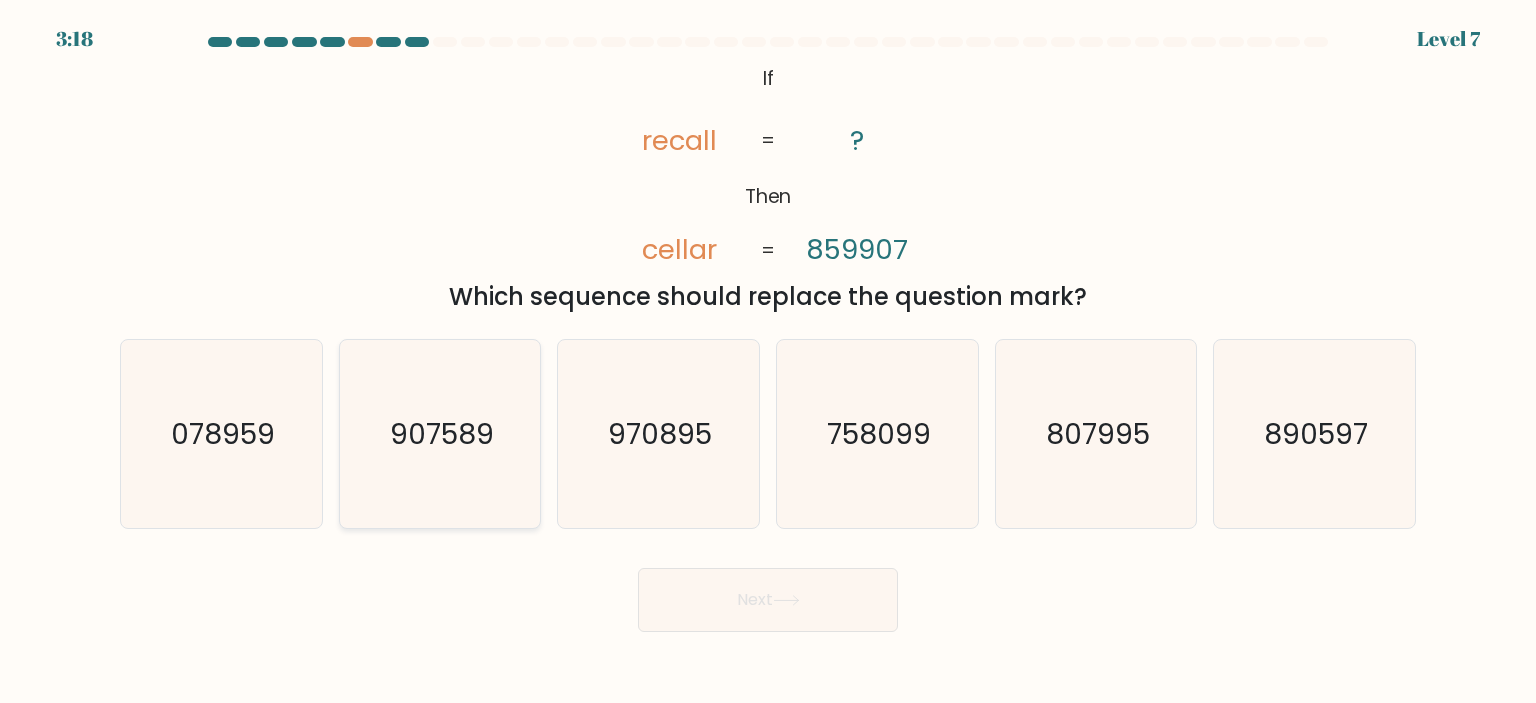 click on "907589" 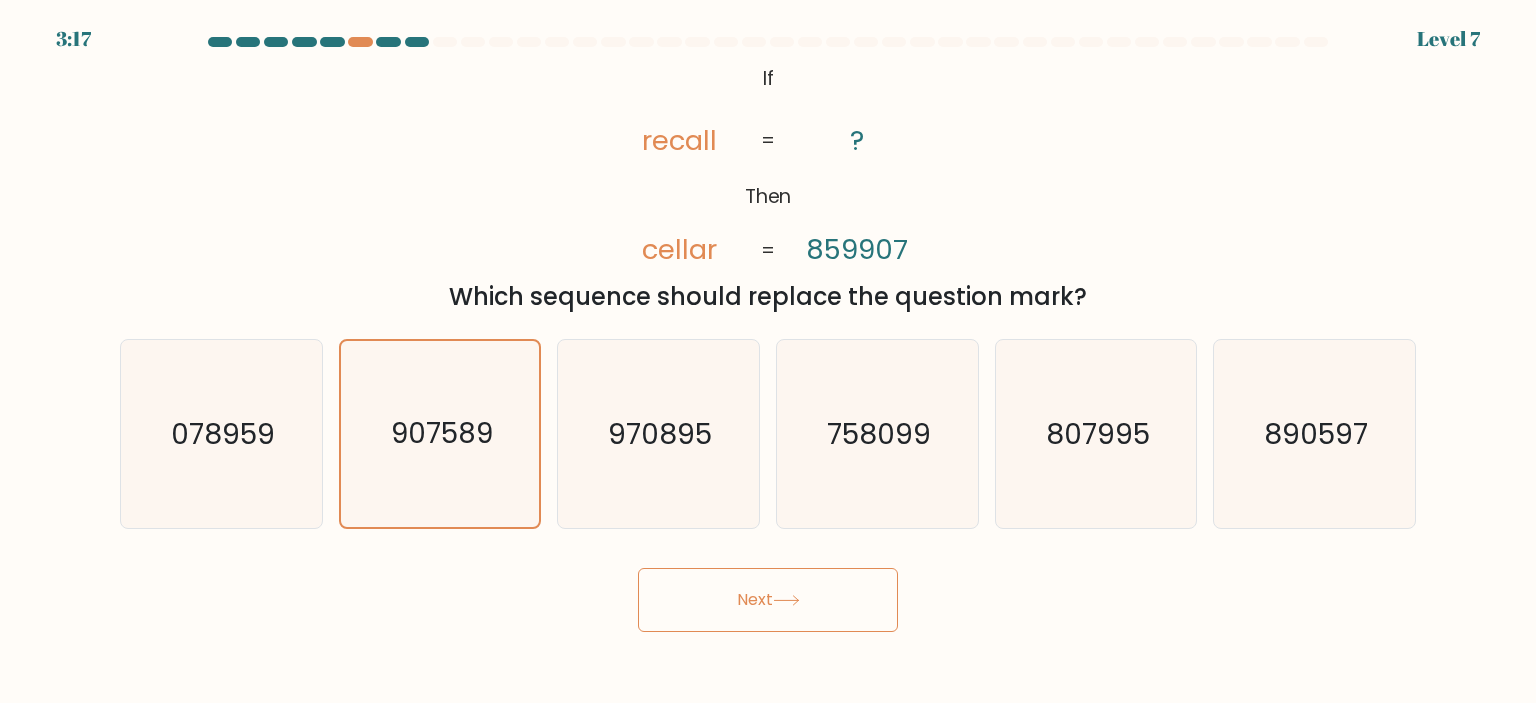 click on "Next" at bounding box center (768, 600) 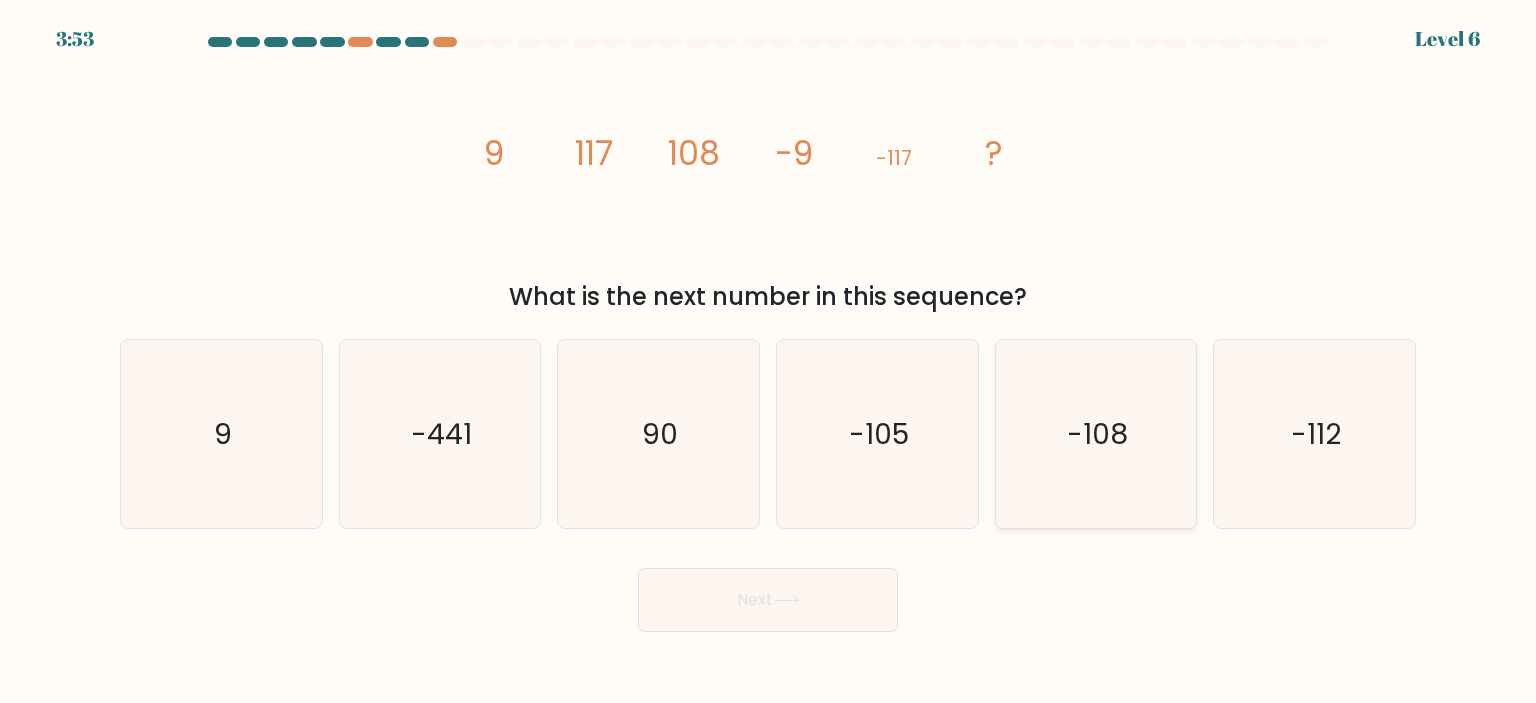 click on "-108" 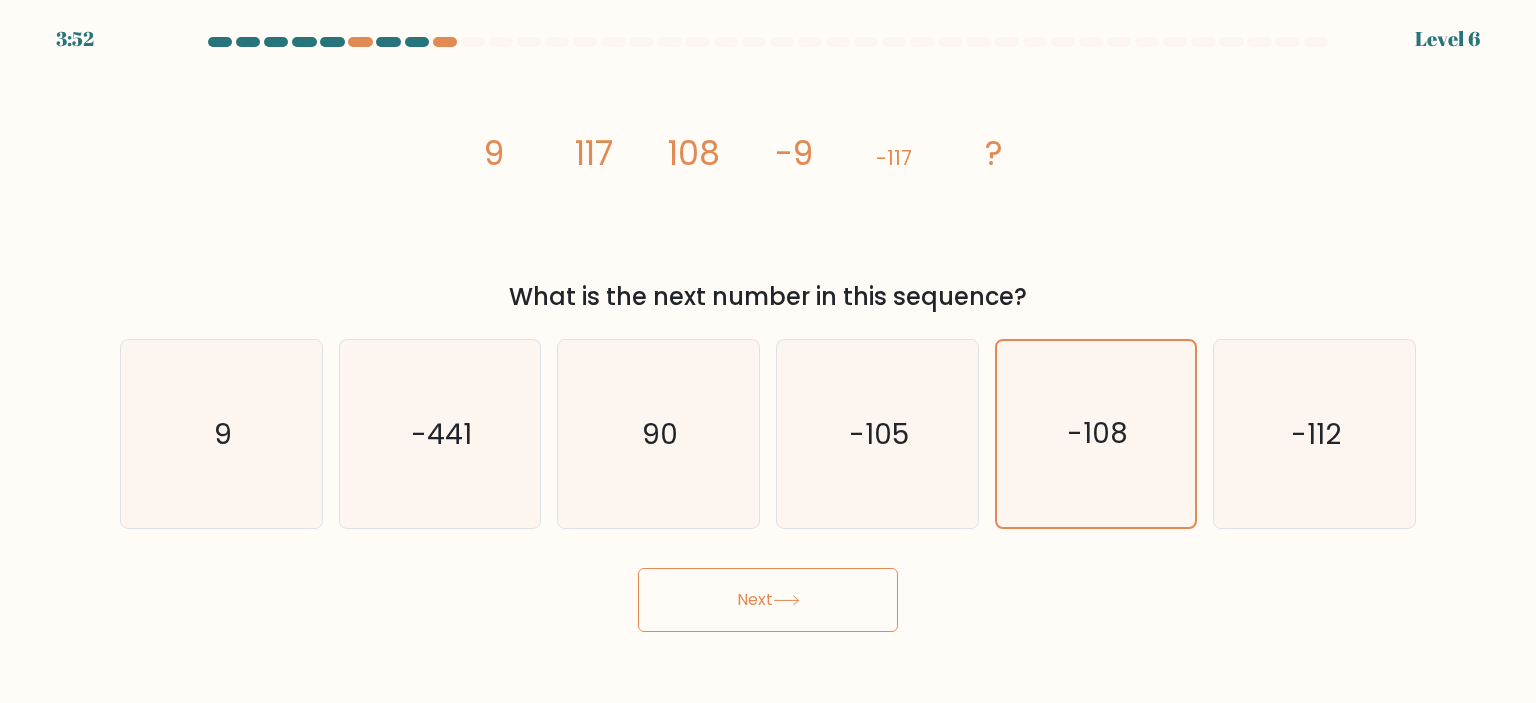 click on "Next" at bounding box center [768, 600] 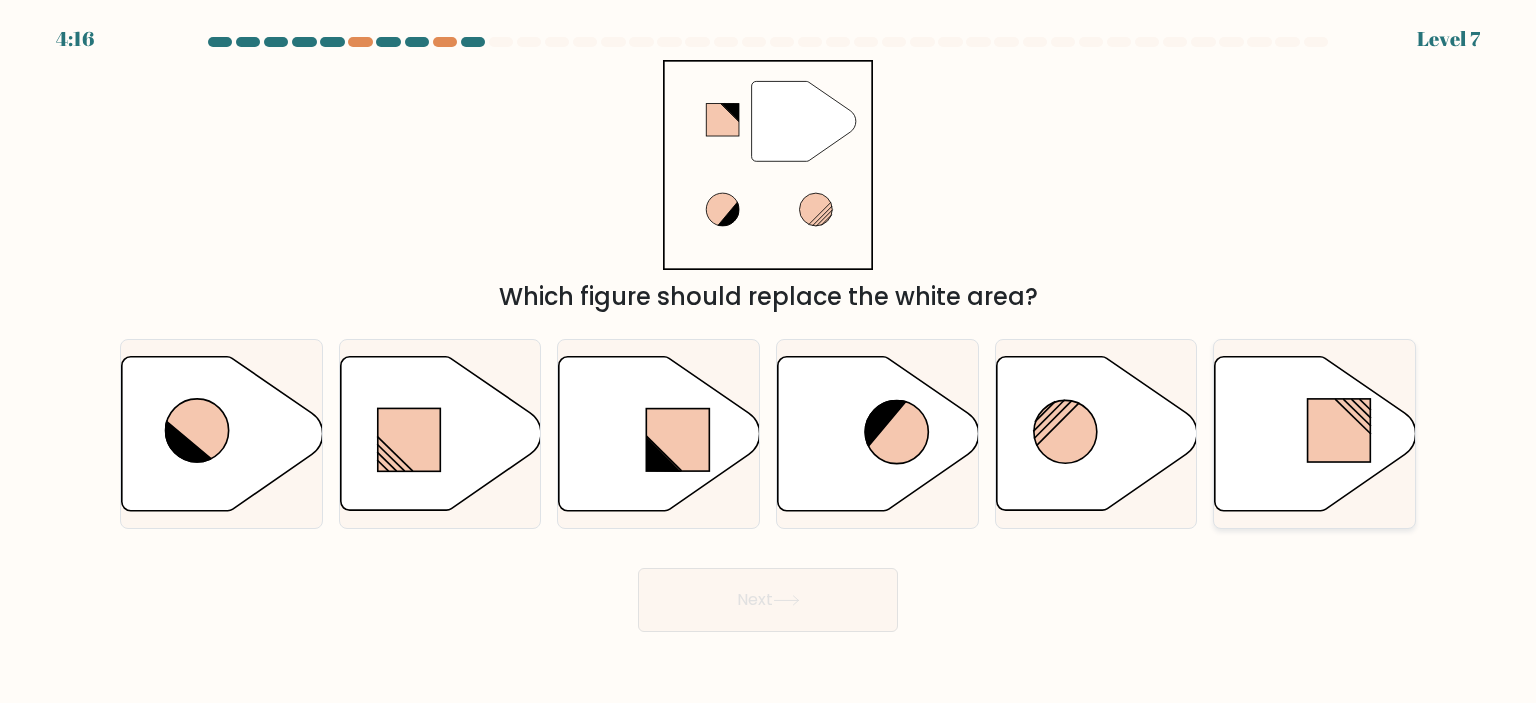 click 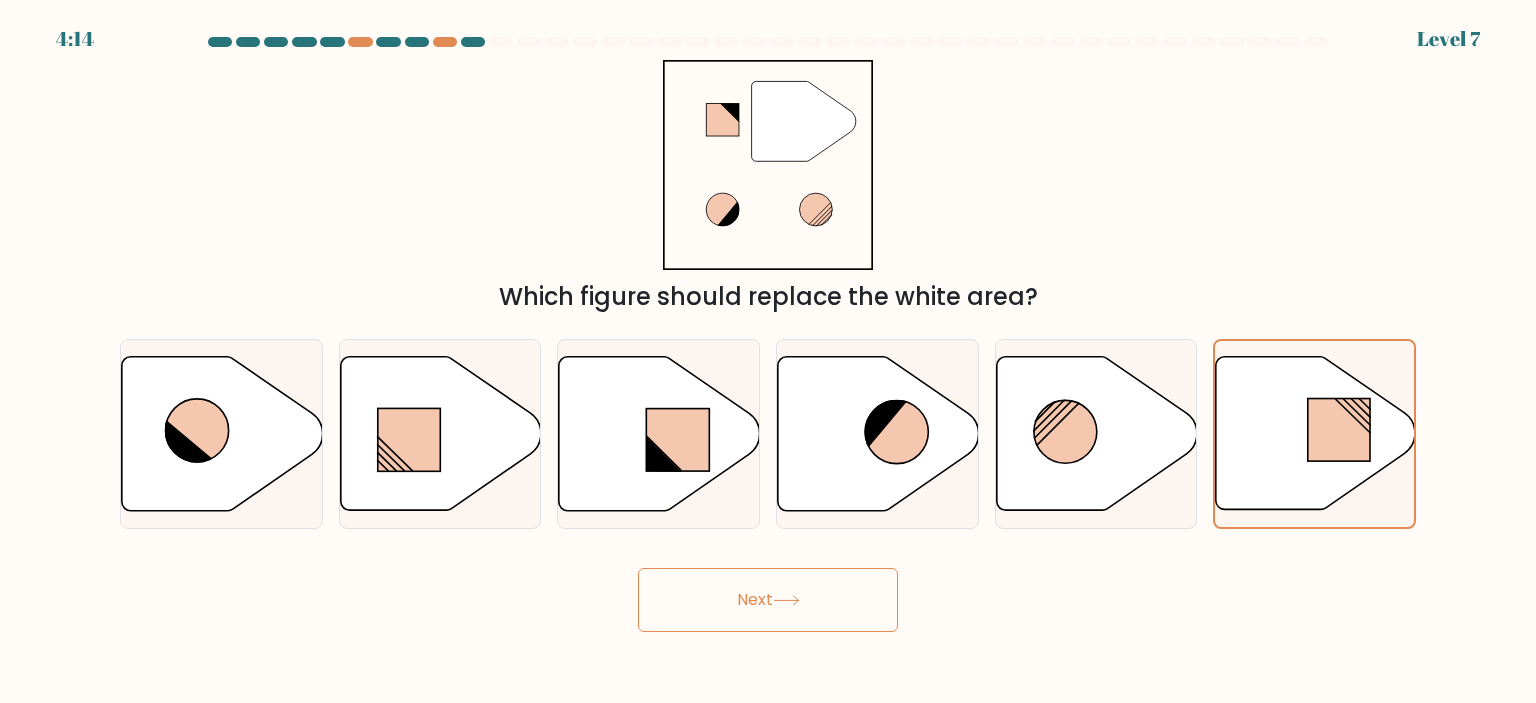 click on "Next" at bounding box center (768, 600) 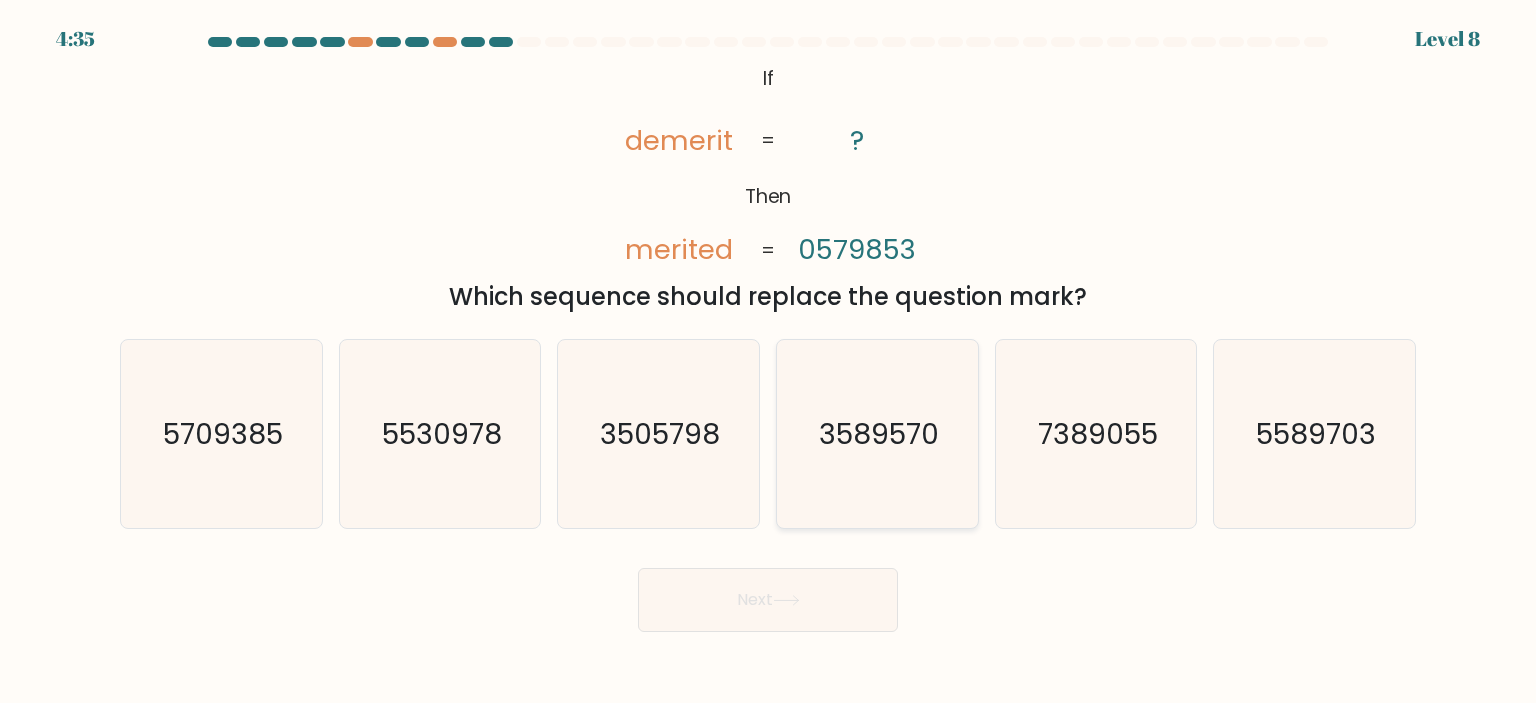 click on "3589570" 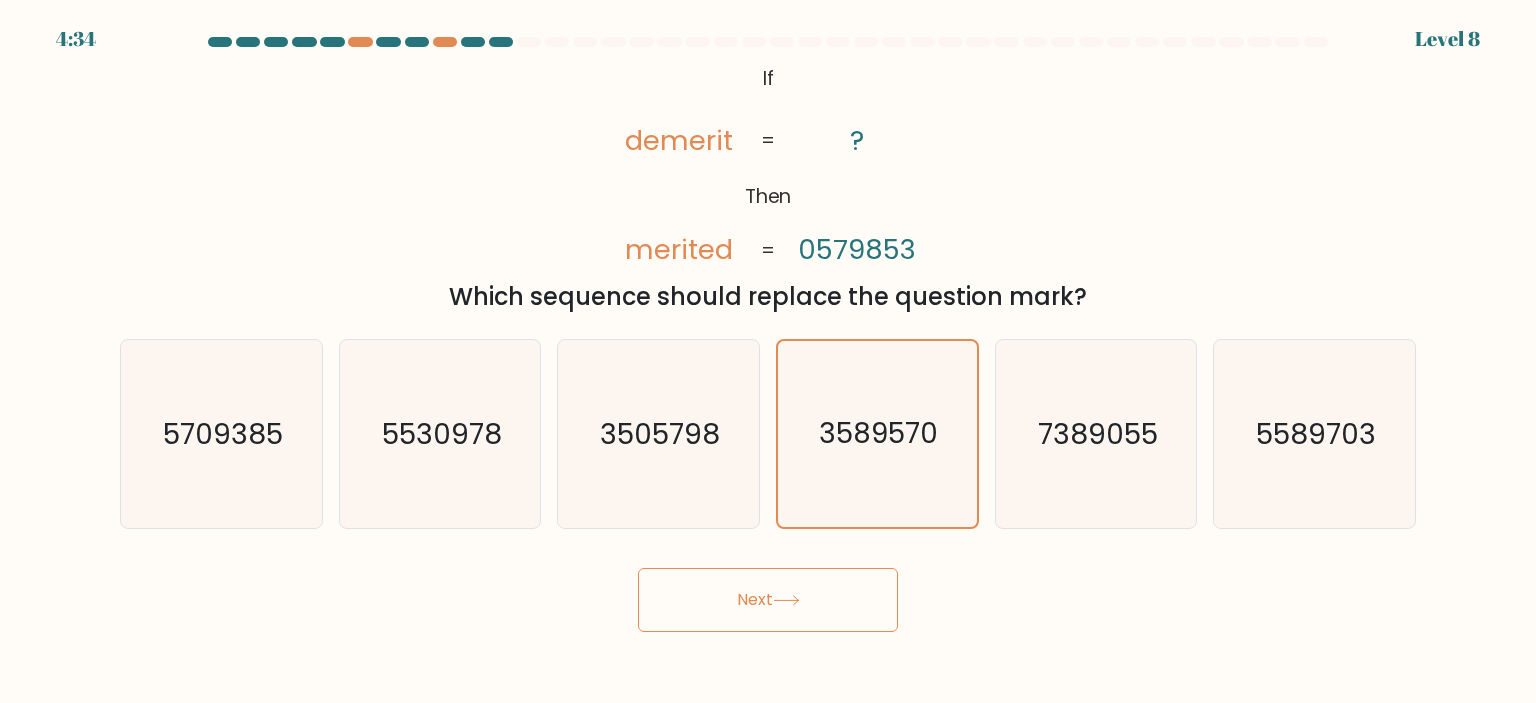 click on "Next" at bounding box center (768, 592) 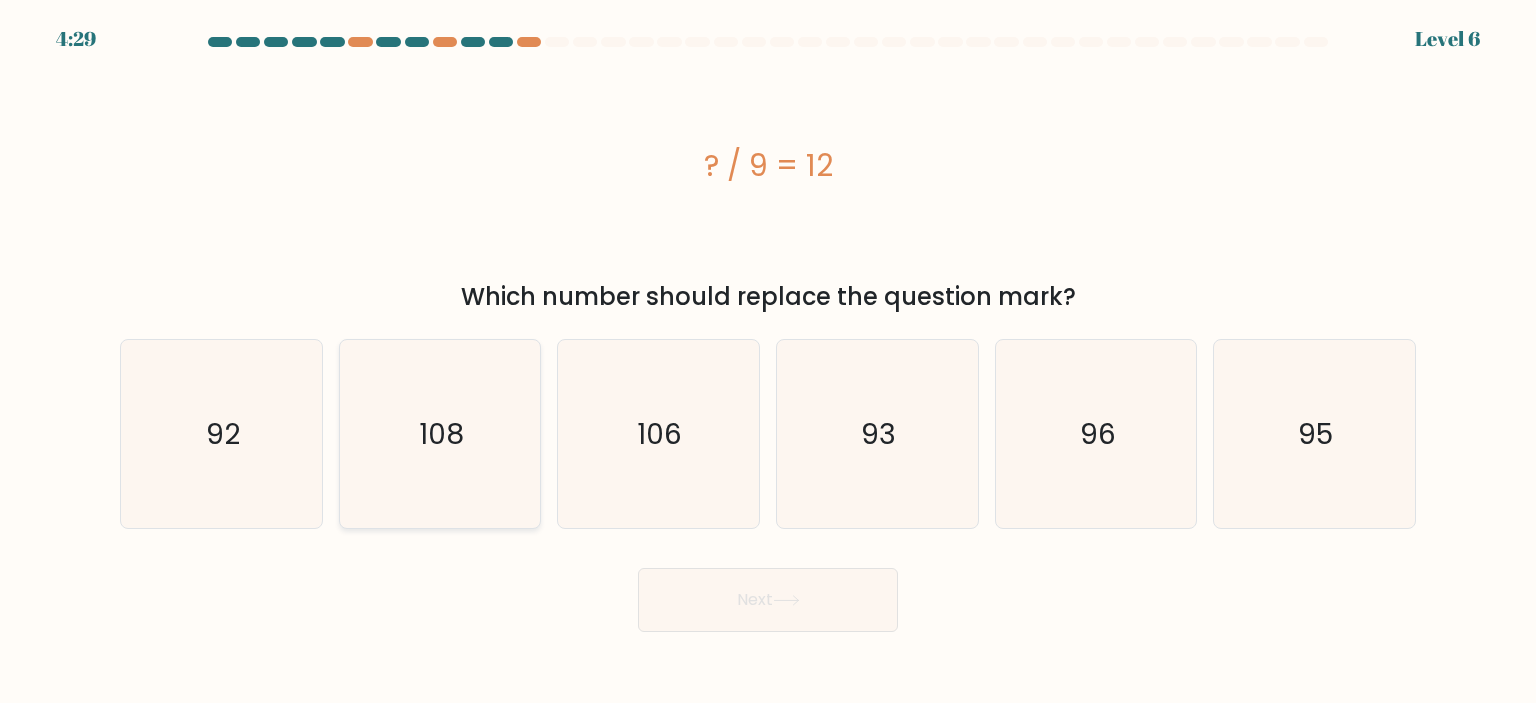 click on "108" 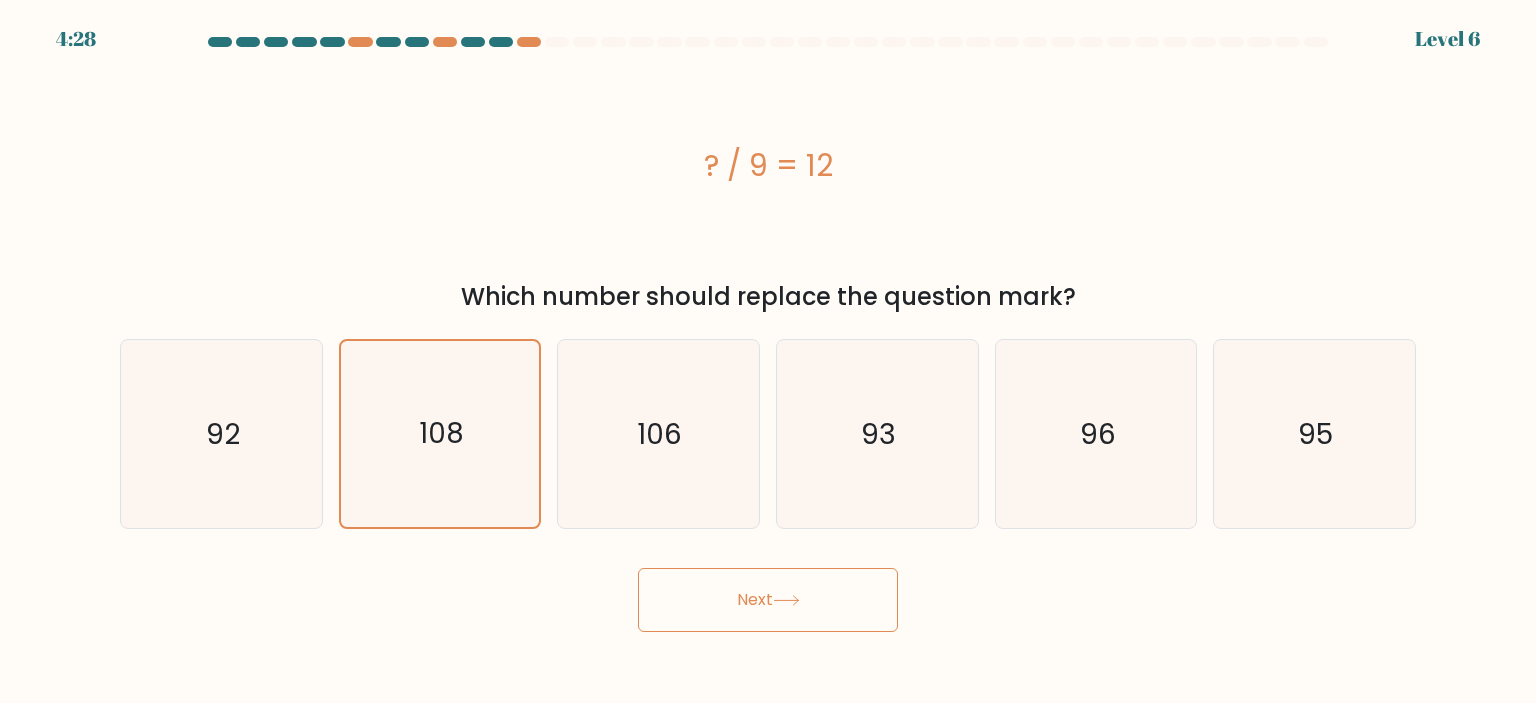 click on "Next" at bounding box center (768, 600) 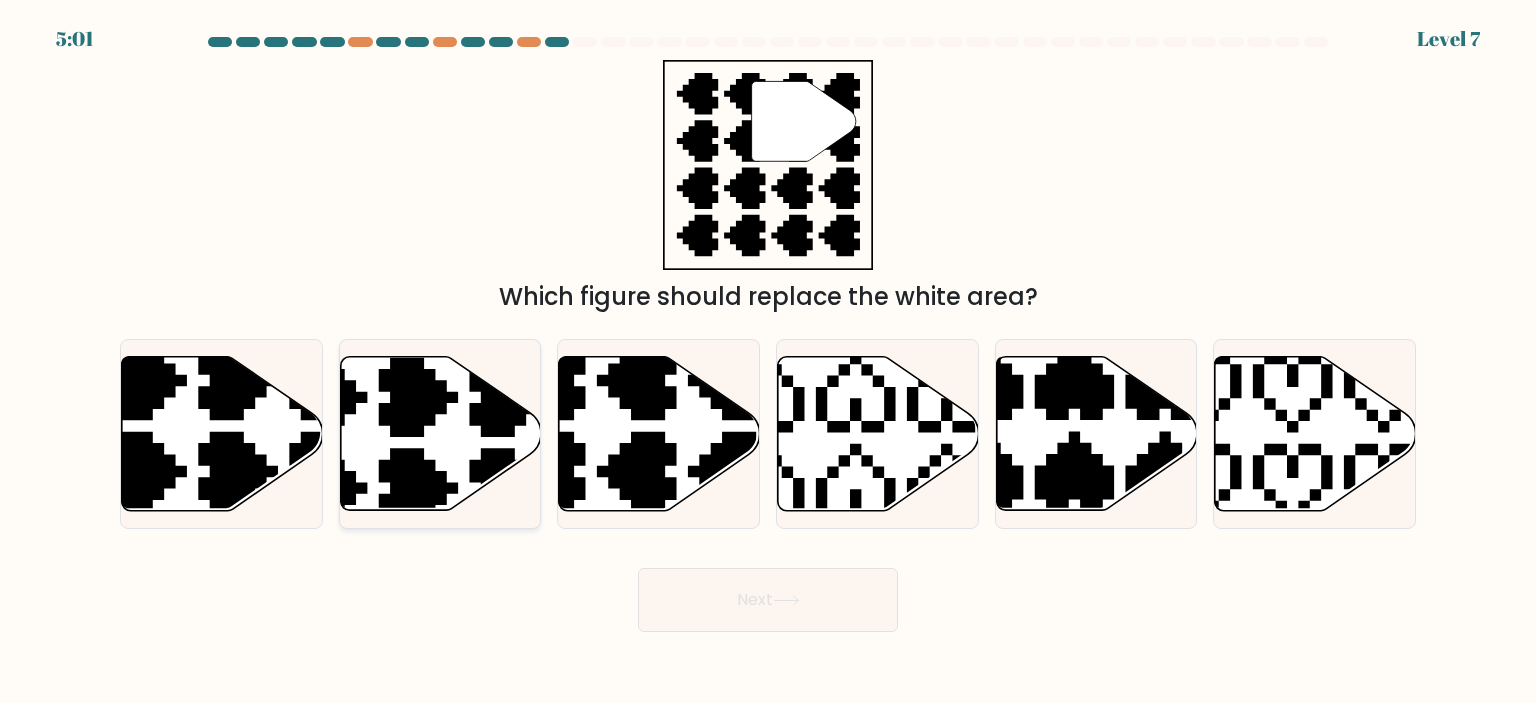 click 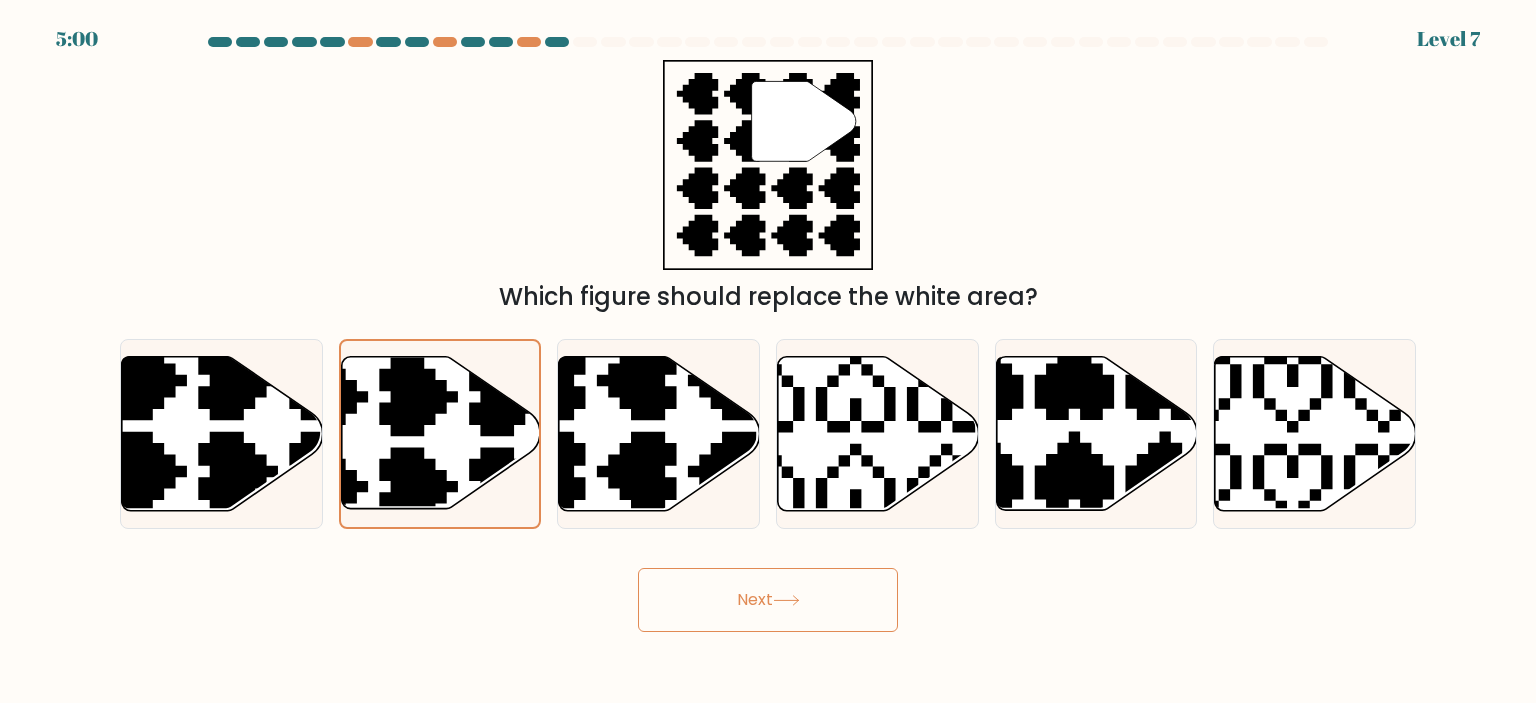 click 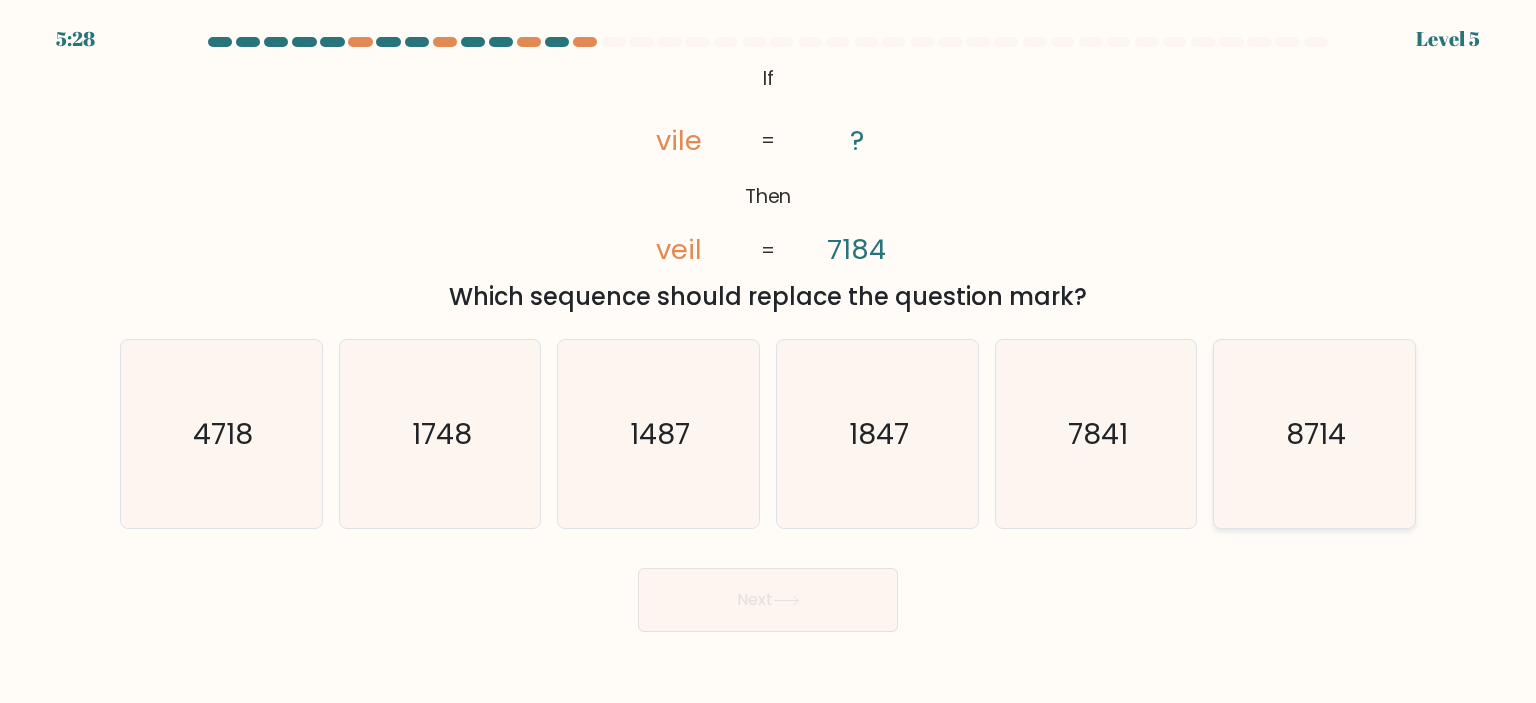click on "8714" 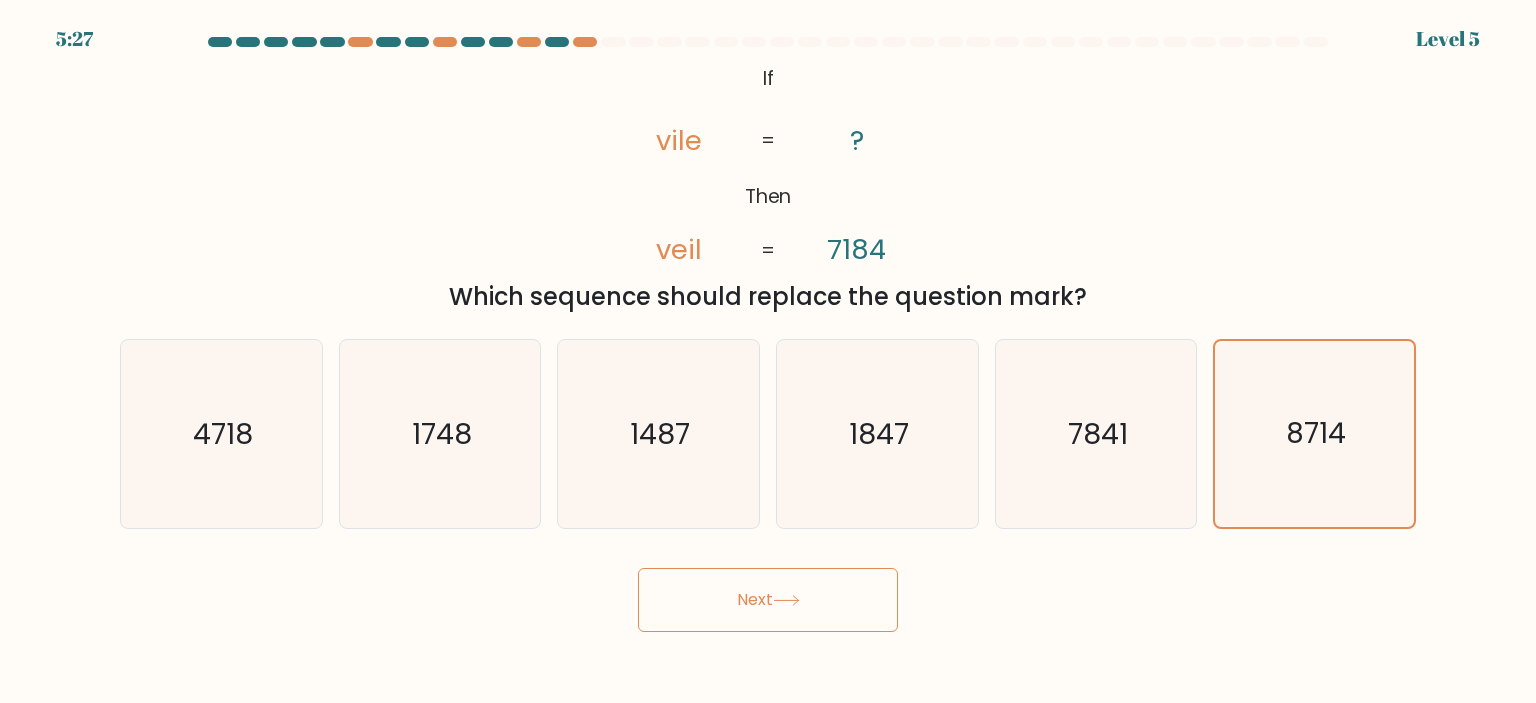 click on "Next" at bounding box center (768, 600) 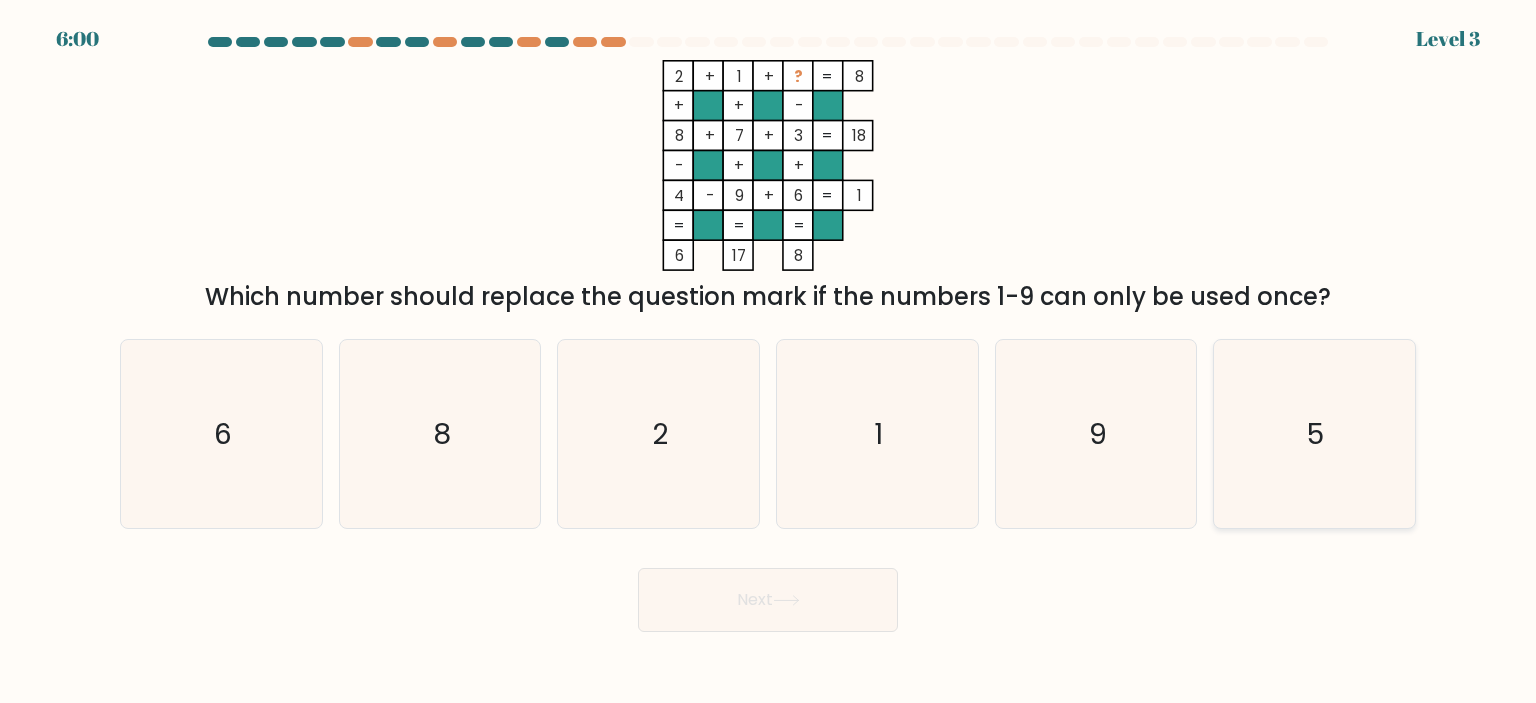 click on "5" 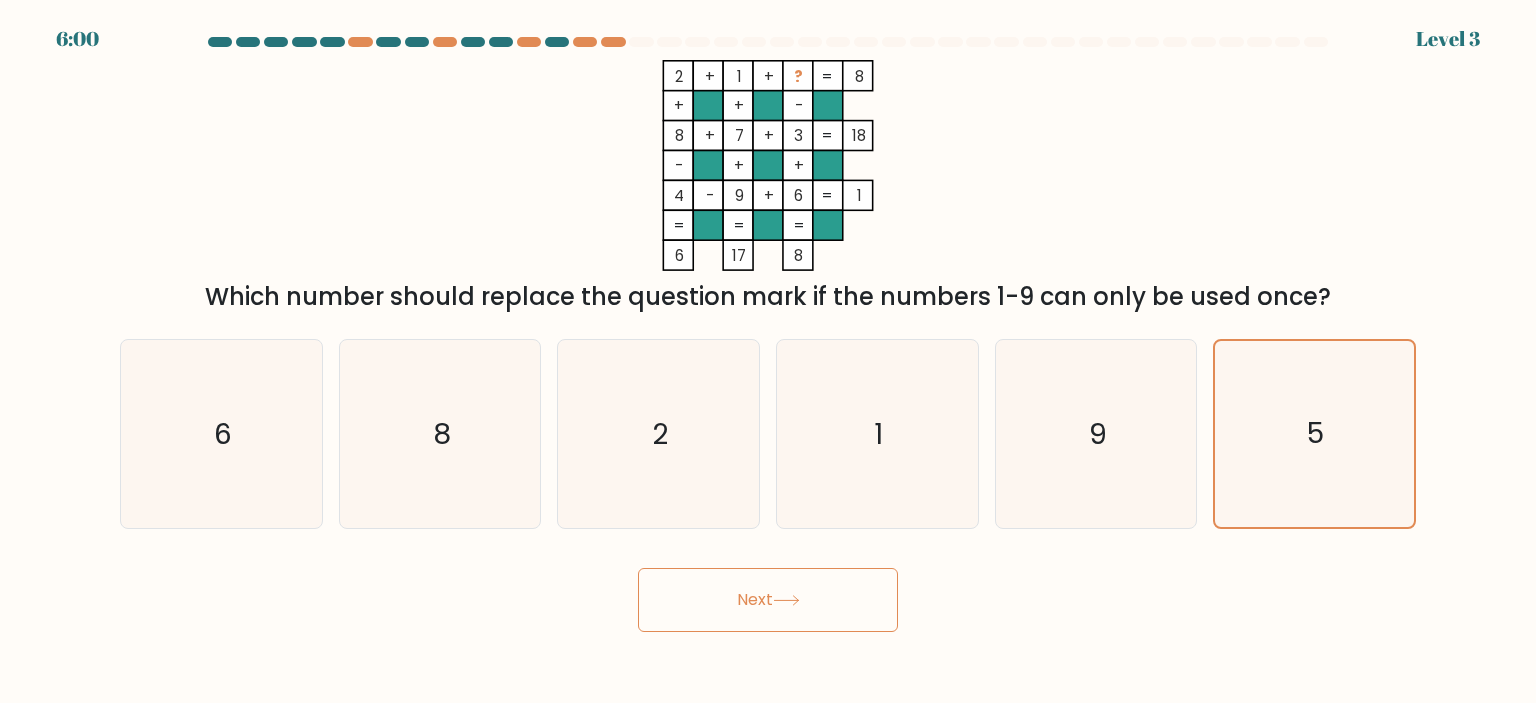 click on "Next" at bounding box center [768, 600] 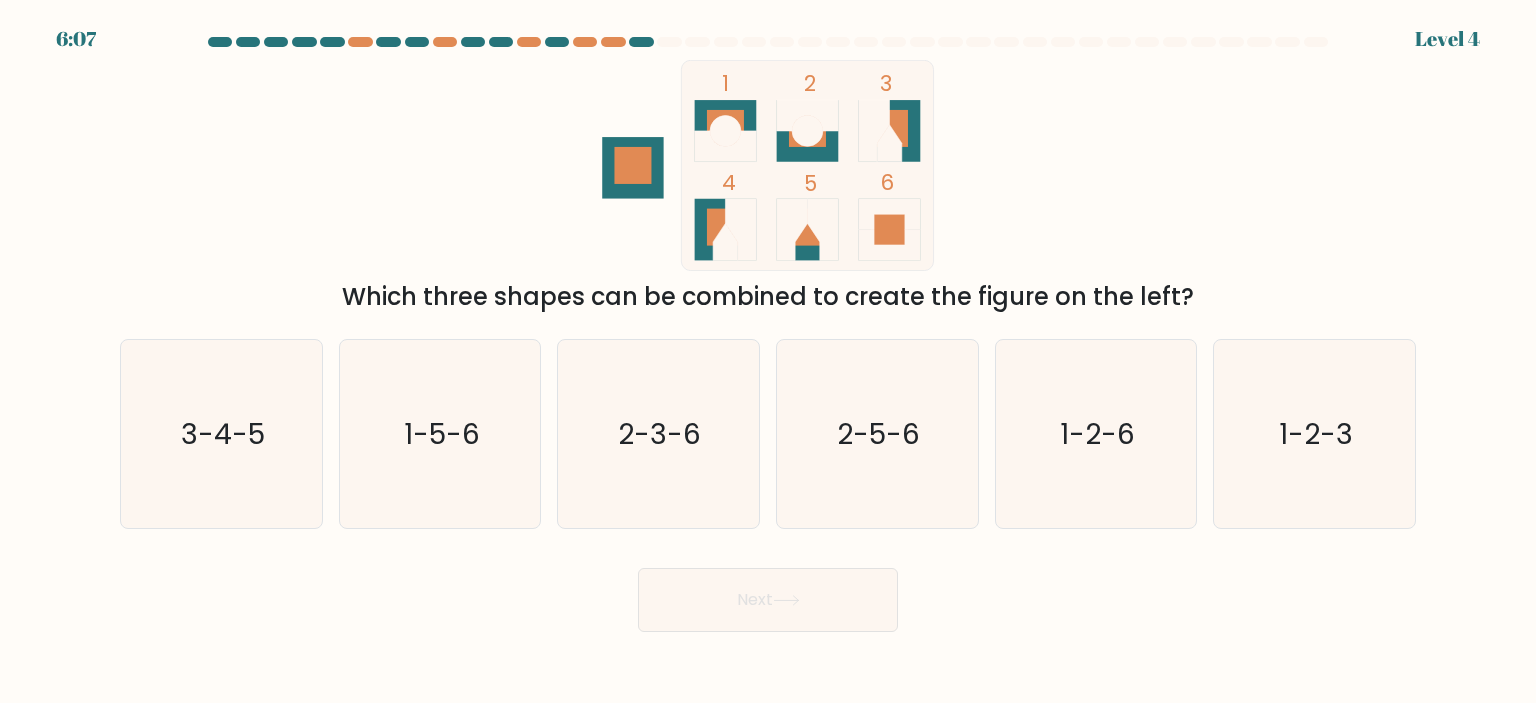 click 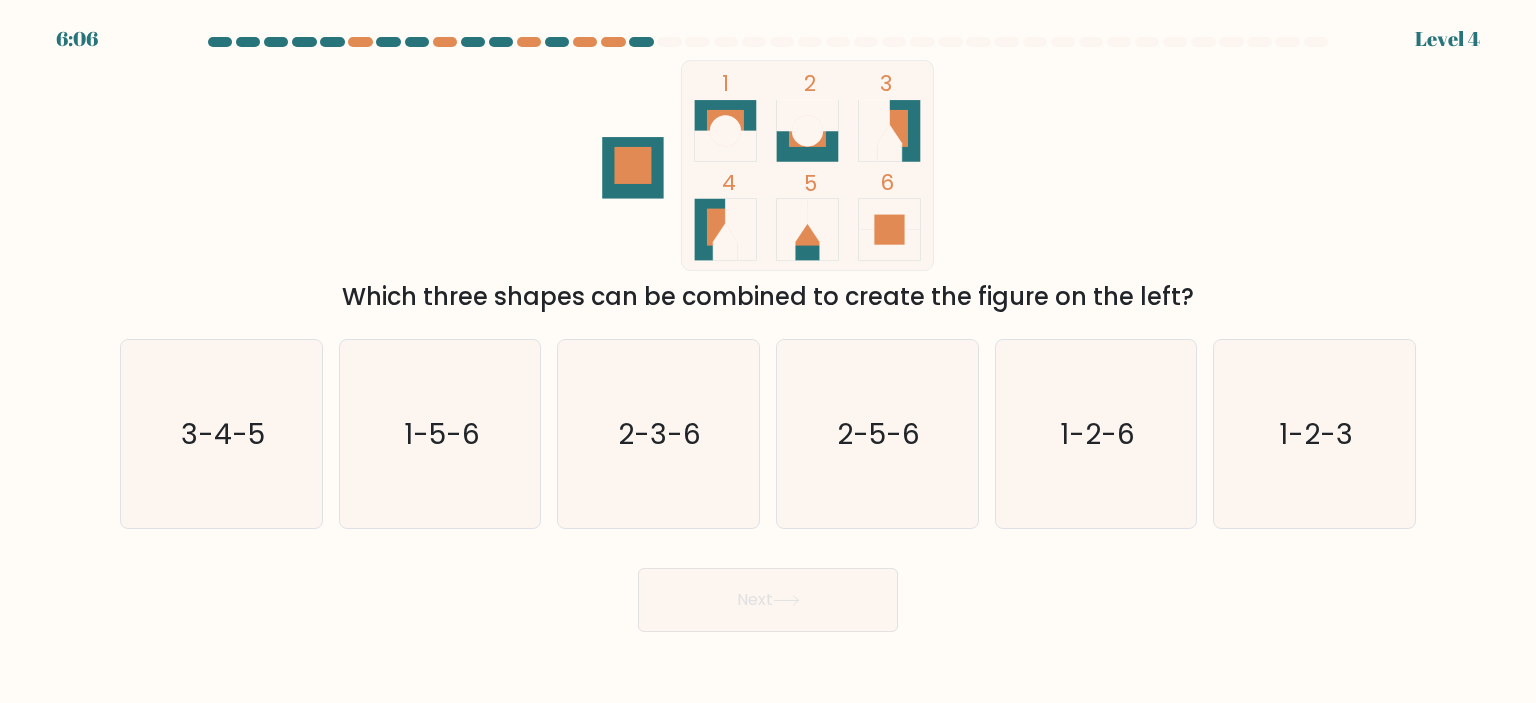 click 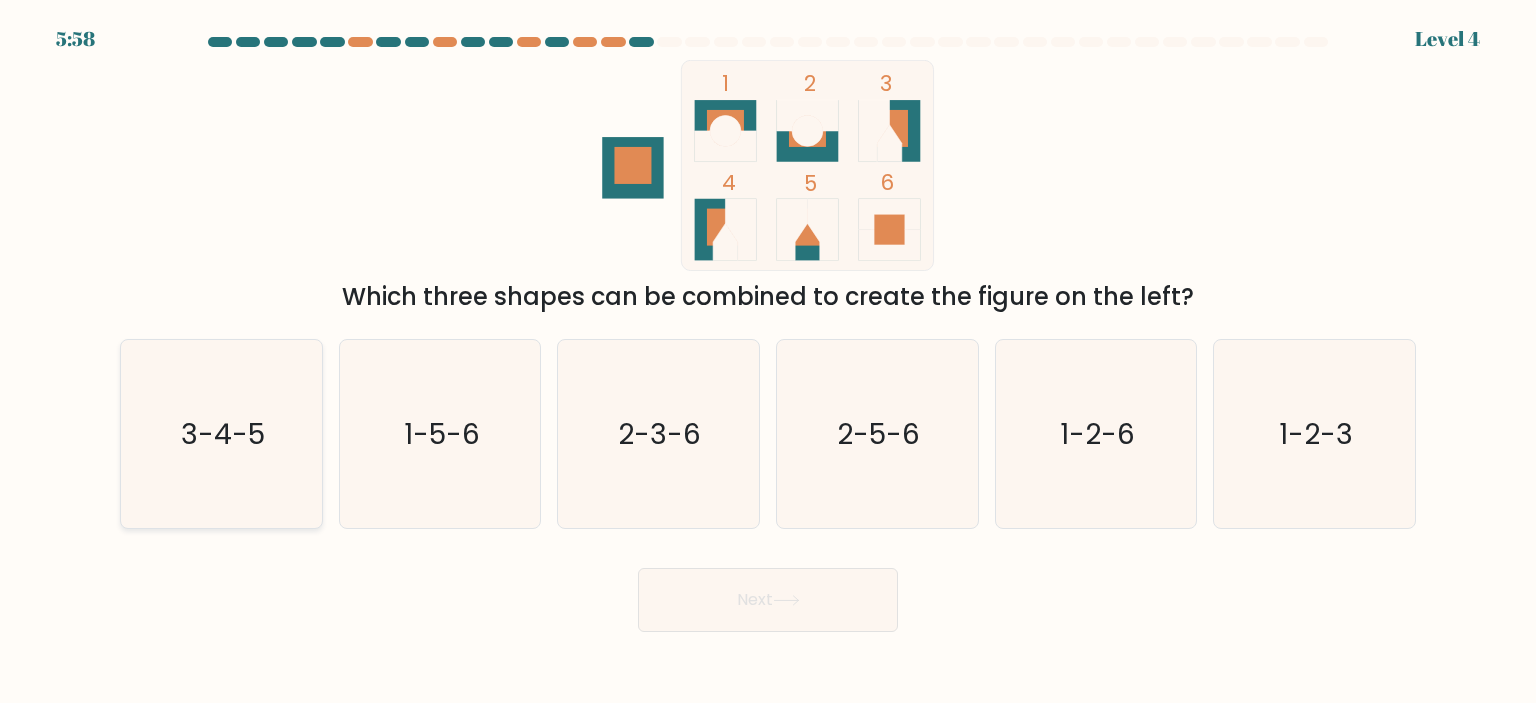 click on "3-4-5" 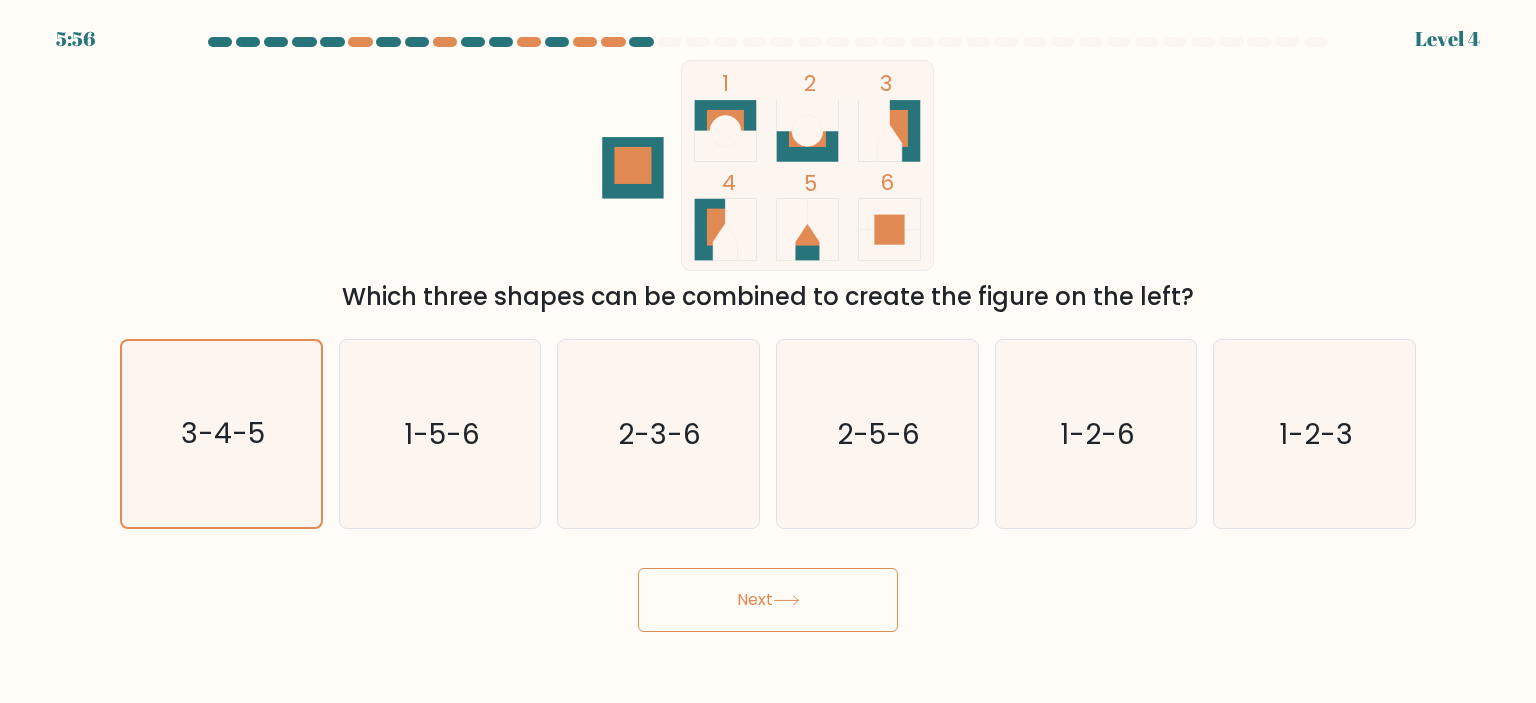 click on "Next" at bounding box center [768, 600] 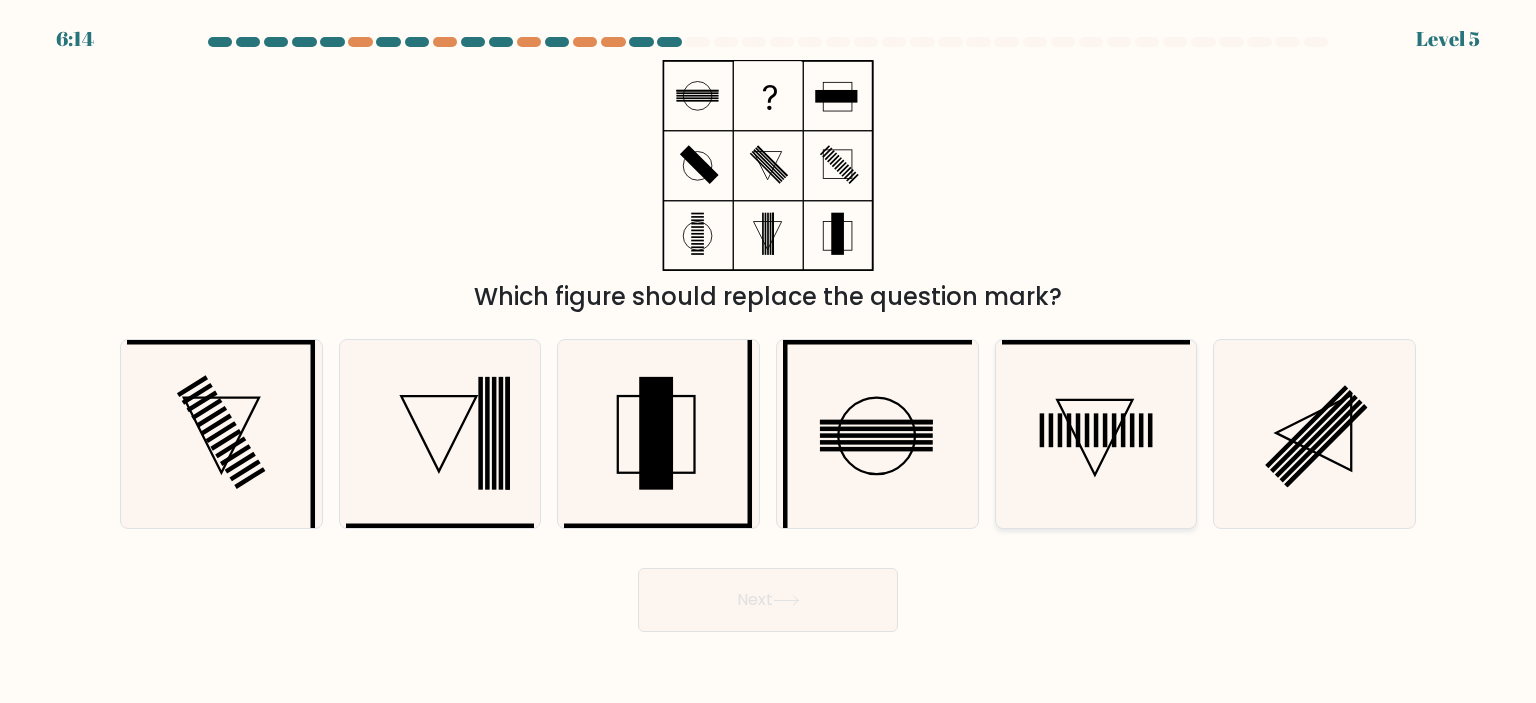 click 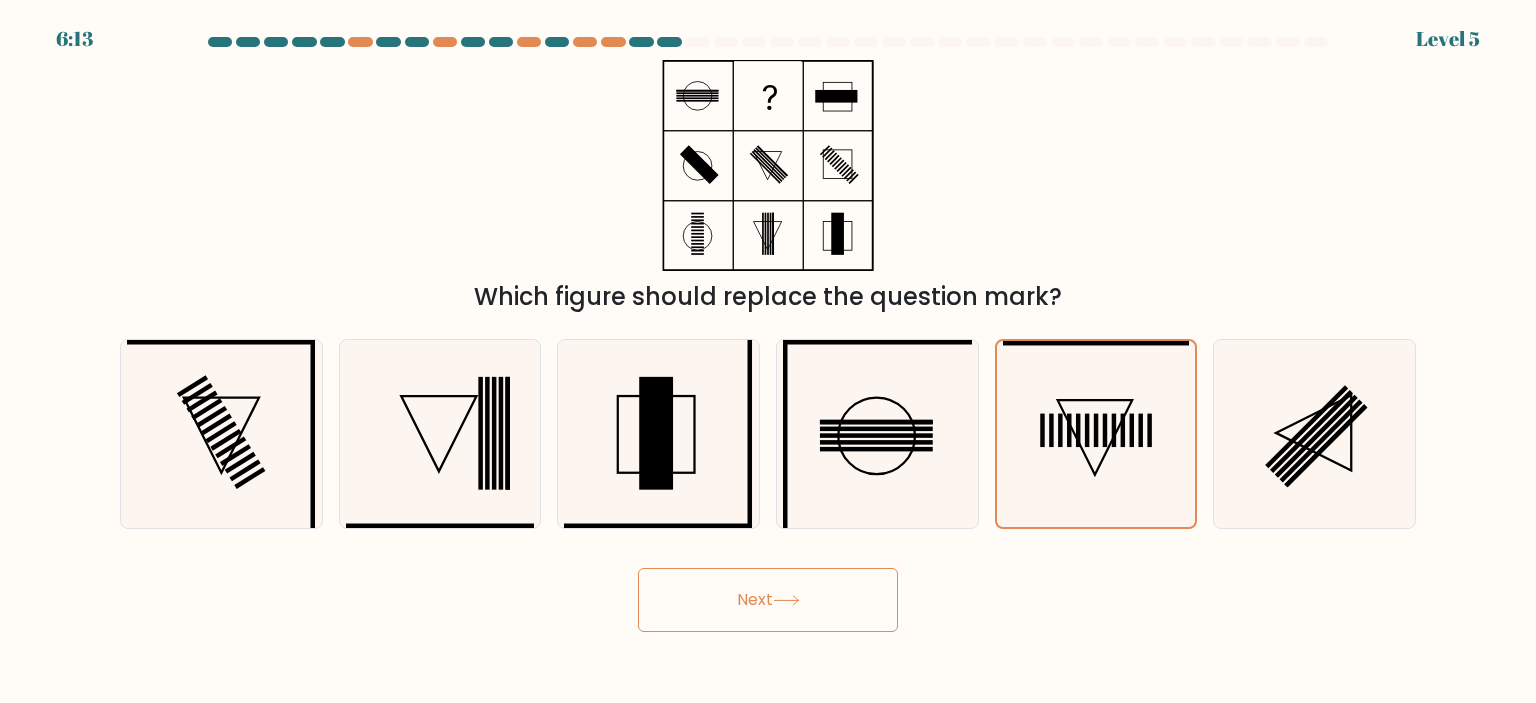 click on "Next" at bounding box center [768, 600] 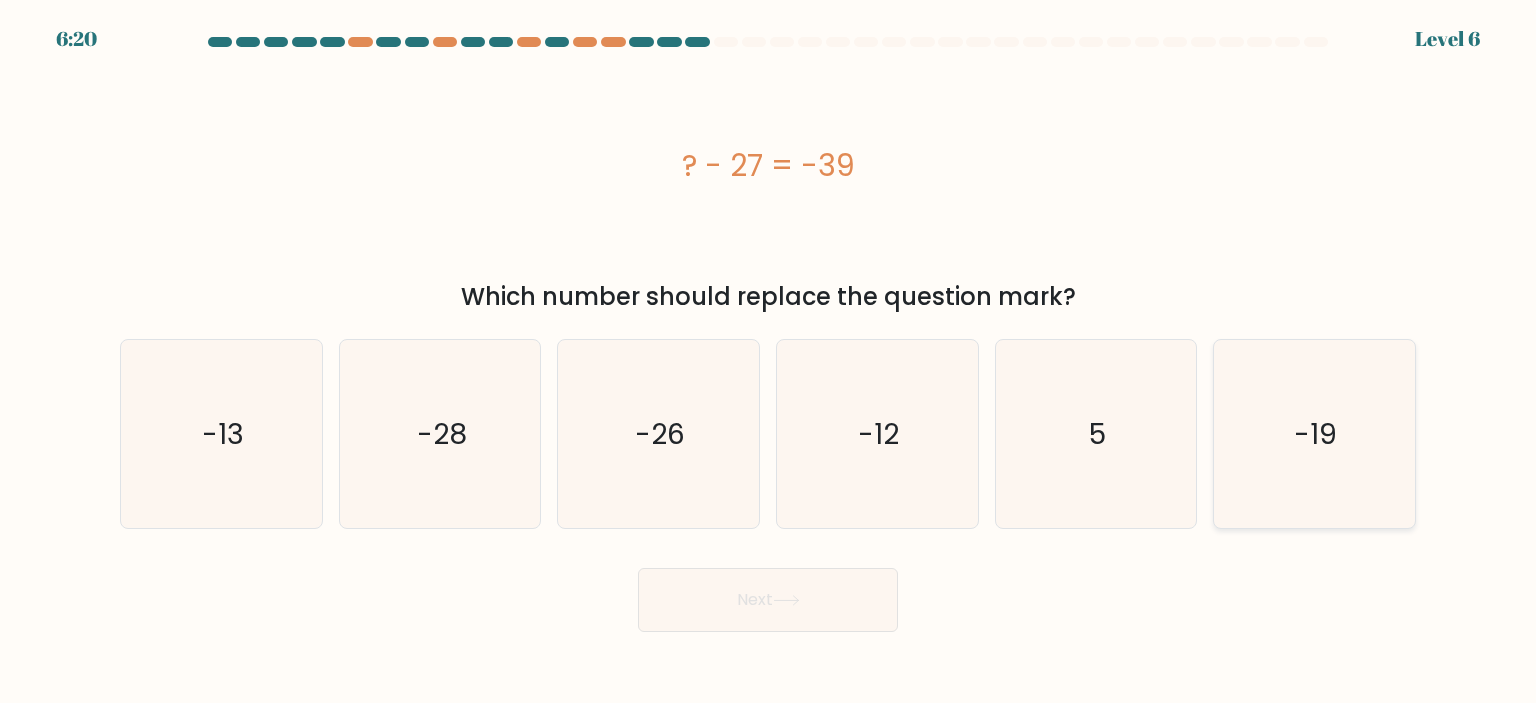 click on "-19" 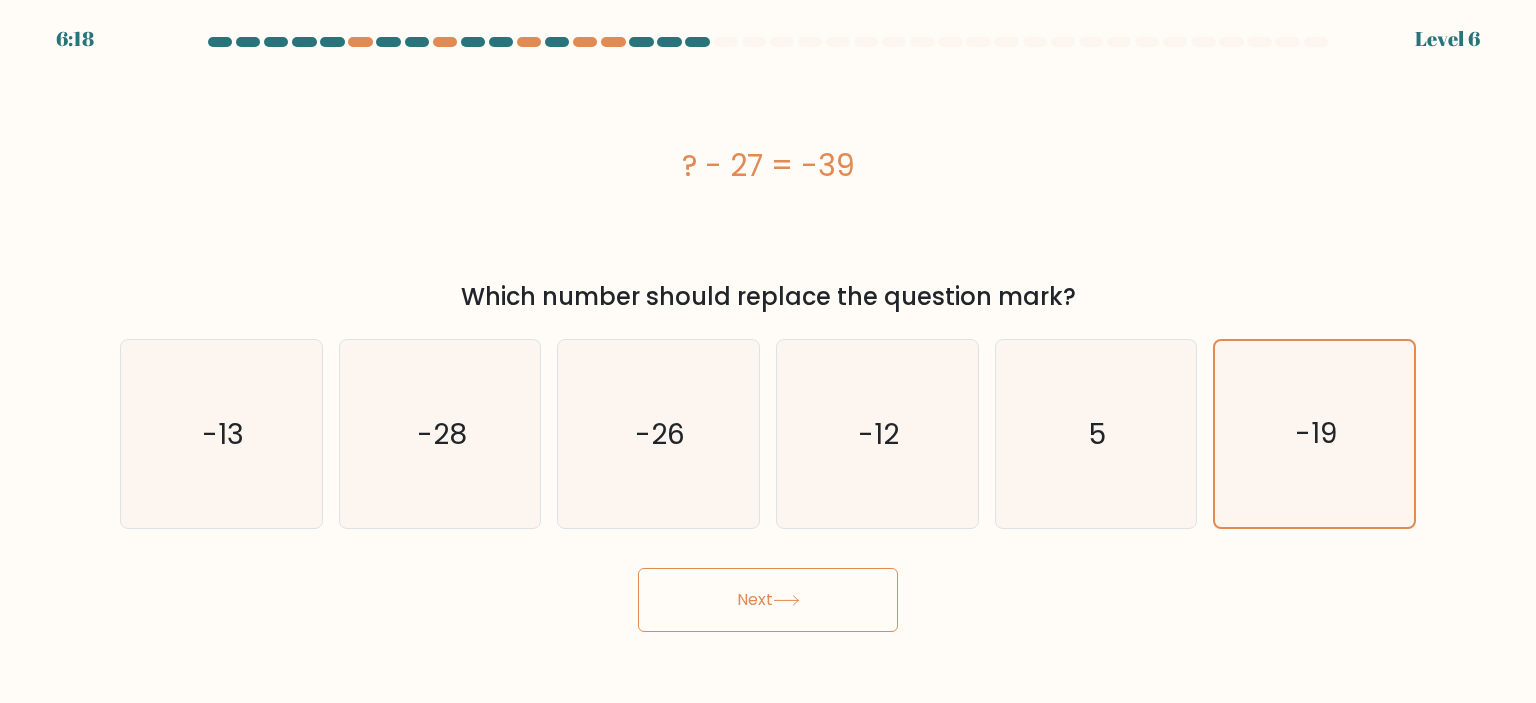 click on "Next" at bounding box center [768, 600] 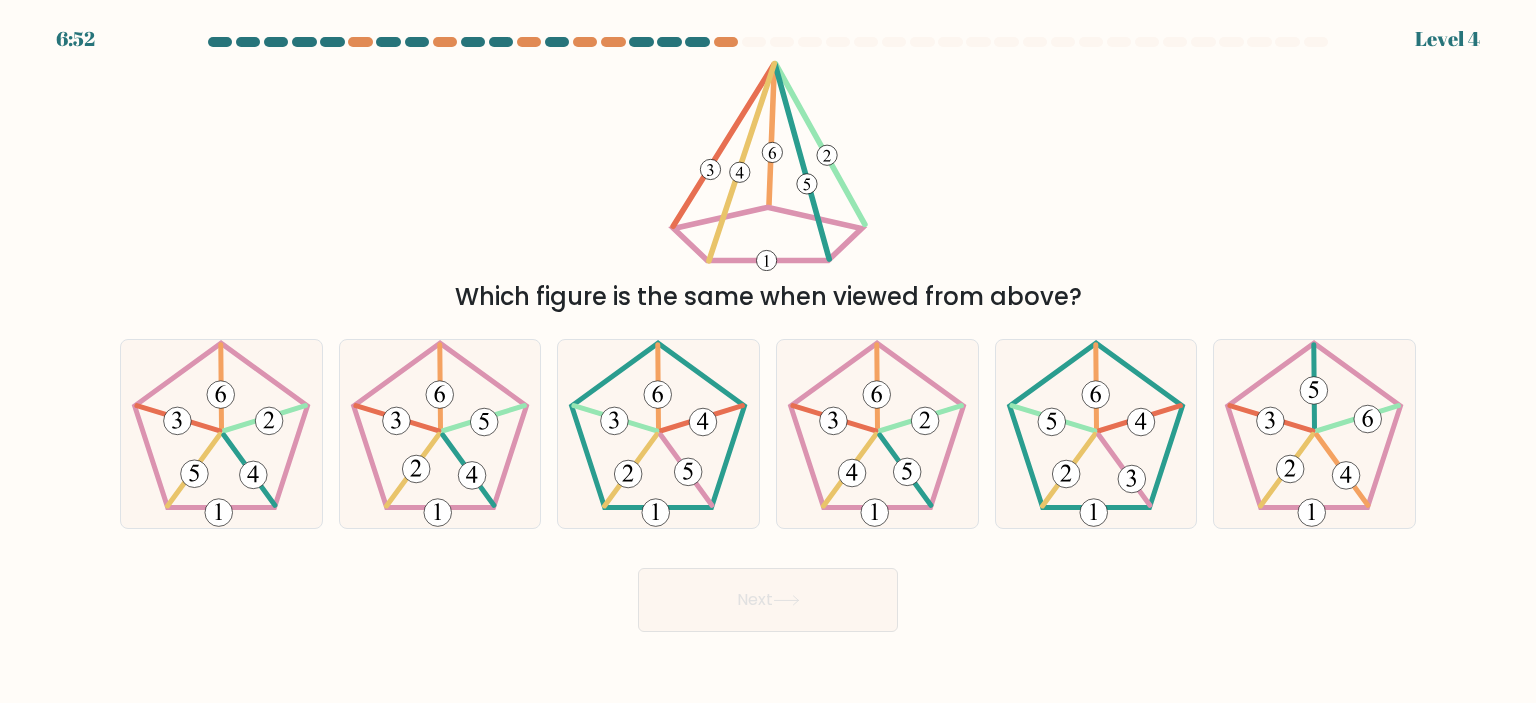 click 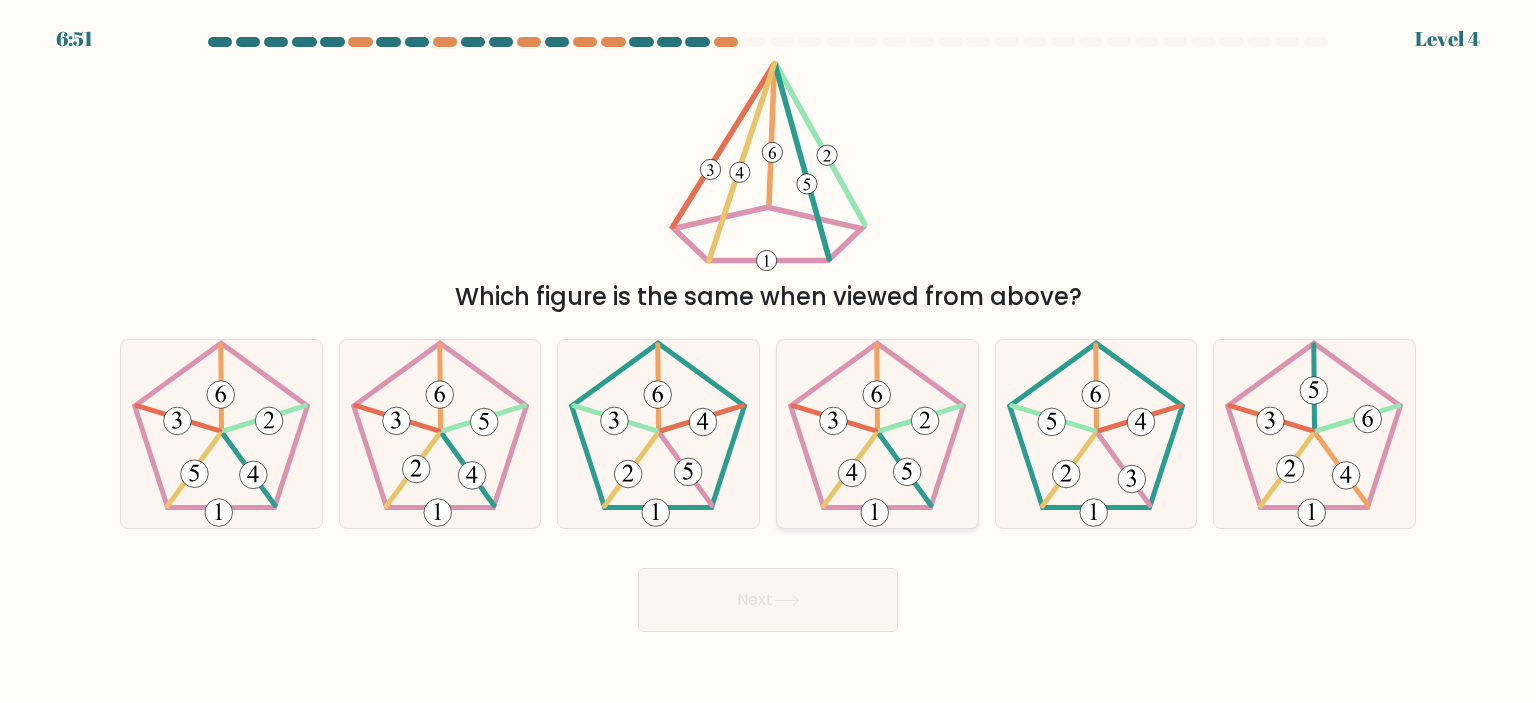 click 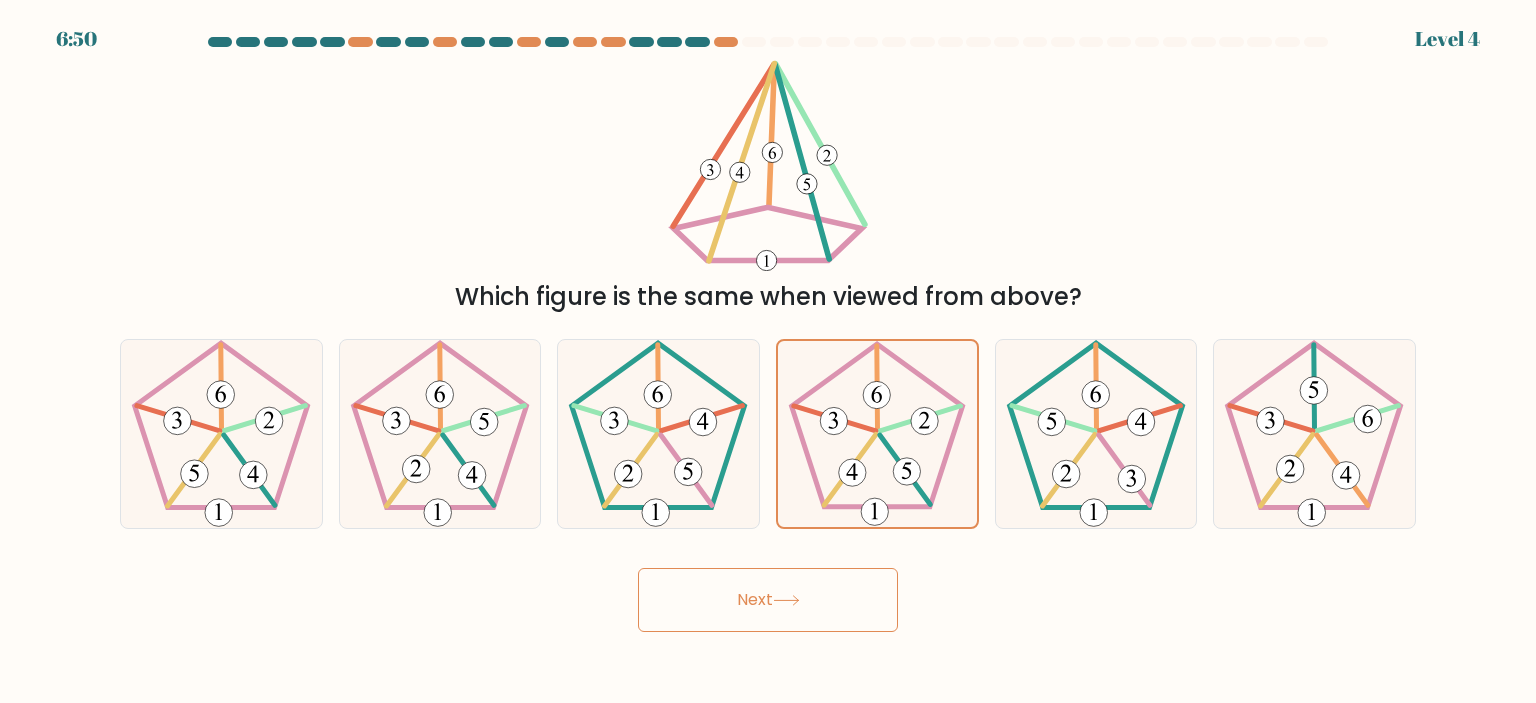 click on "6:50
Level 4" at bounding box center [768, 351] 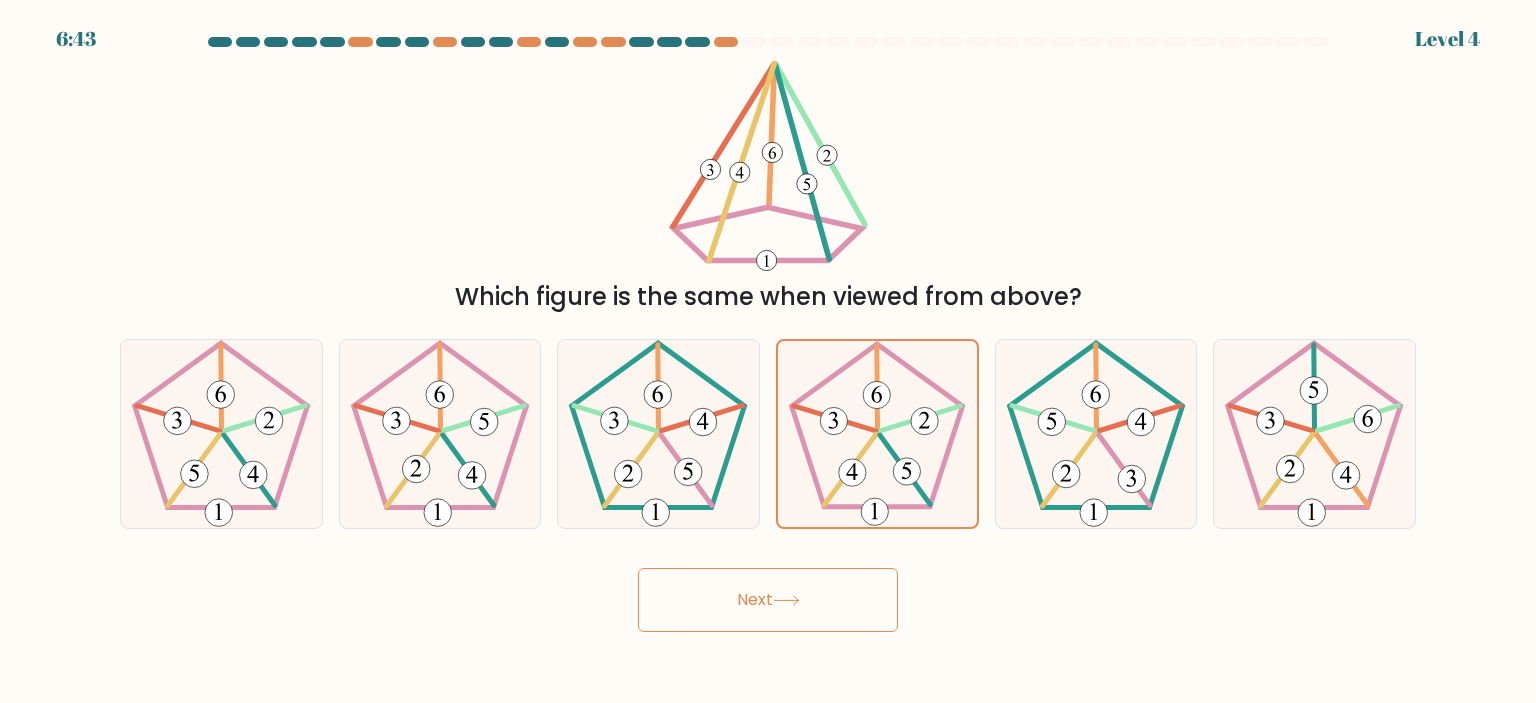 click on "Next" at bounding box center (768, 600) 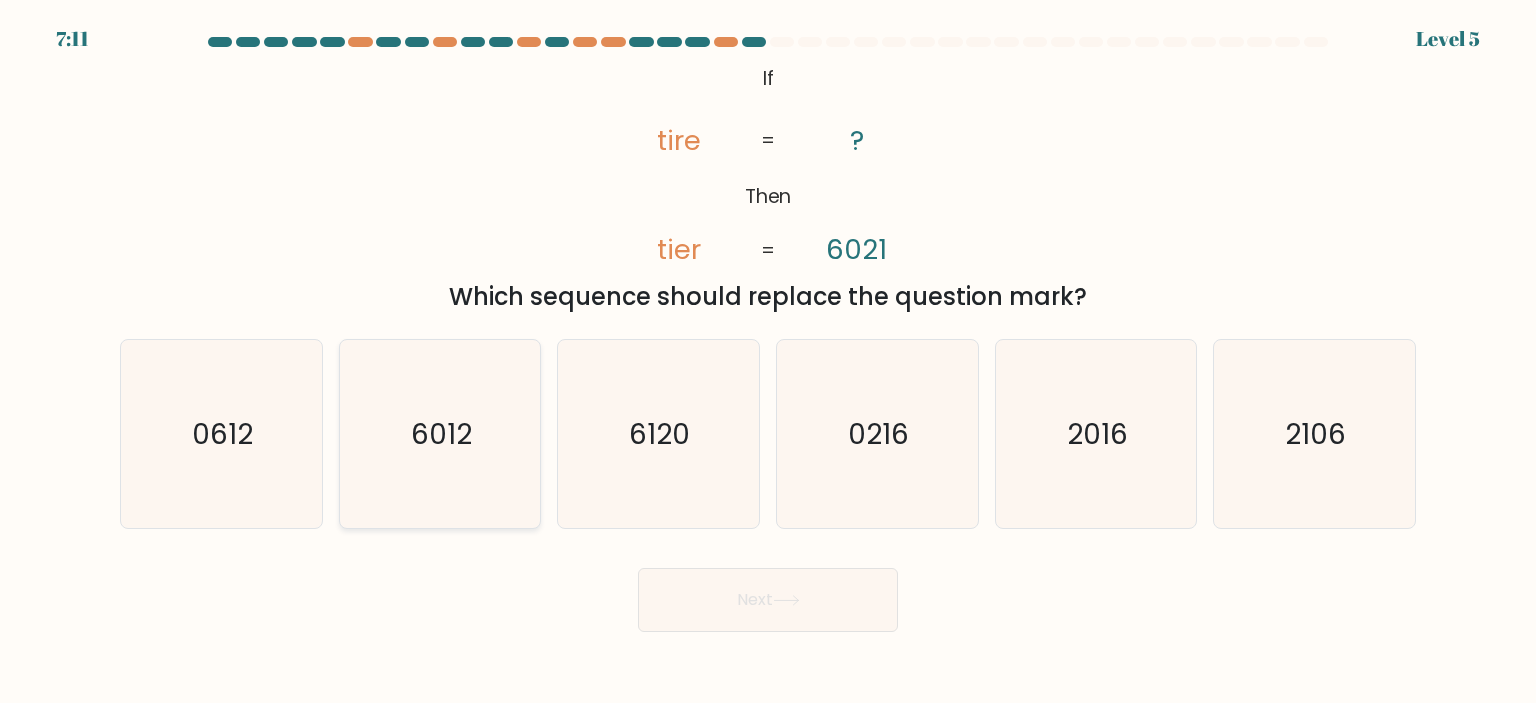 click on "6012" 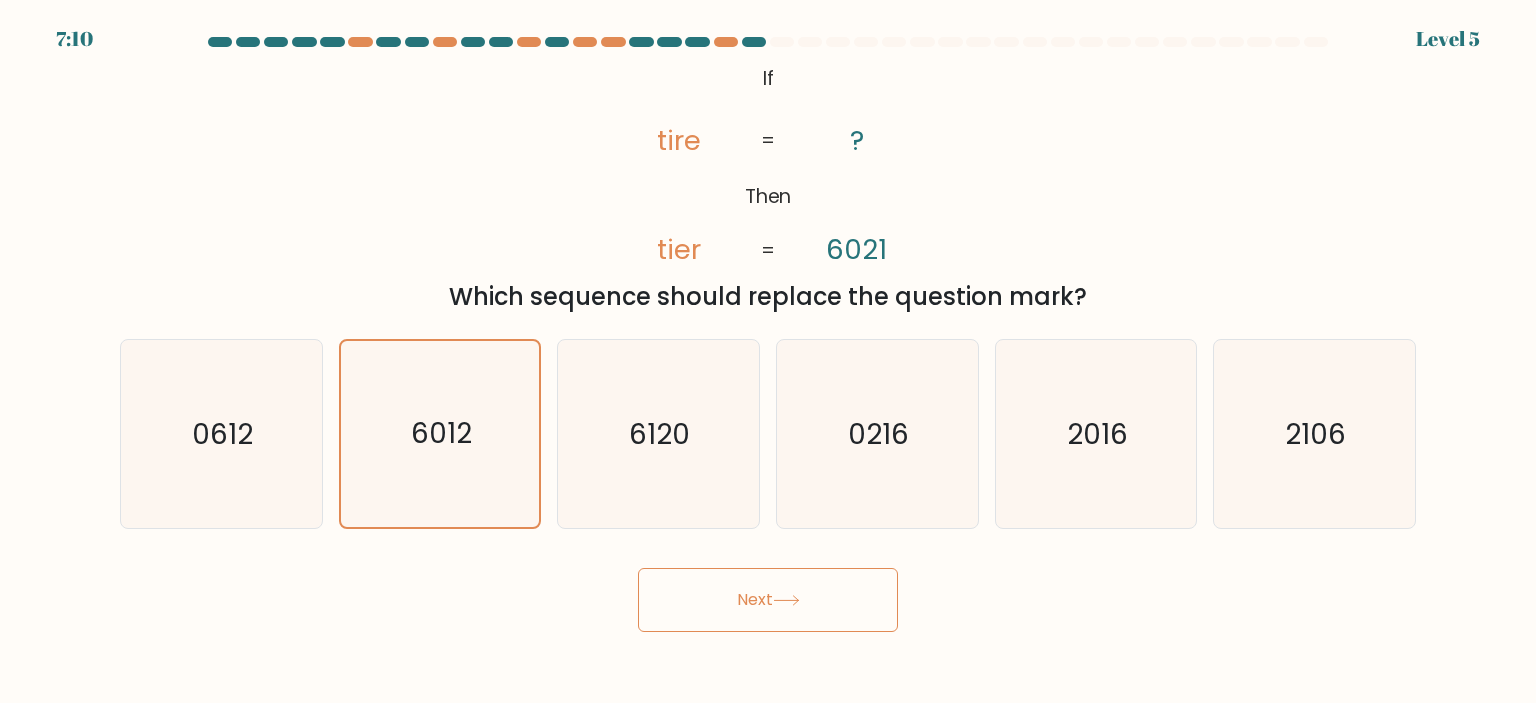 click on "Next" at bounding box center (768, 600) 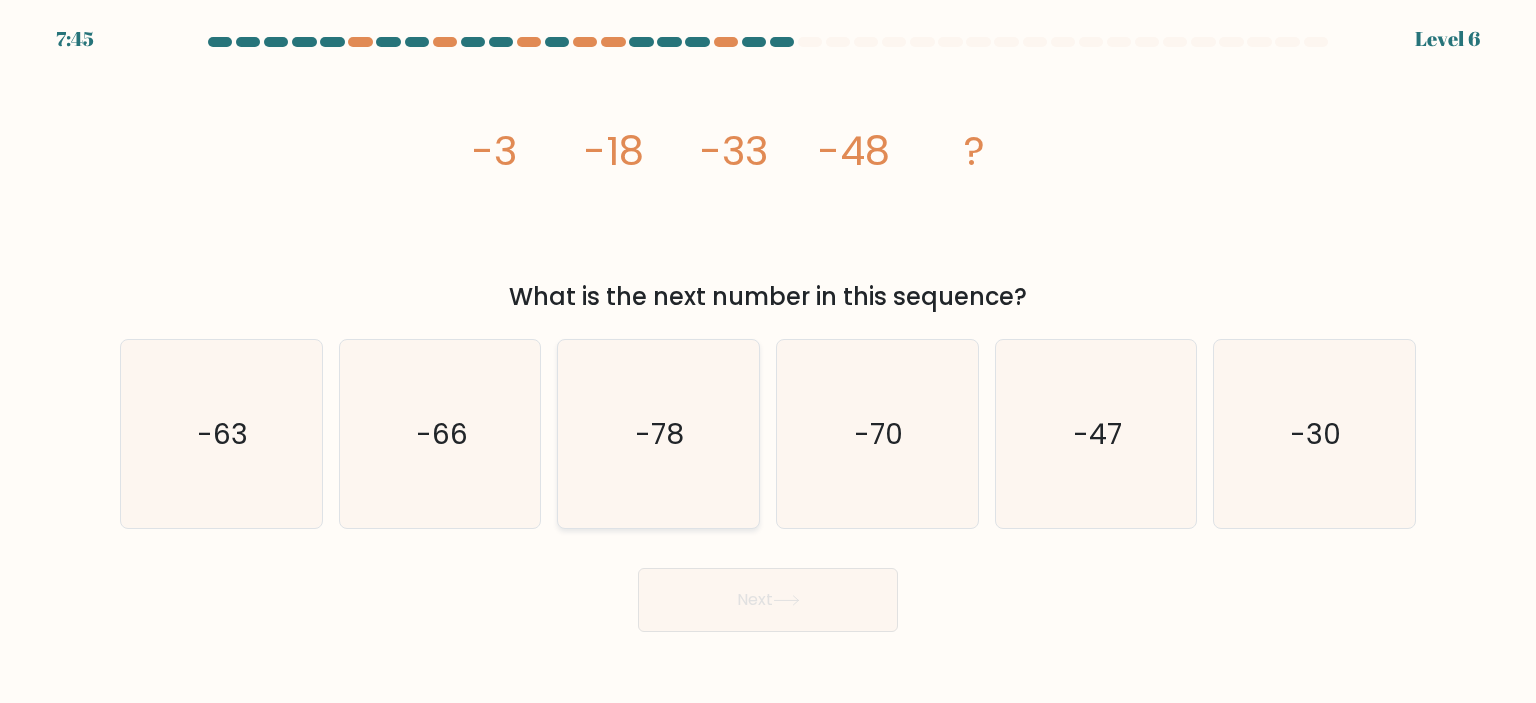 click on "-78" 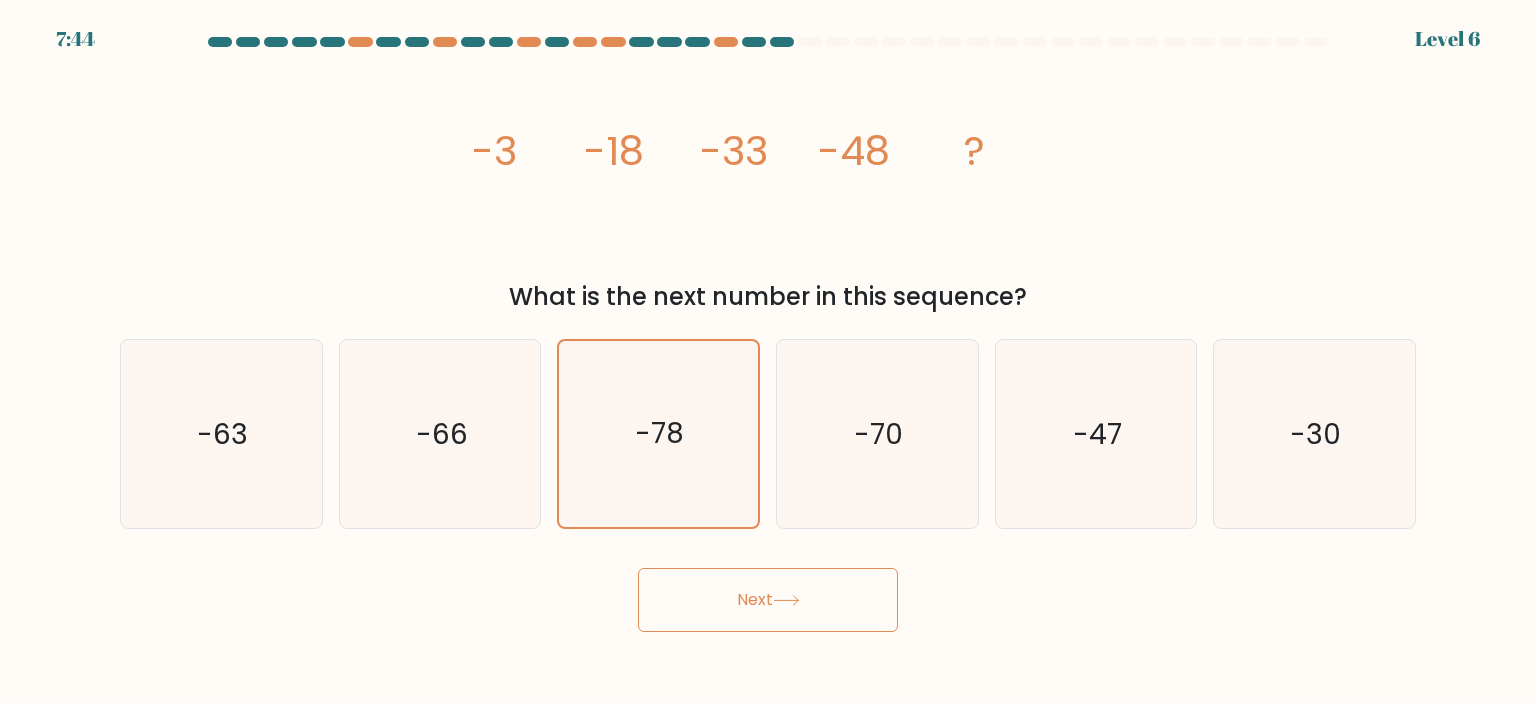 click on "Next" at bounding box center [768, 600] 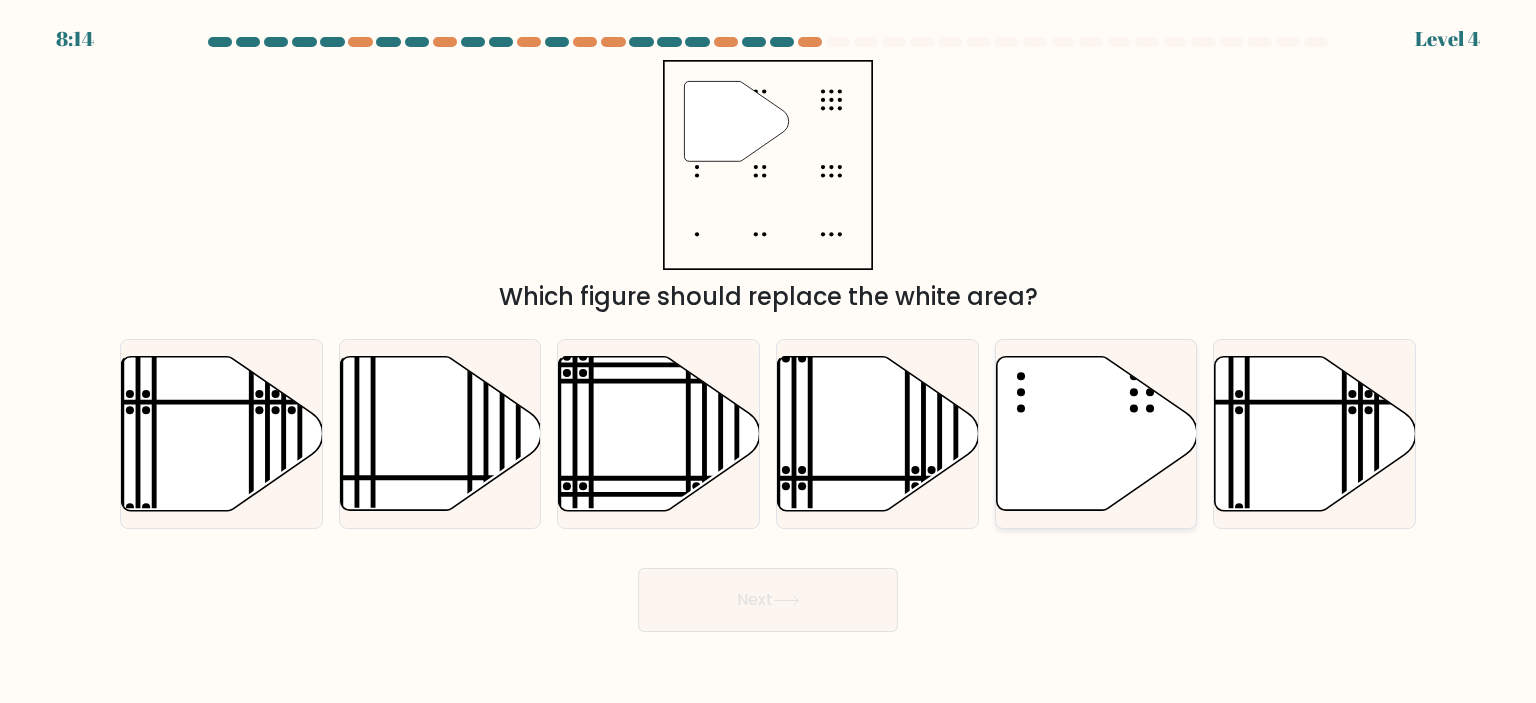 click 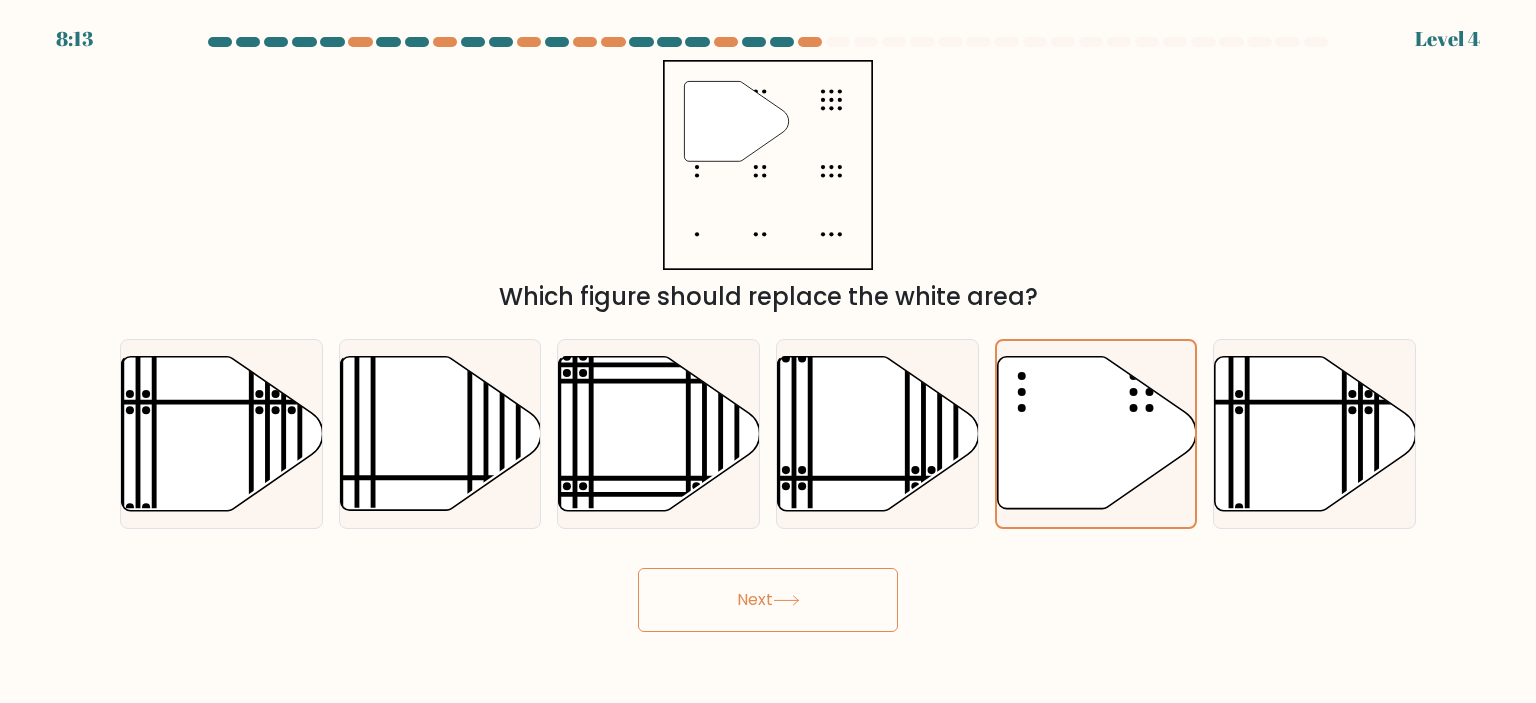 click 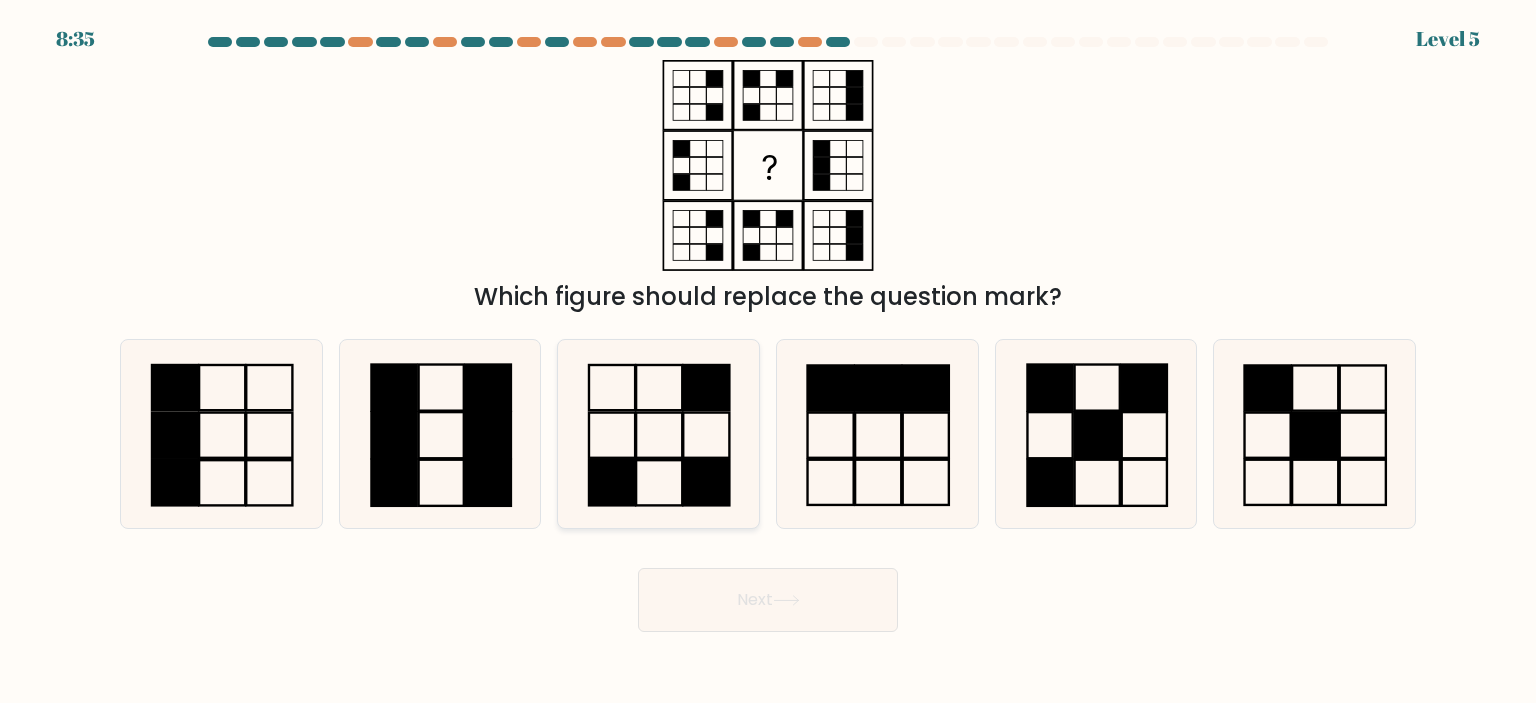 click 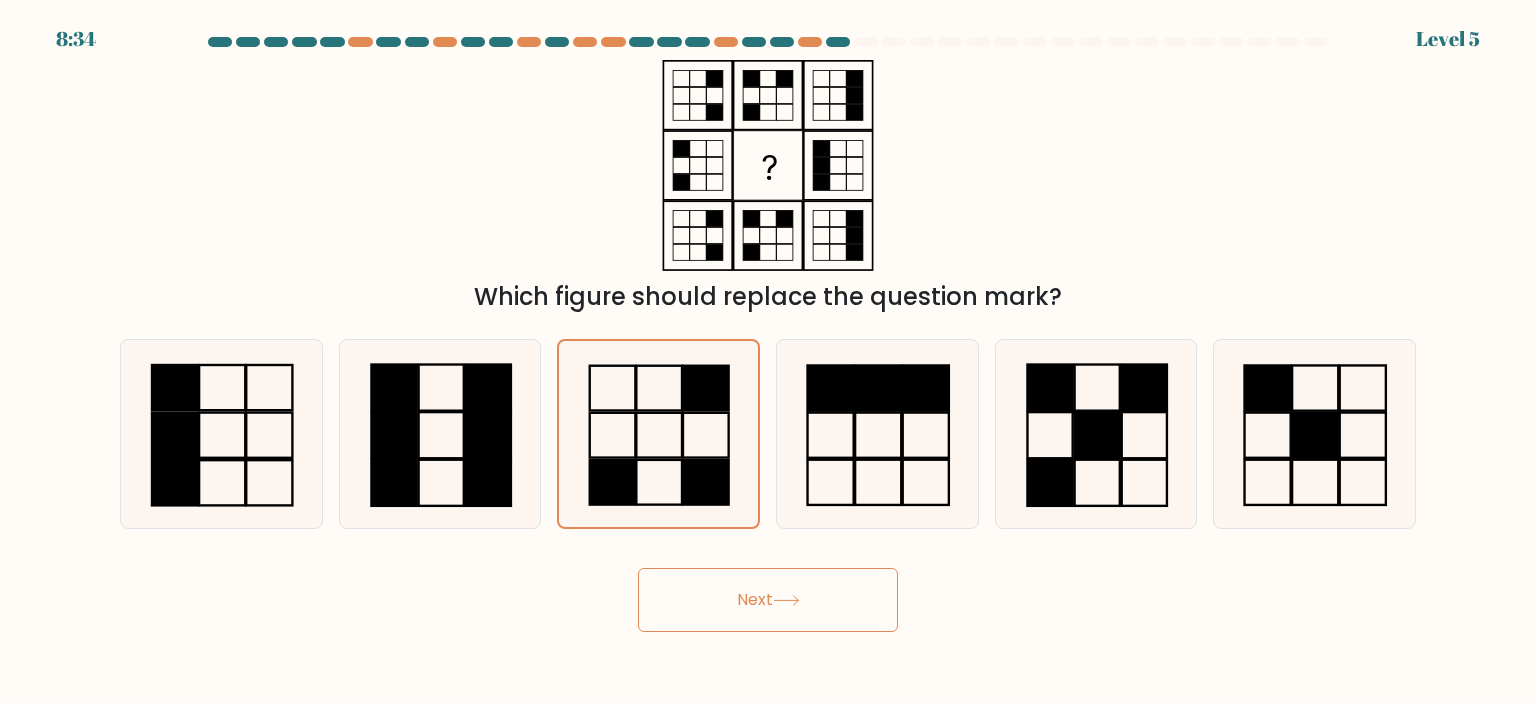 click on "Next" at bounding box center [768, 600] 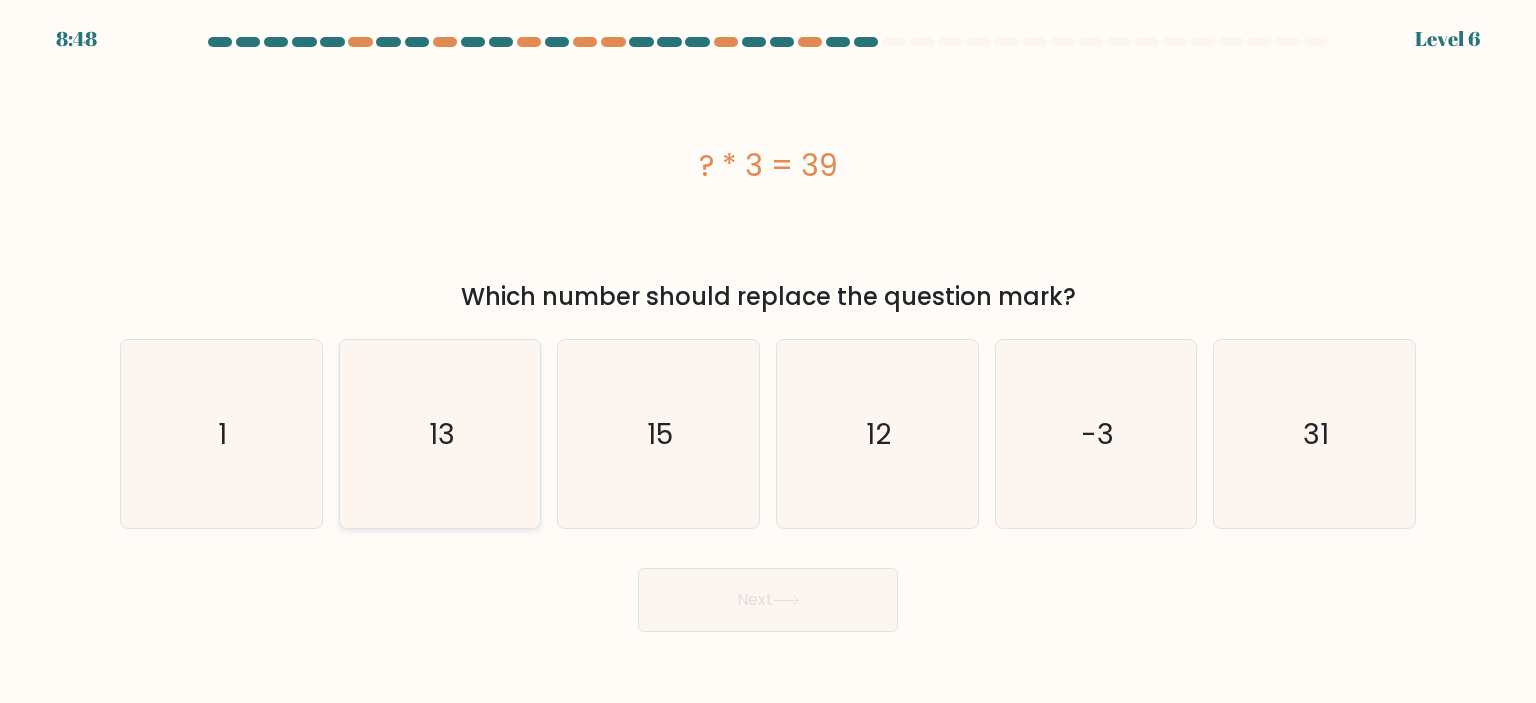 click on "13" 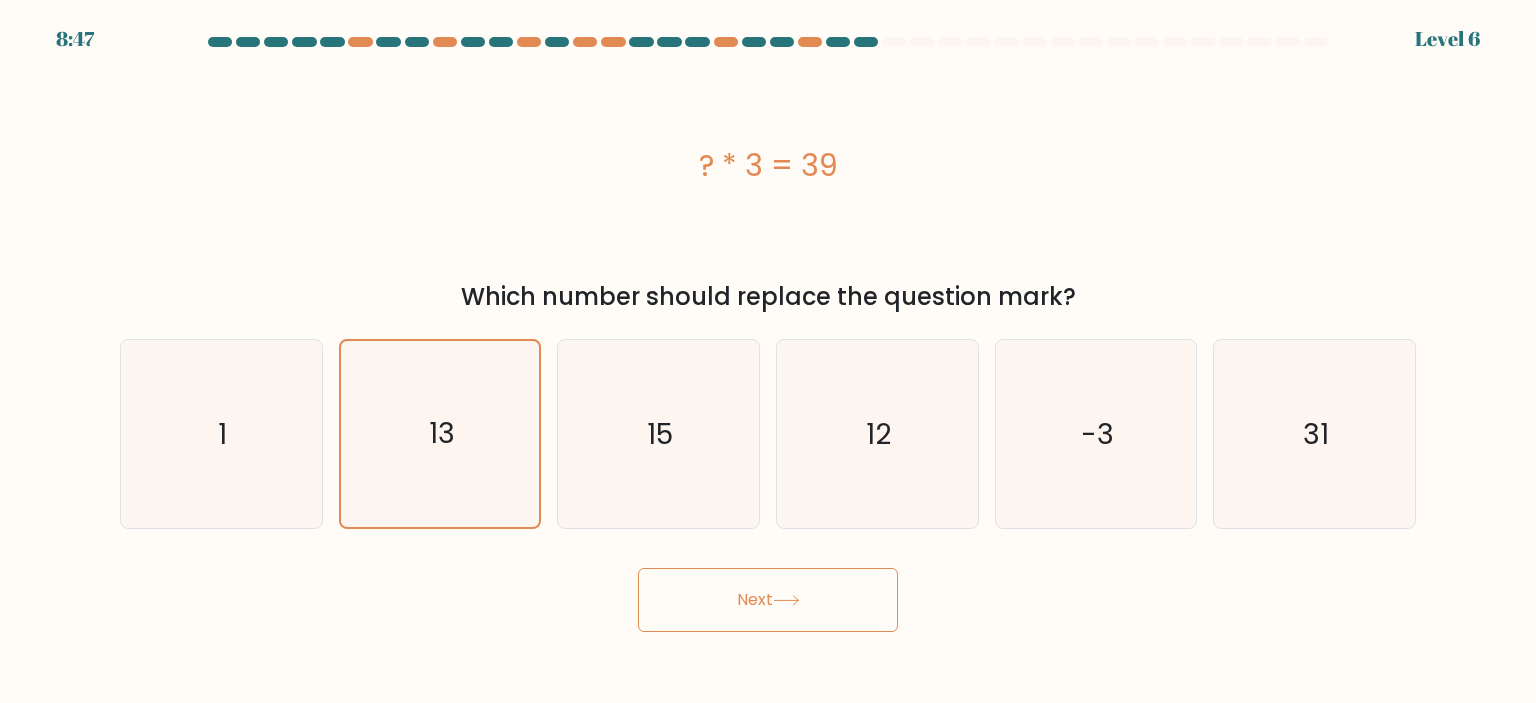 click on "Next" at bounding box center [768, 600] 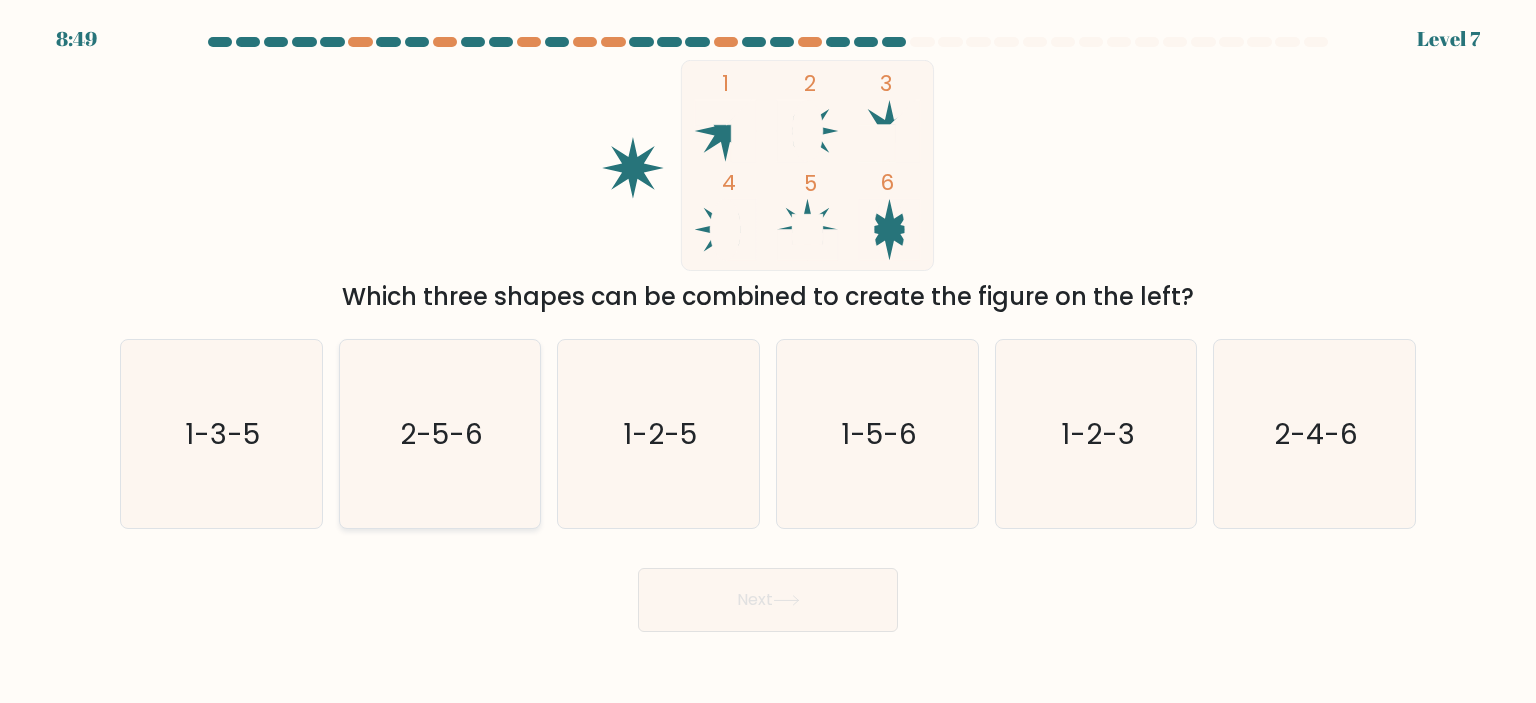 click on "2-5-6" 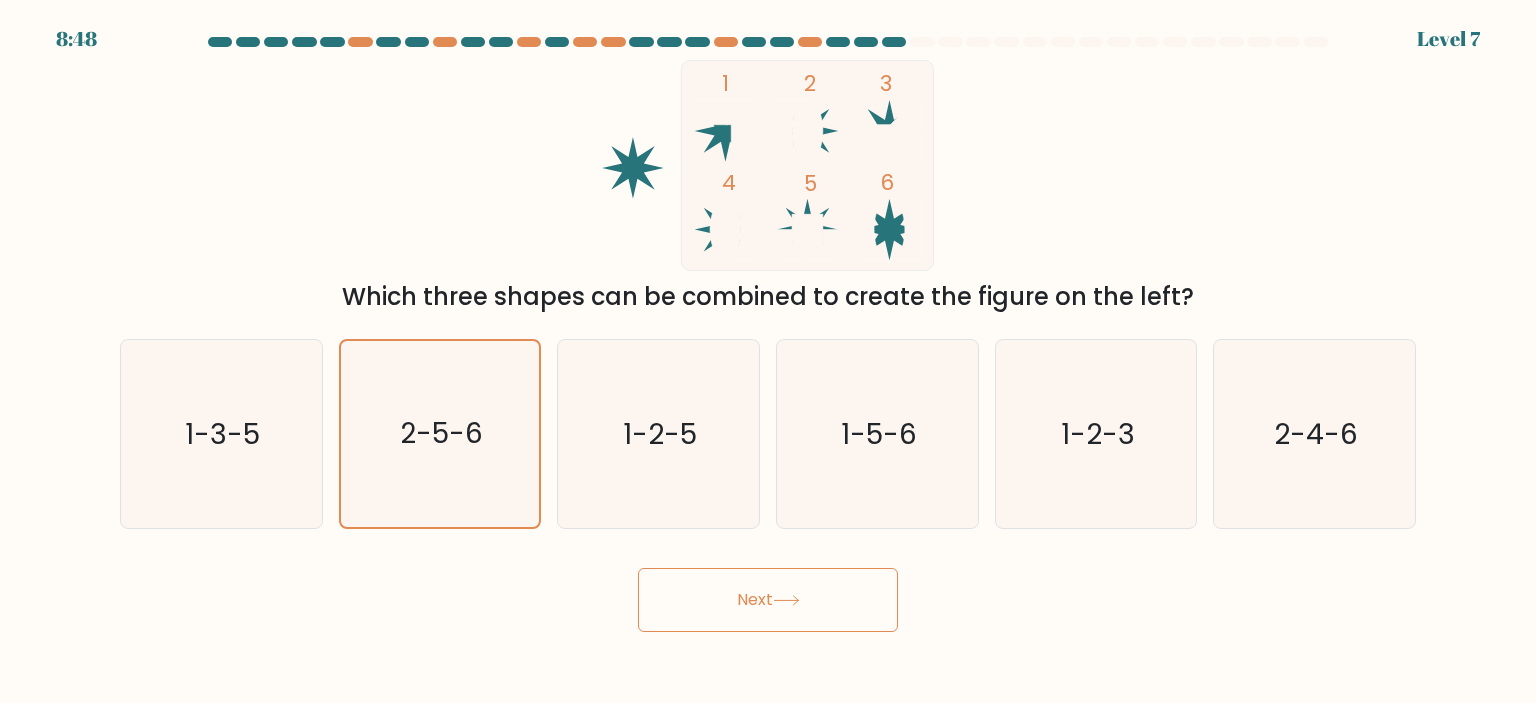 click on "Next" at bounding box center (768, 600) 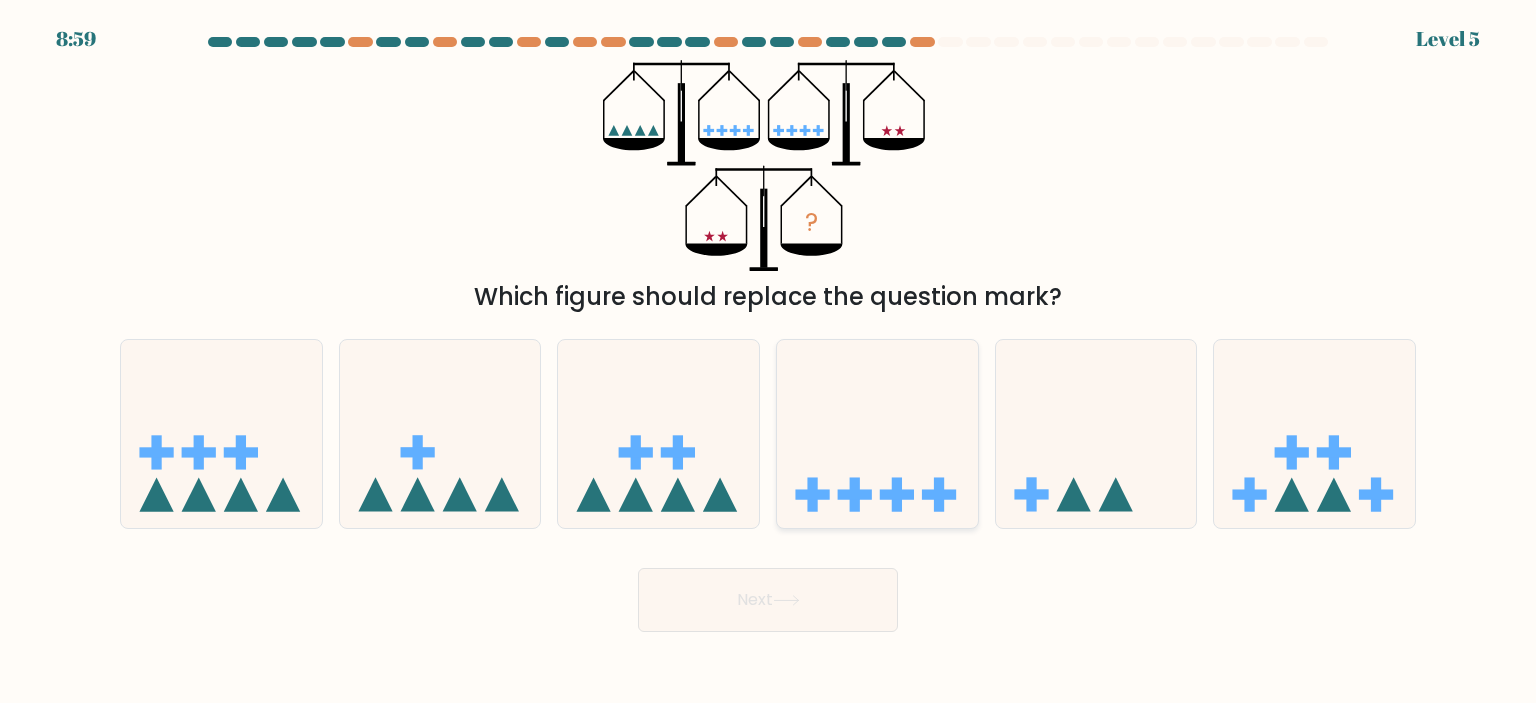 click 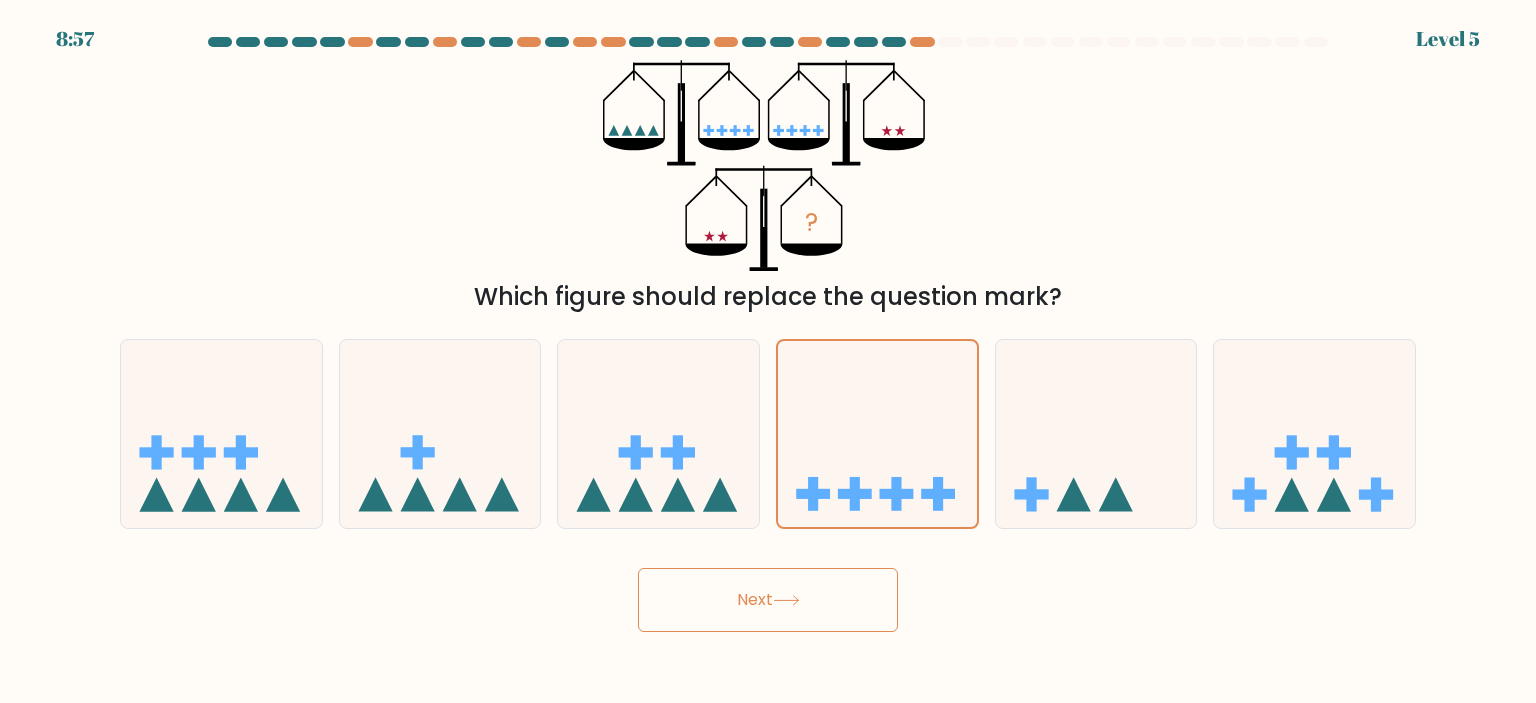click on "Next" at bounding box center (768, 600) 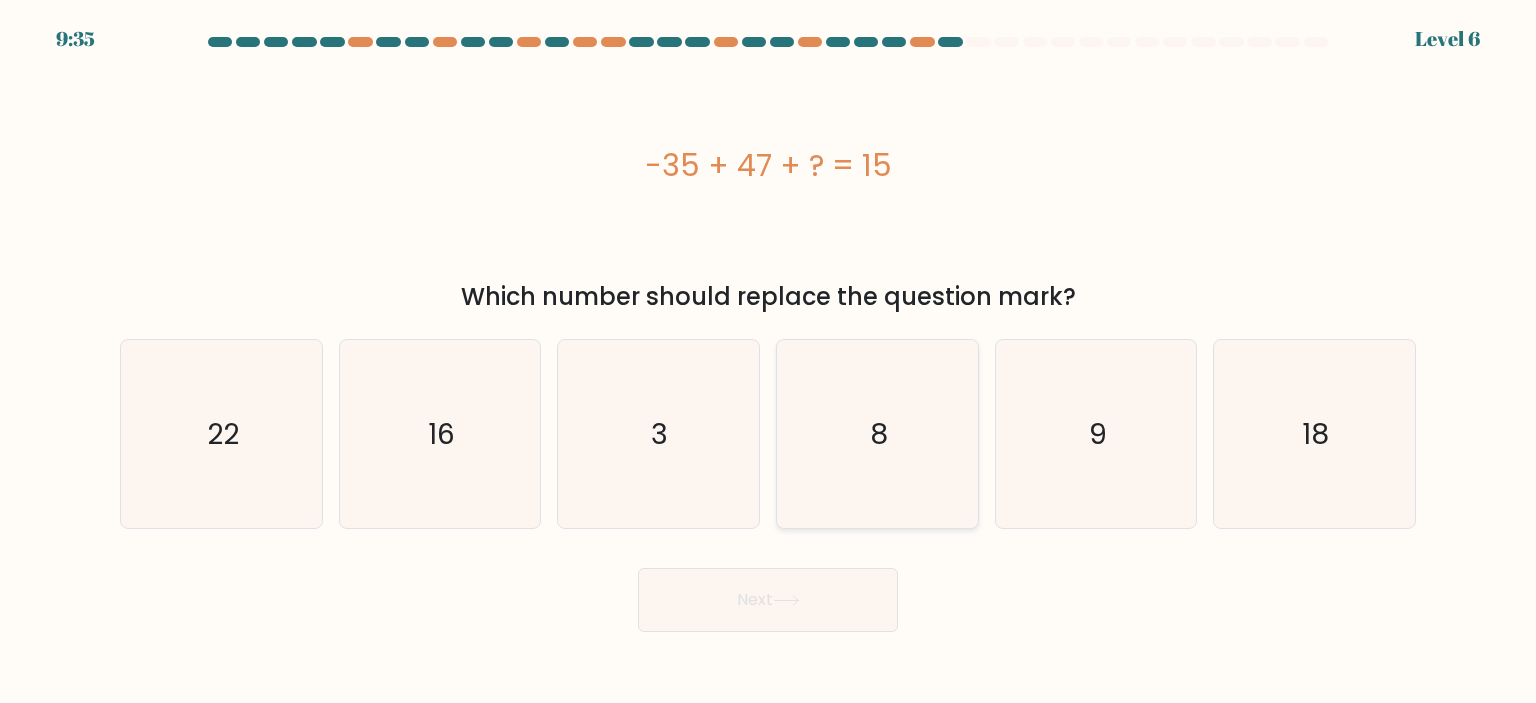 click on "8" 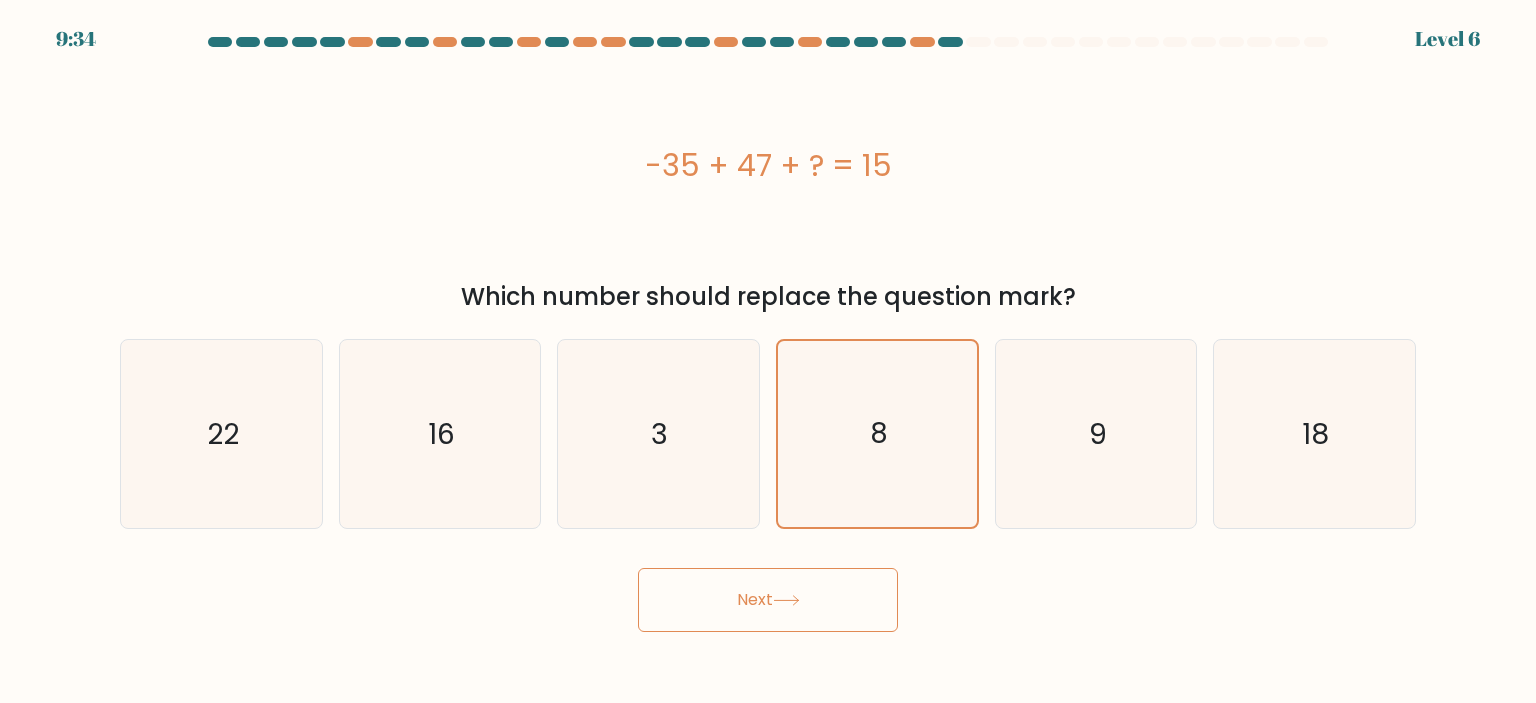 click on "Next" at bounding box center (768, 600) 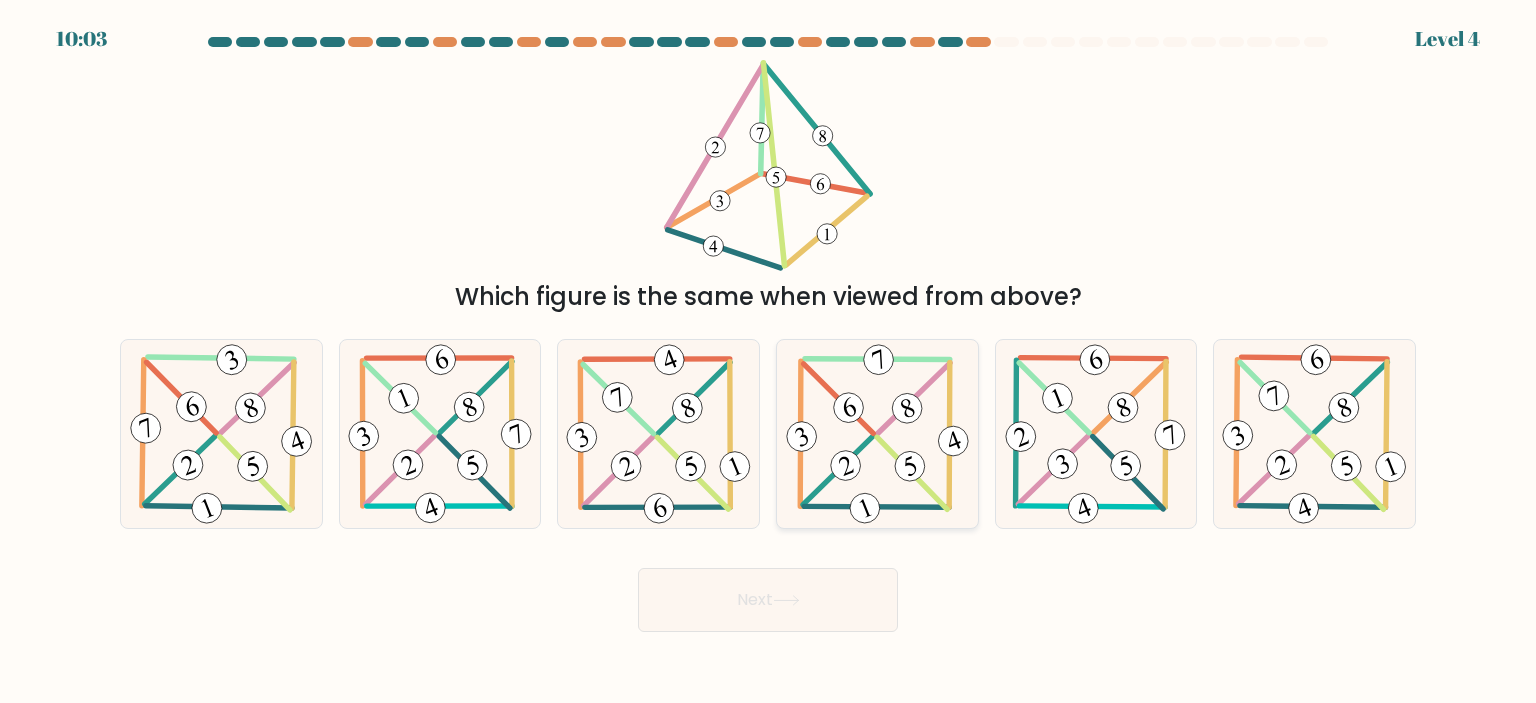 click 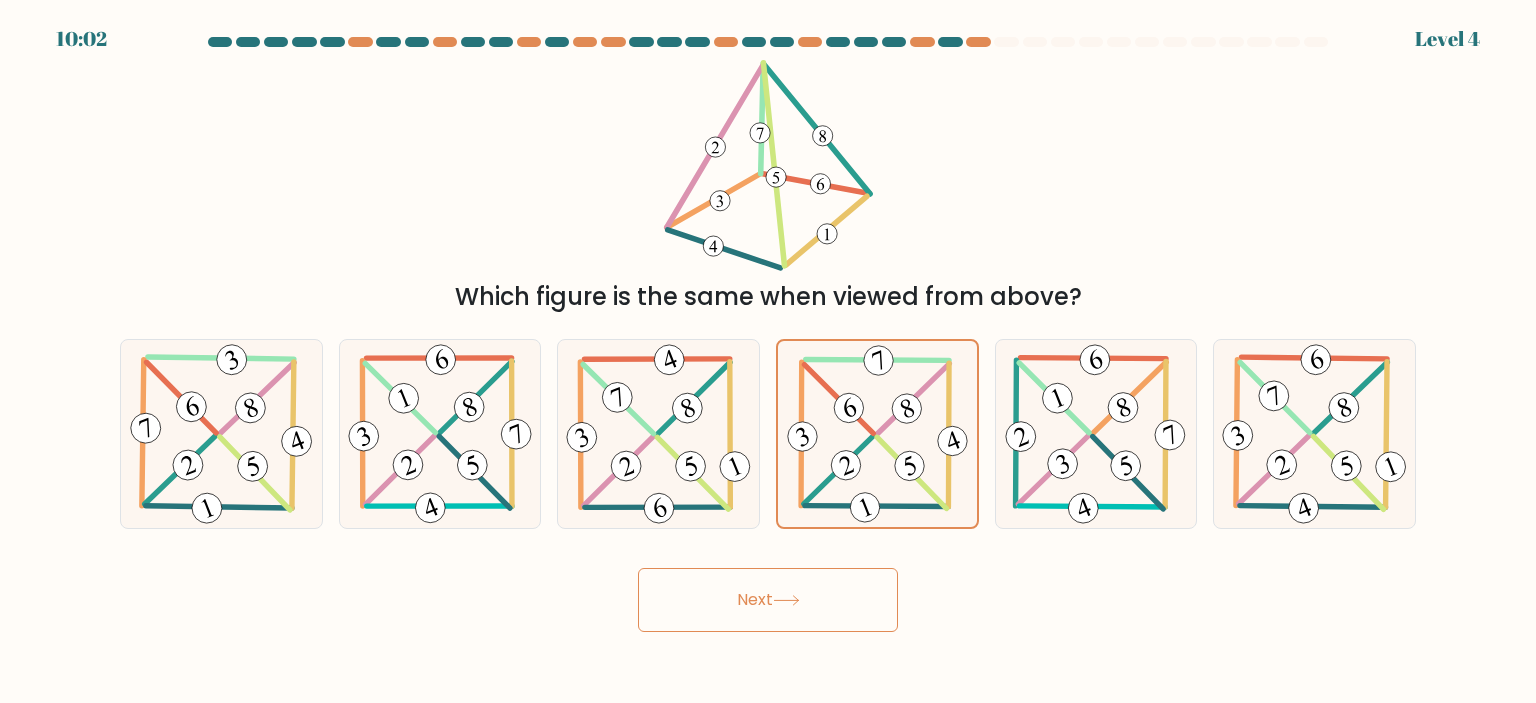 click on "Next" at bounding box center [768, 600] 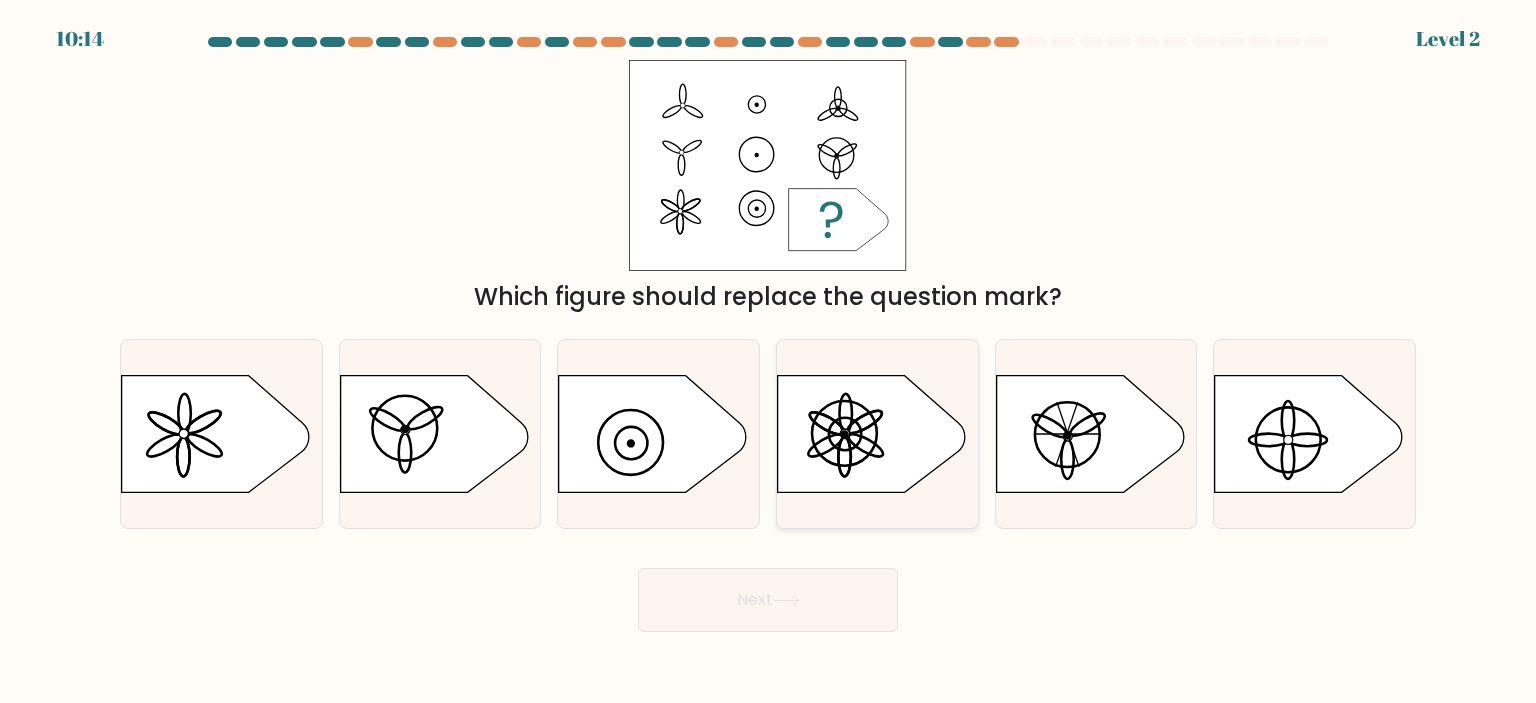 click 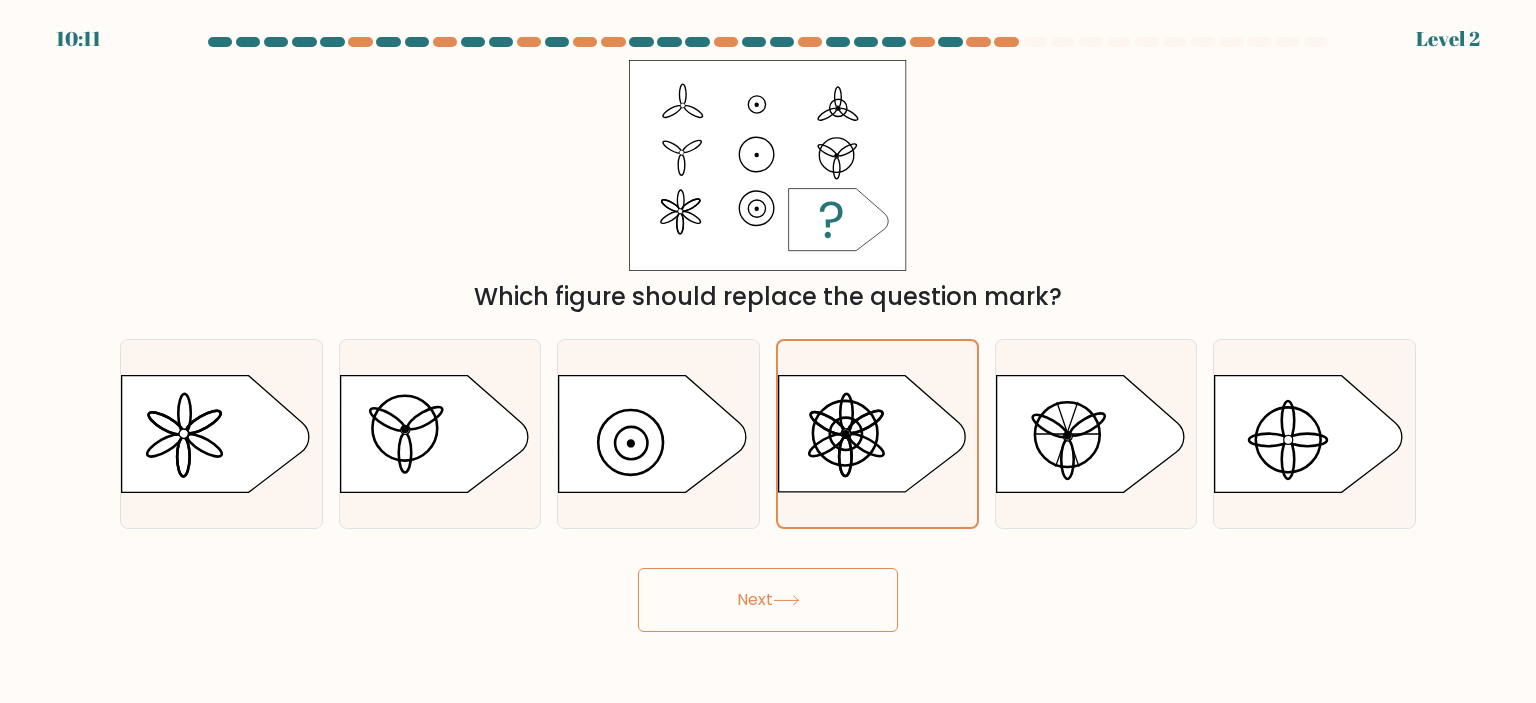 click on "Next" at bounding box center (768, 600) 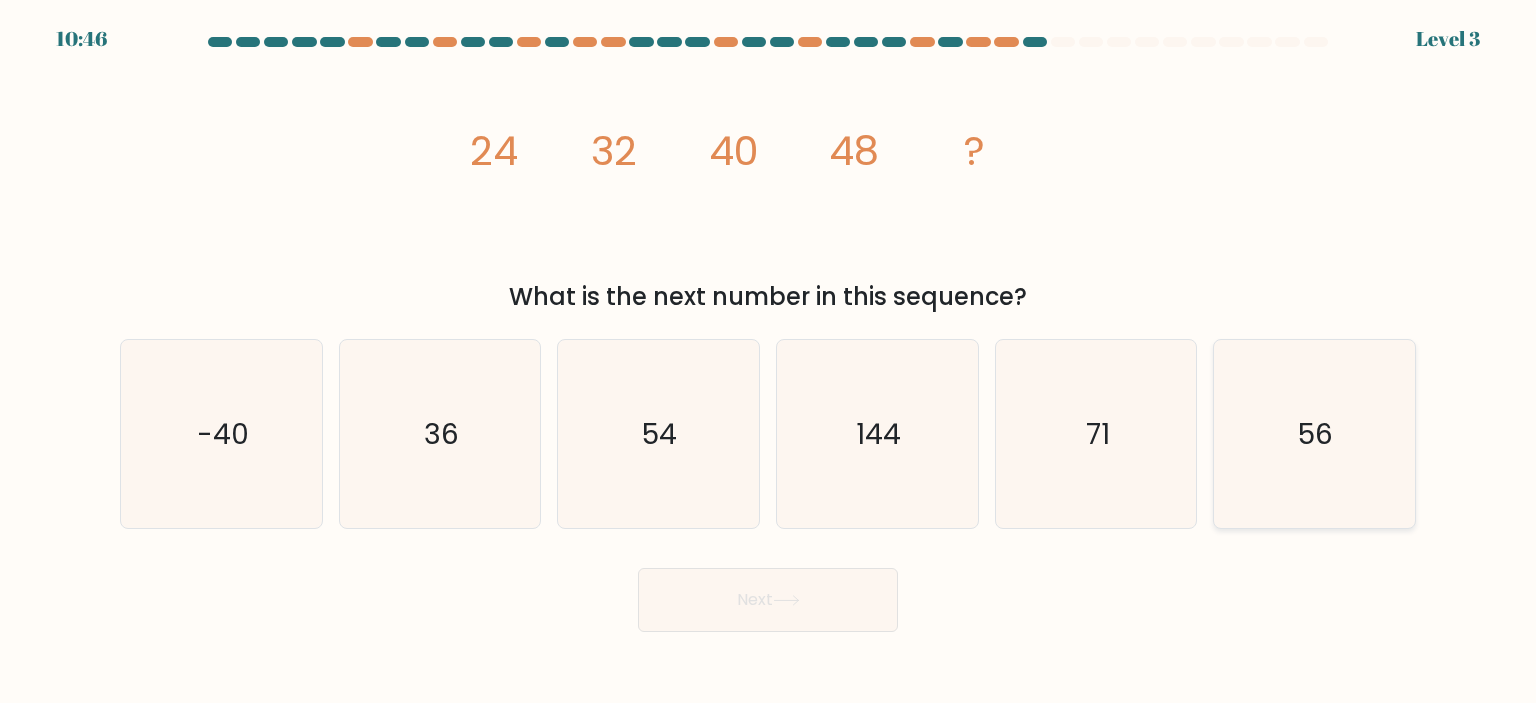 click on "56" 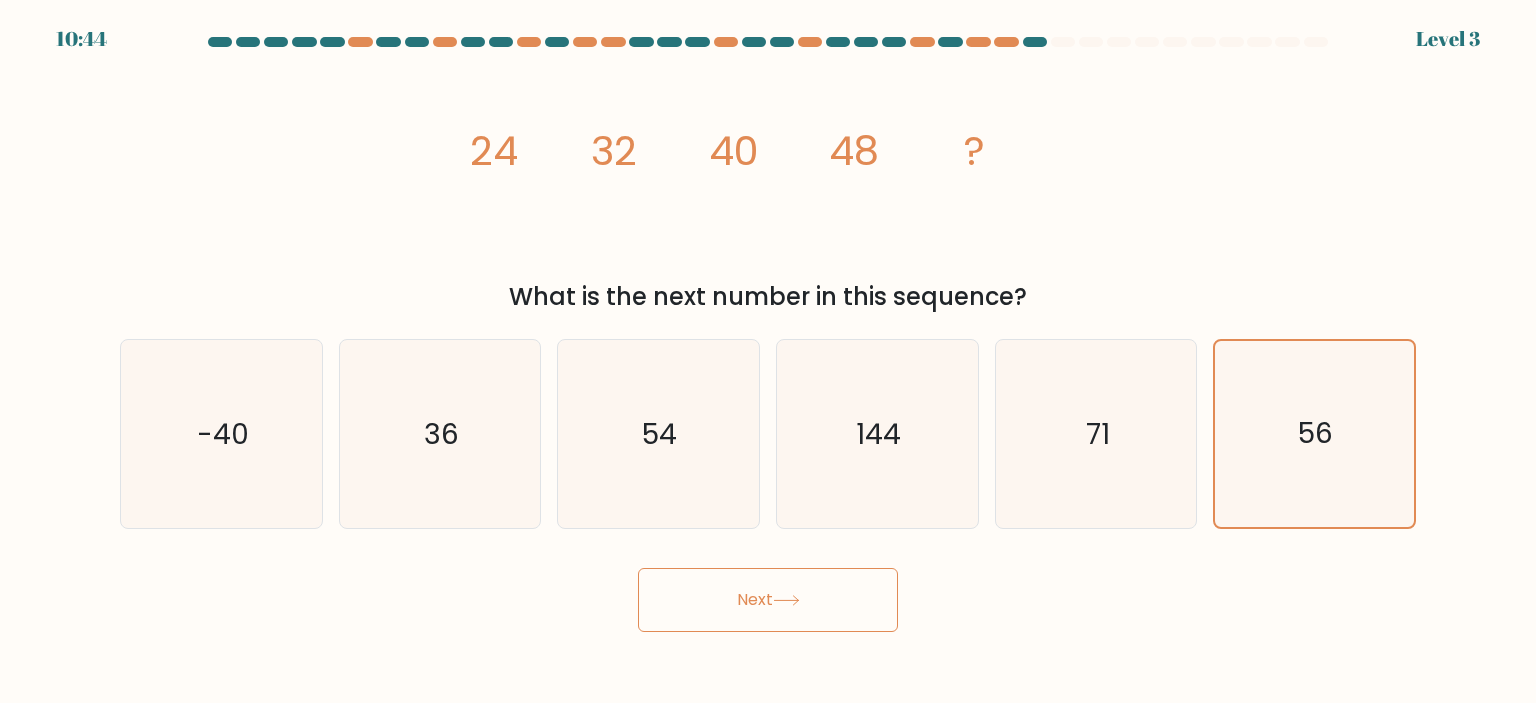 click on "Next" at bounding box center [768, 600] 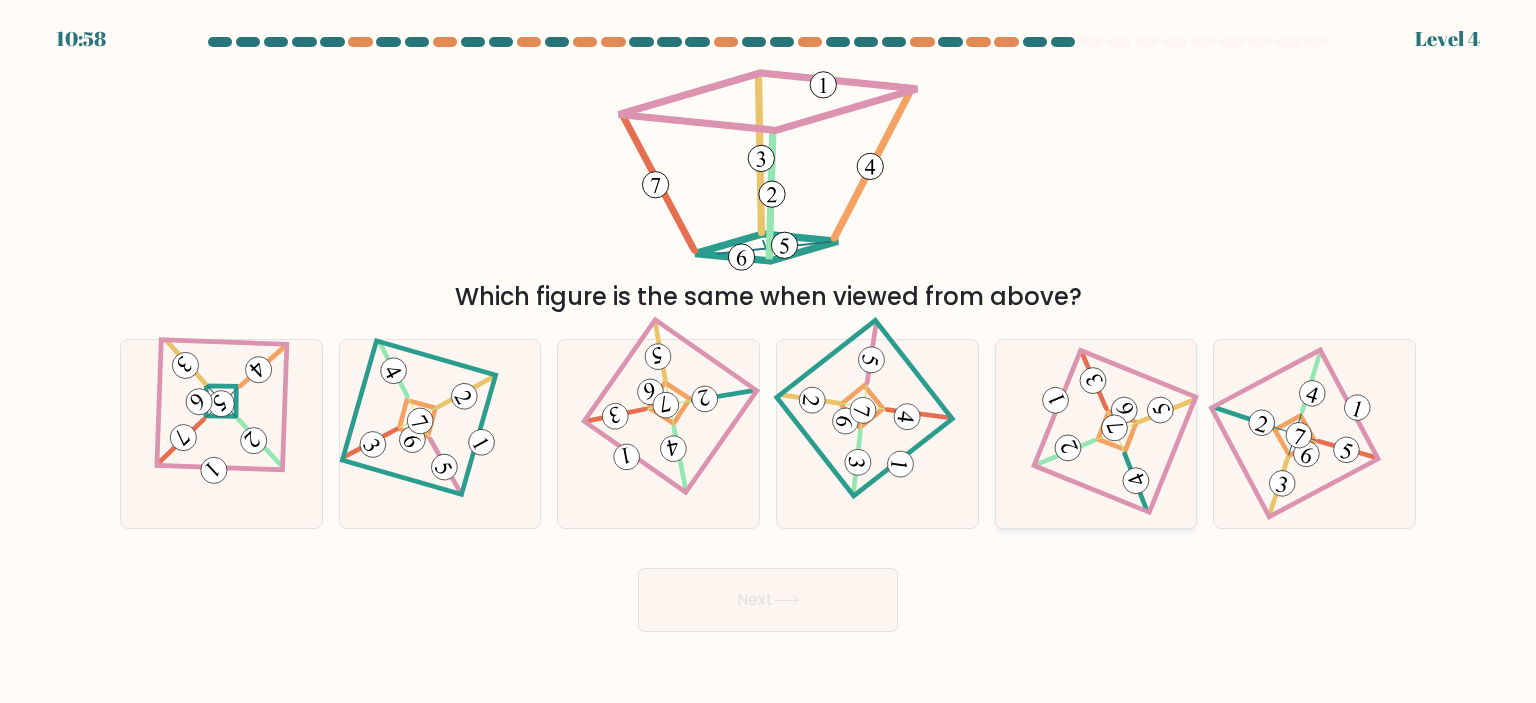click 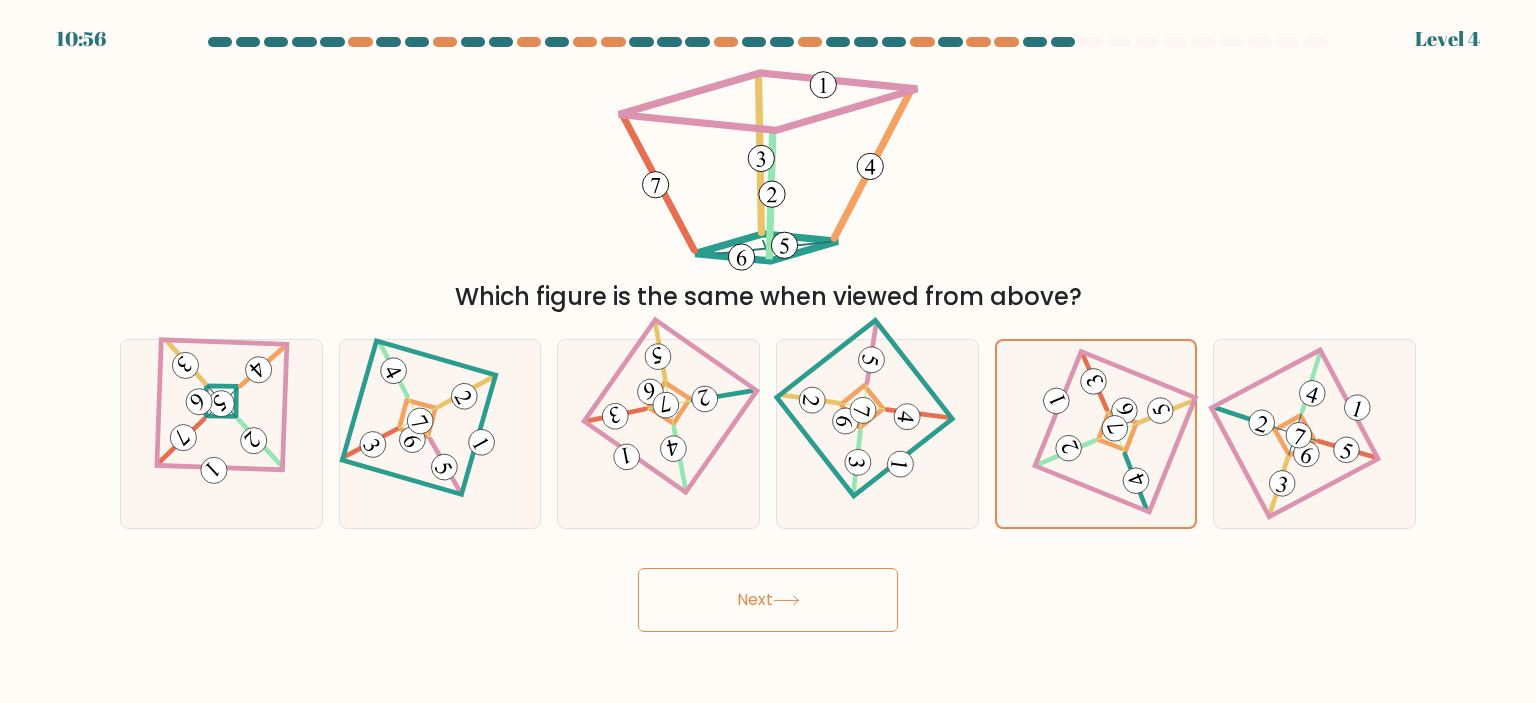 click on "Next" at bounding box center [768, 600] 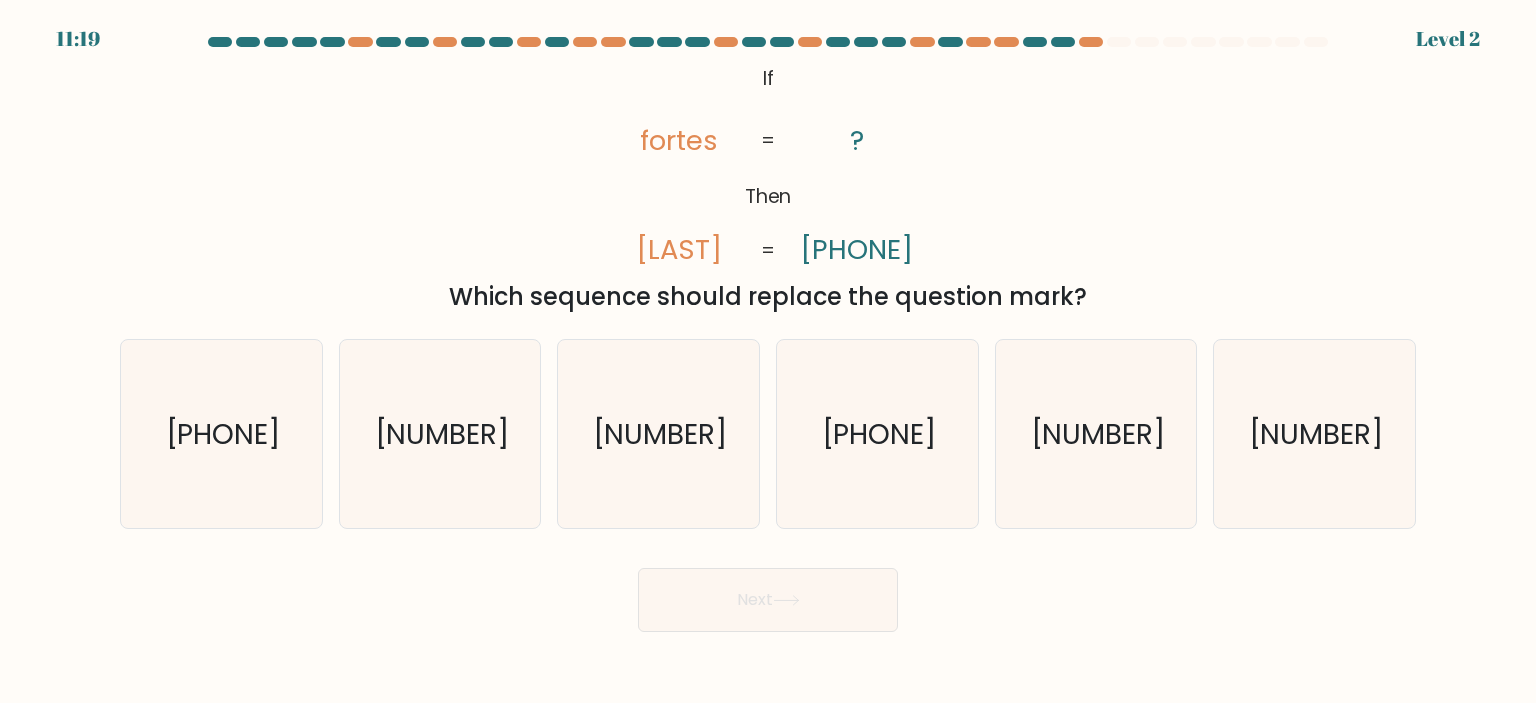 click on "foster" 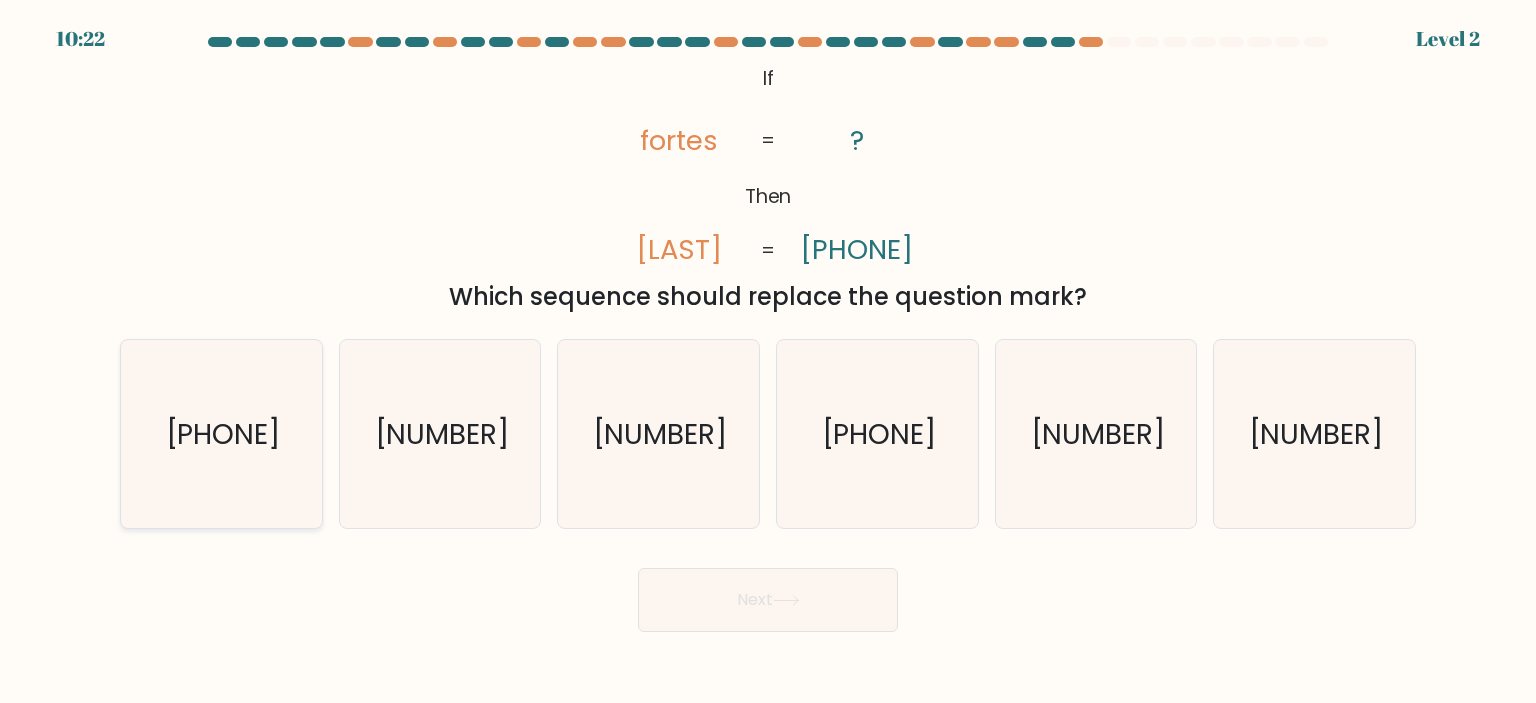 click on "702491" 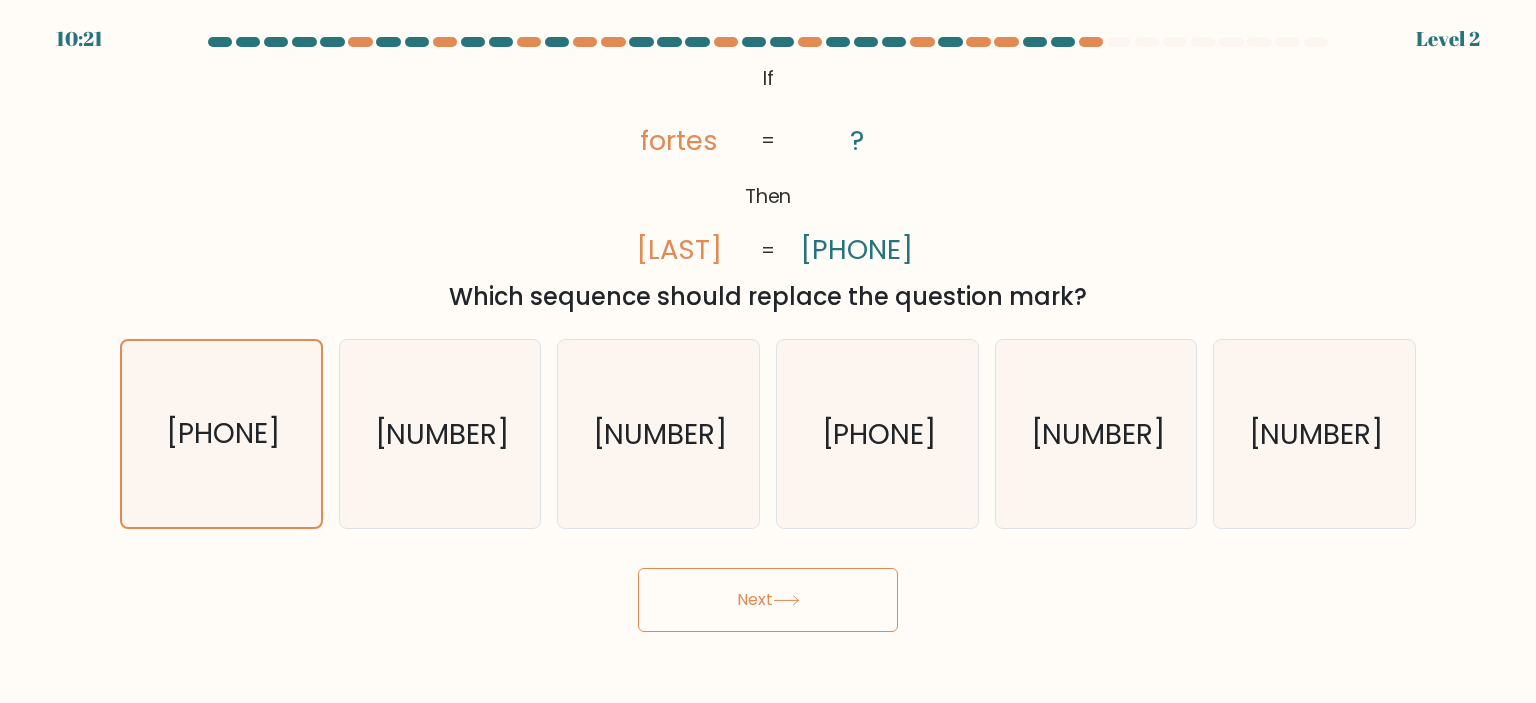 click on "Next" at bounding box center [768, 600] 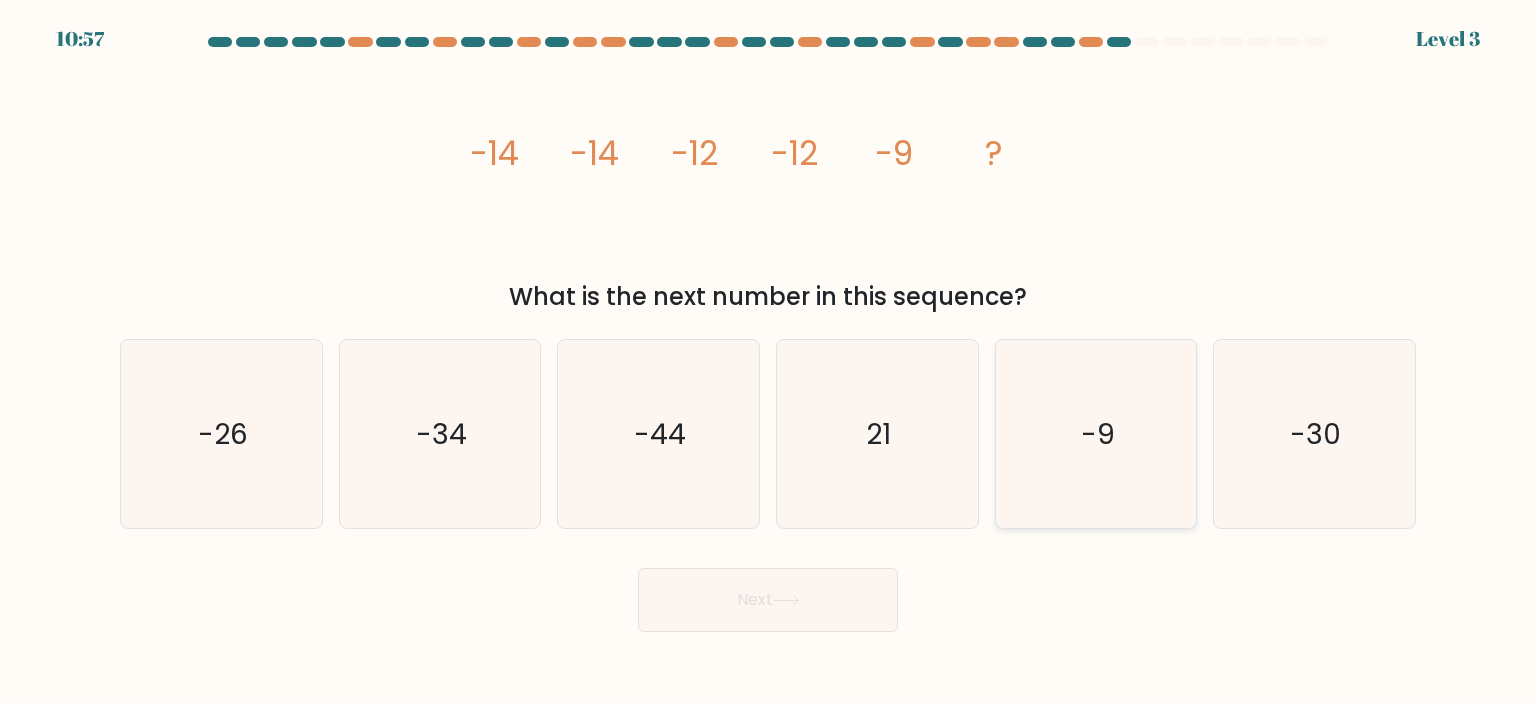click on "-9" 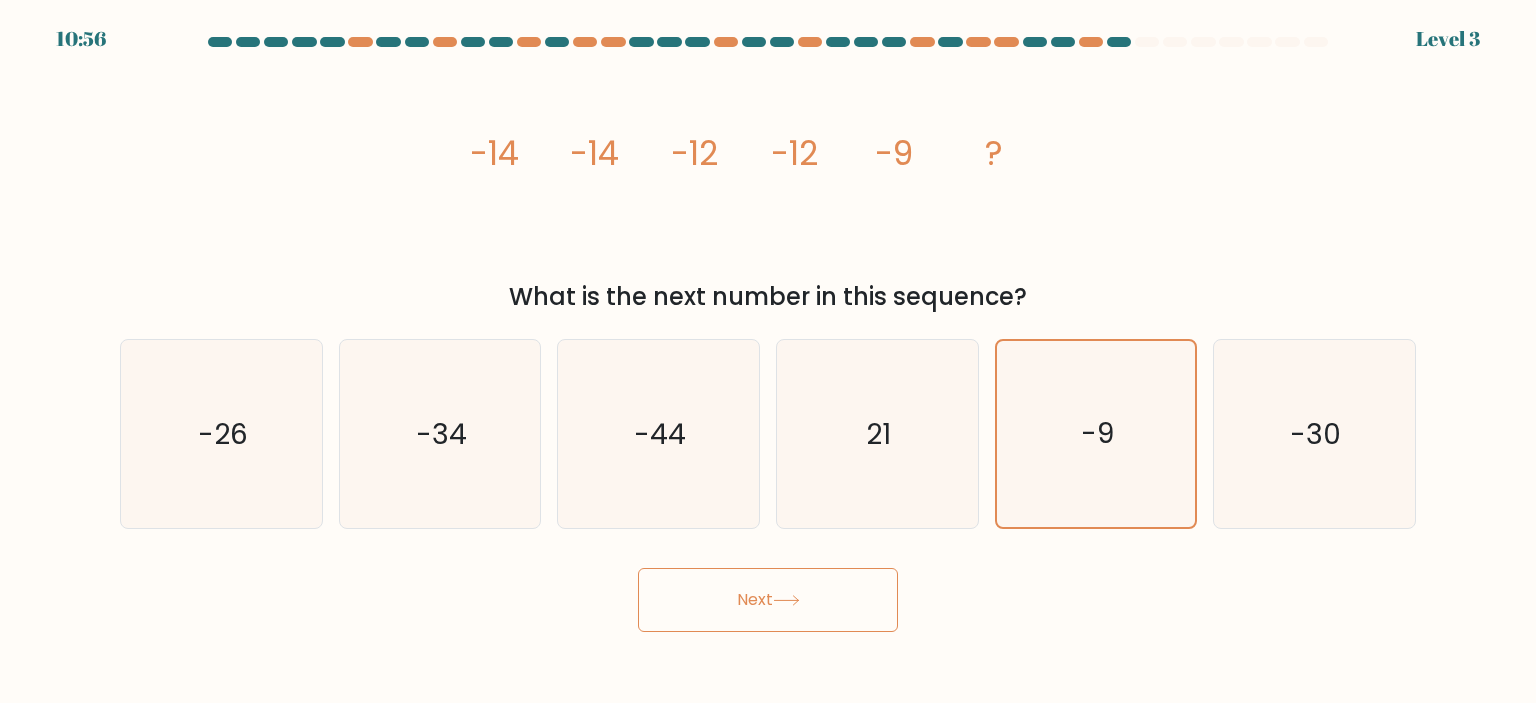 click on "Next" at bounding box center [768, 600] 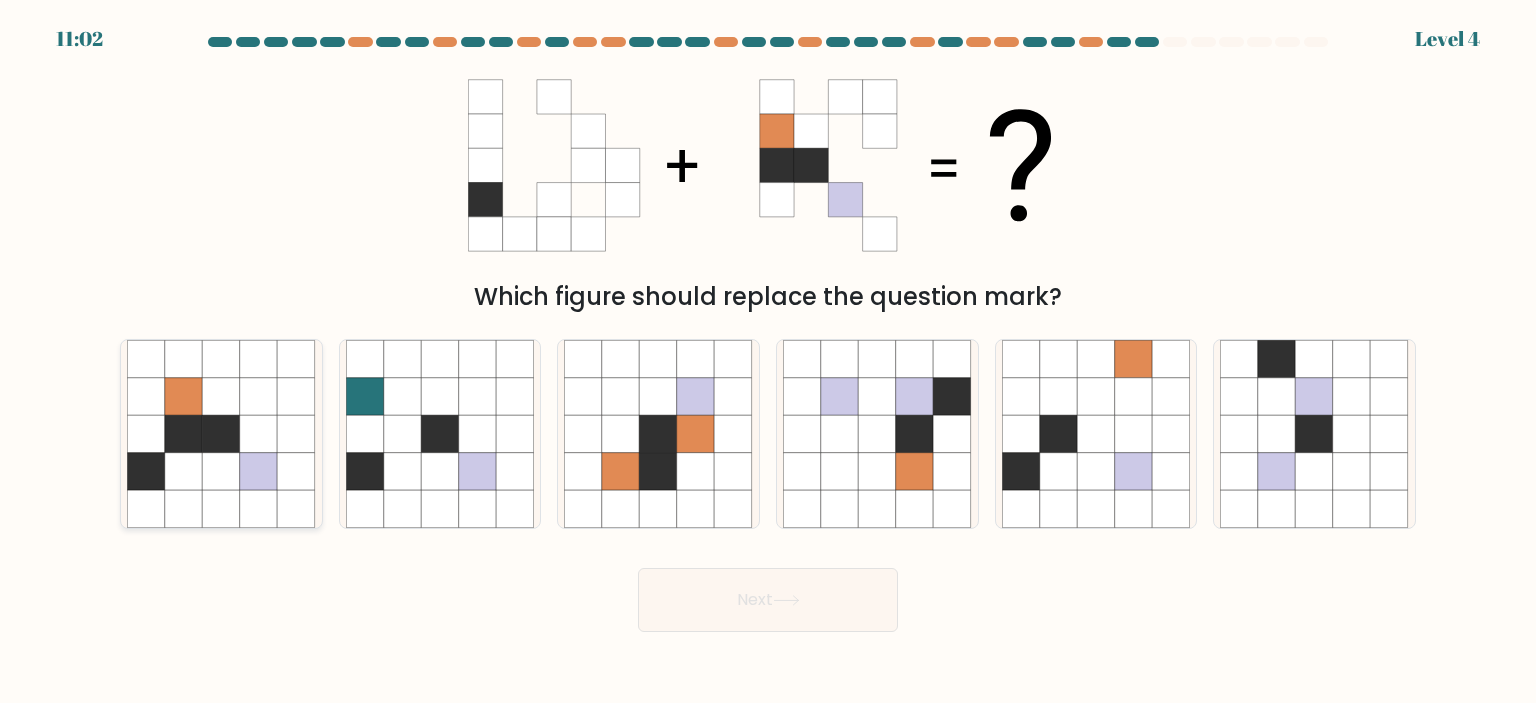 click 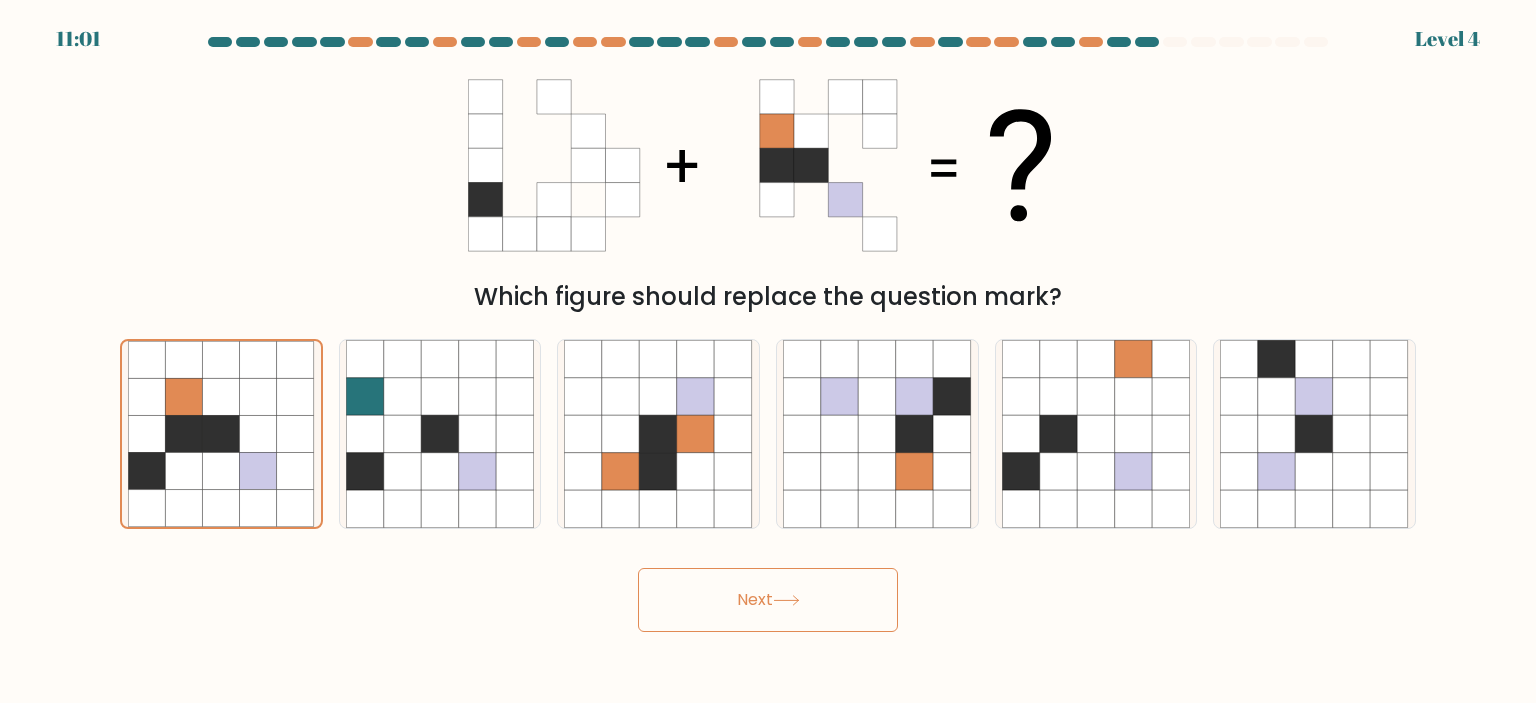 click on "Next" at bounding box center [768, 600] 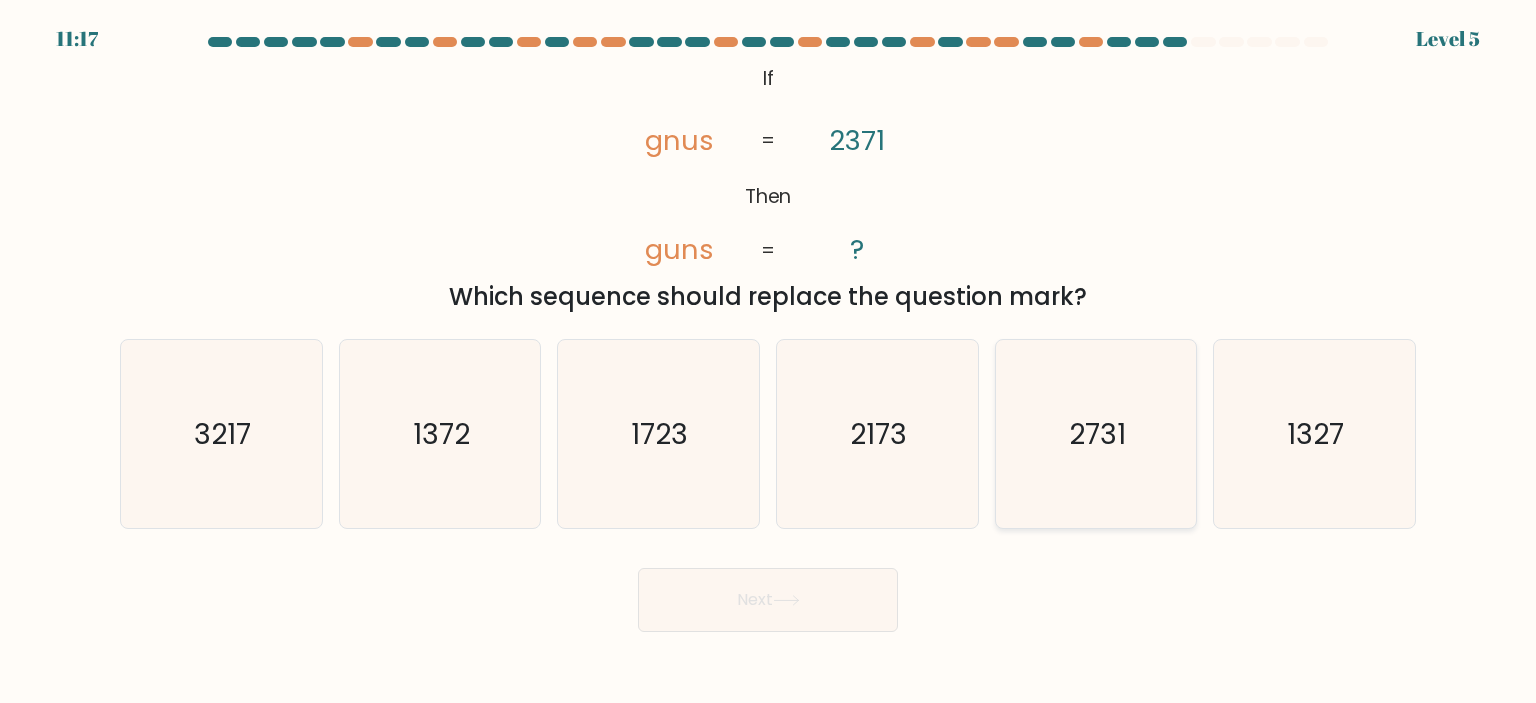 click on "2731" 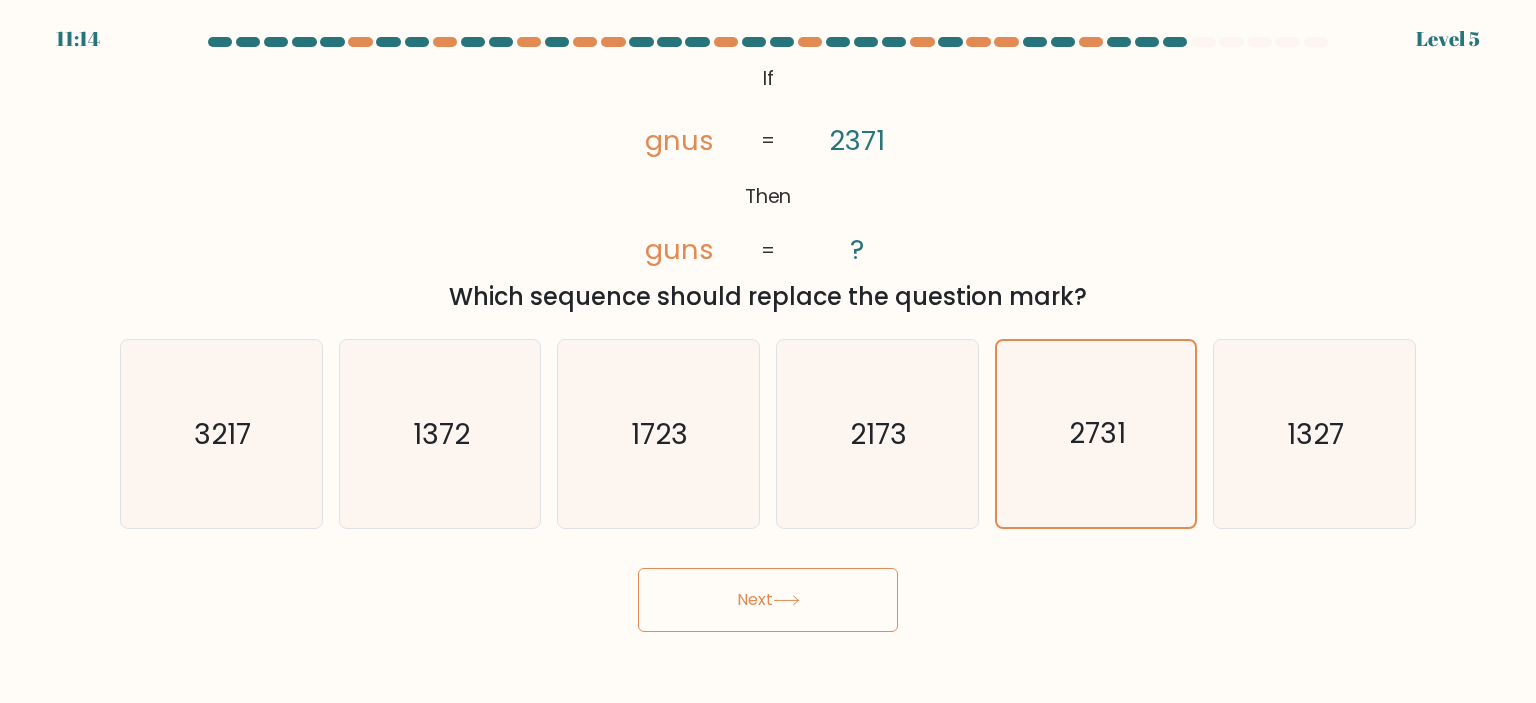 click on "Next" at bounding box center [768, 600] 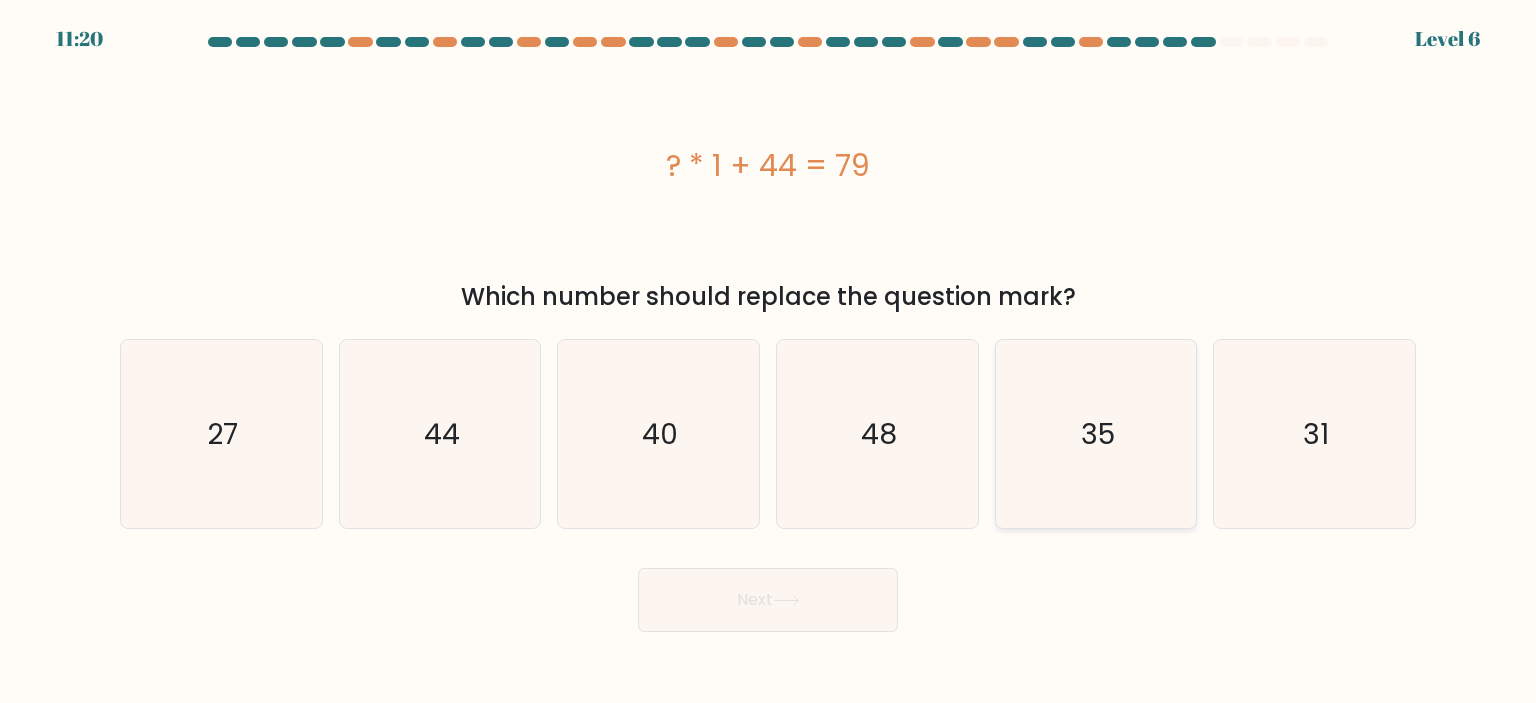 click on "35" 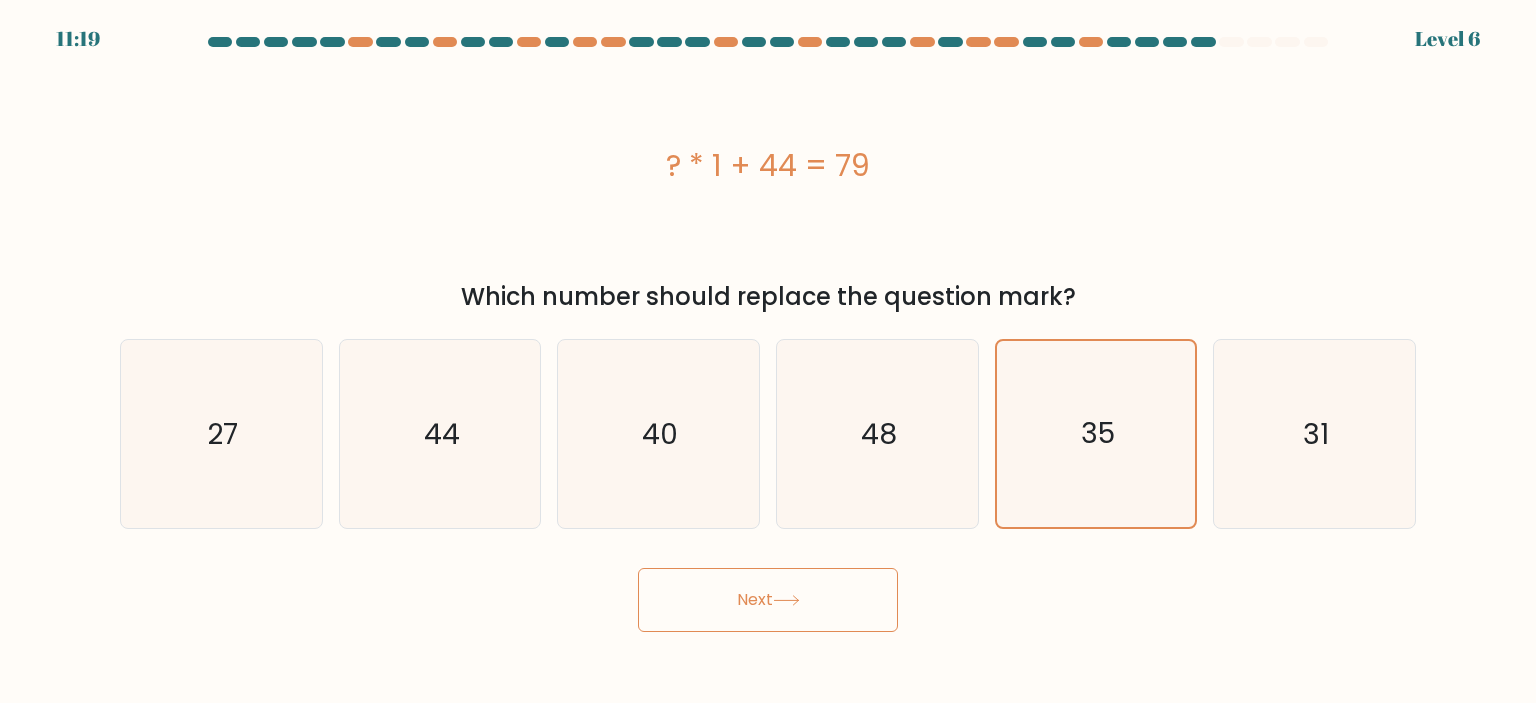 click on "Next" at bounding box center (768, 600) 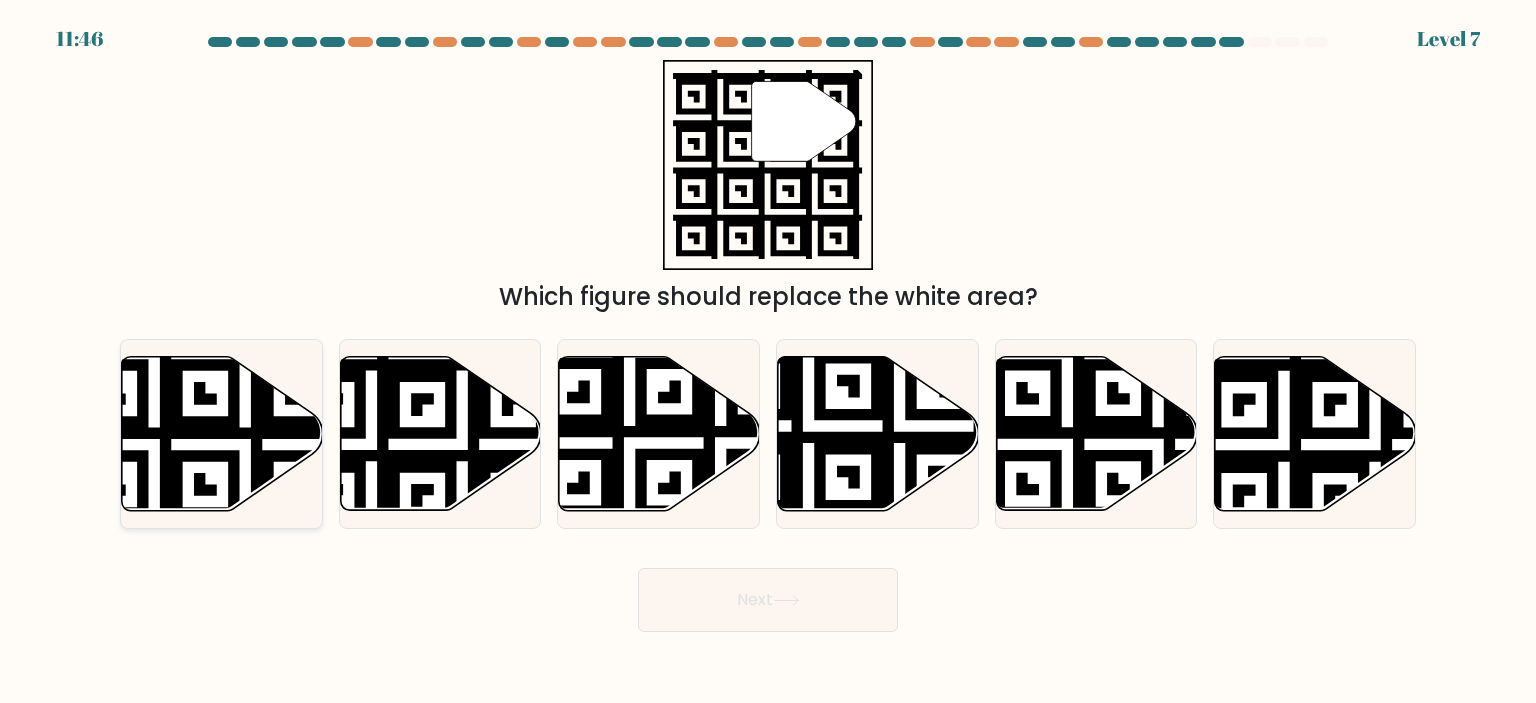 click 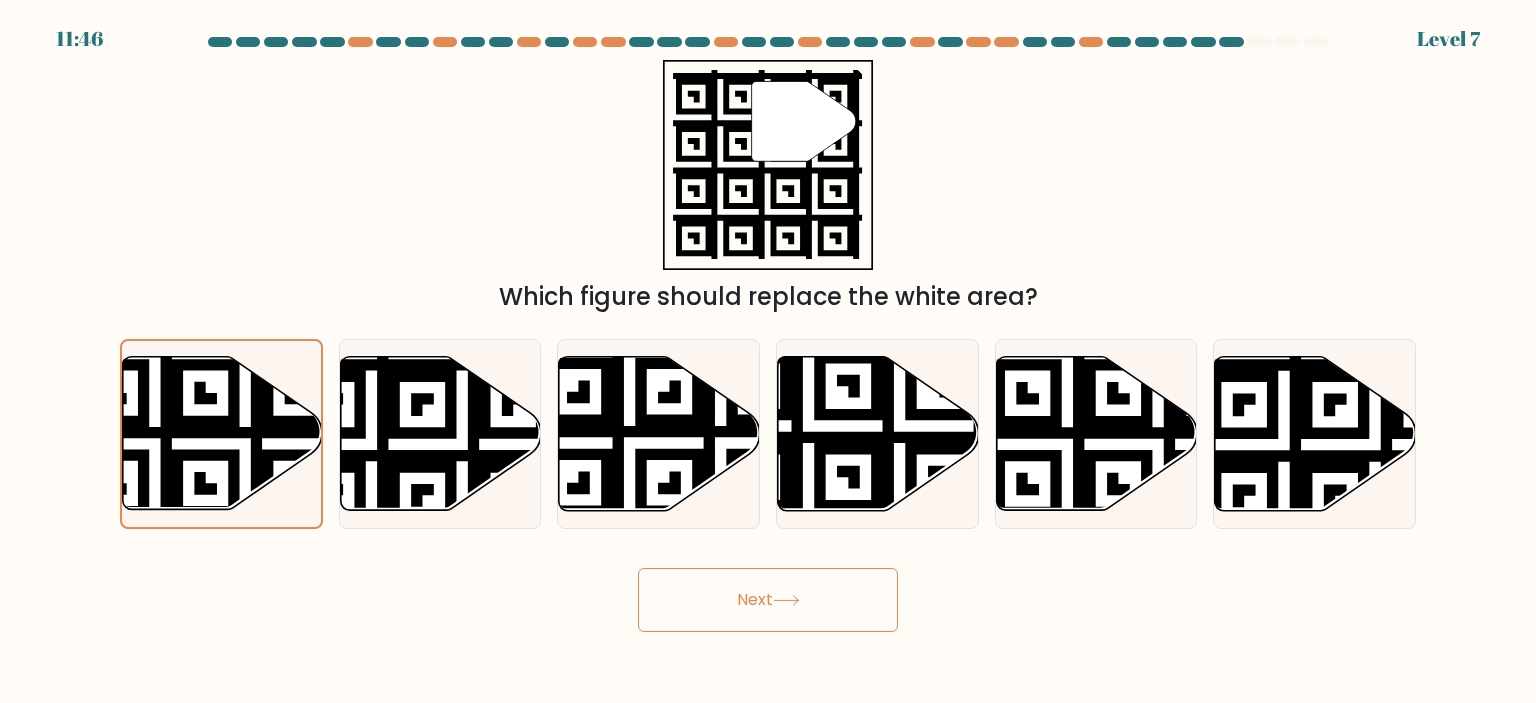 click on "Next" at bounding box center [768, 600] 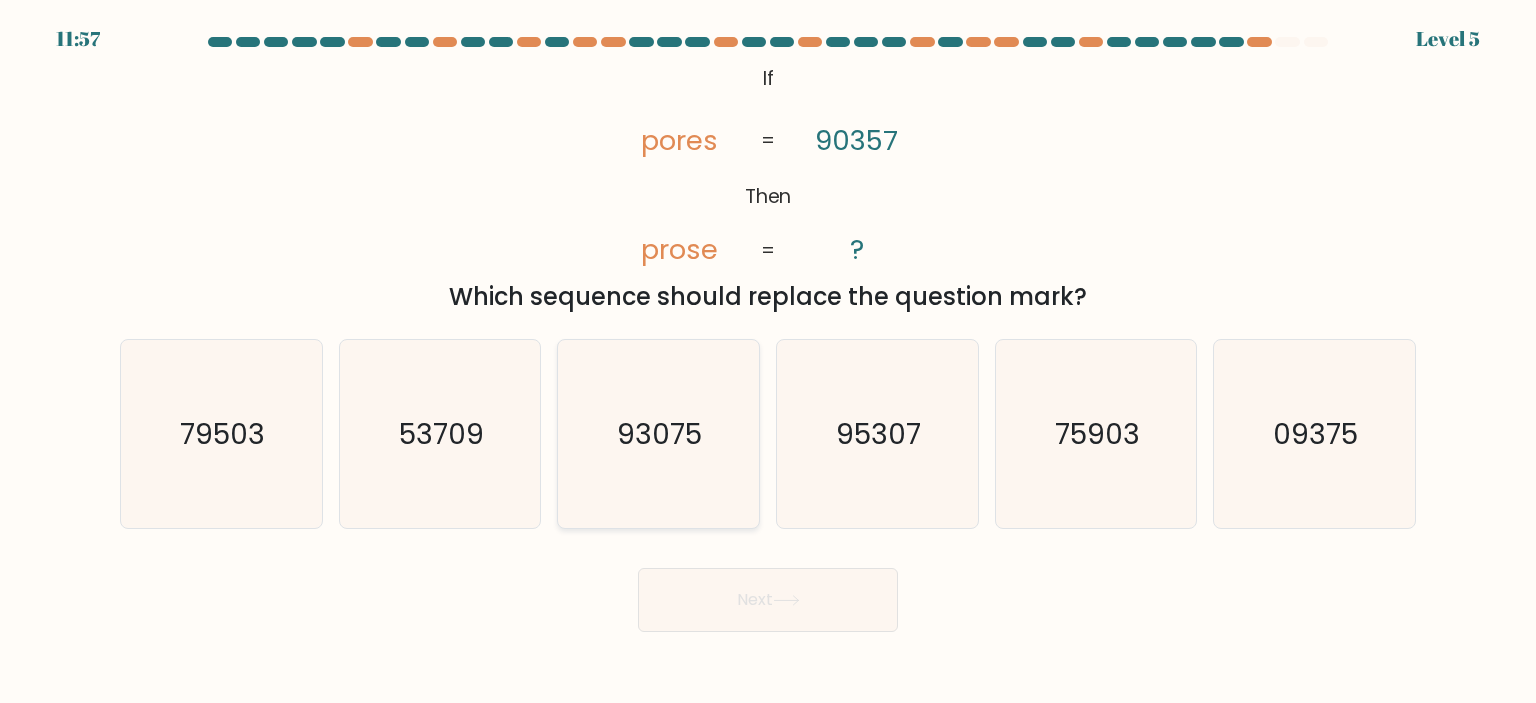 click on "93075" 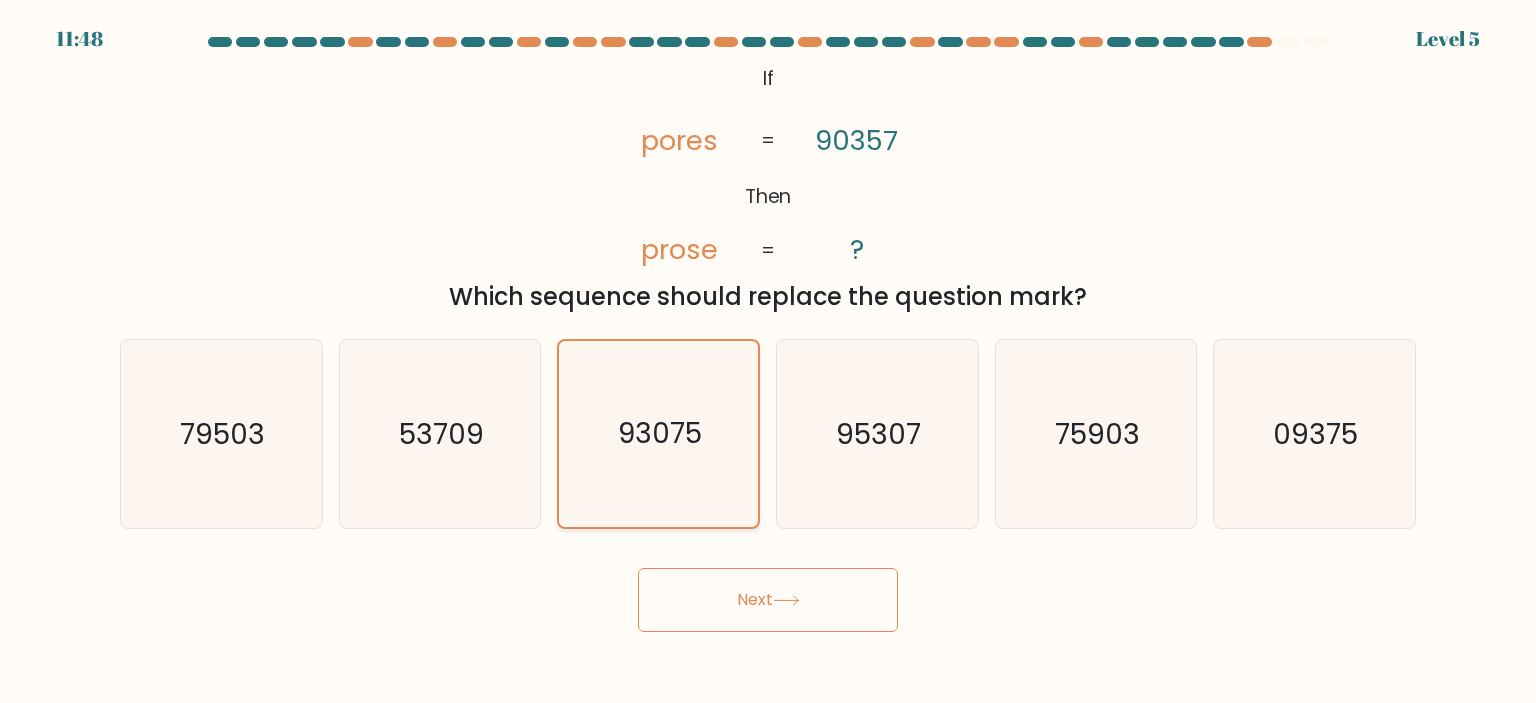 click on "93075" 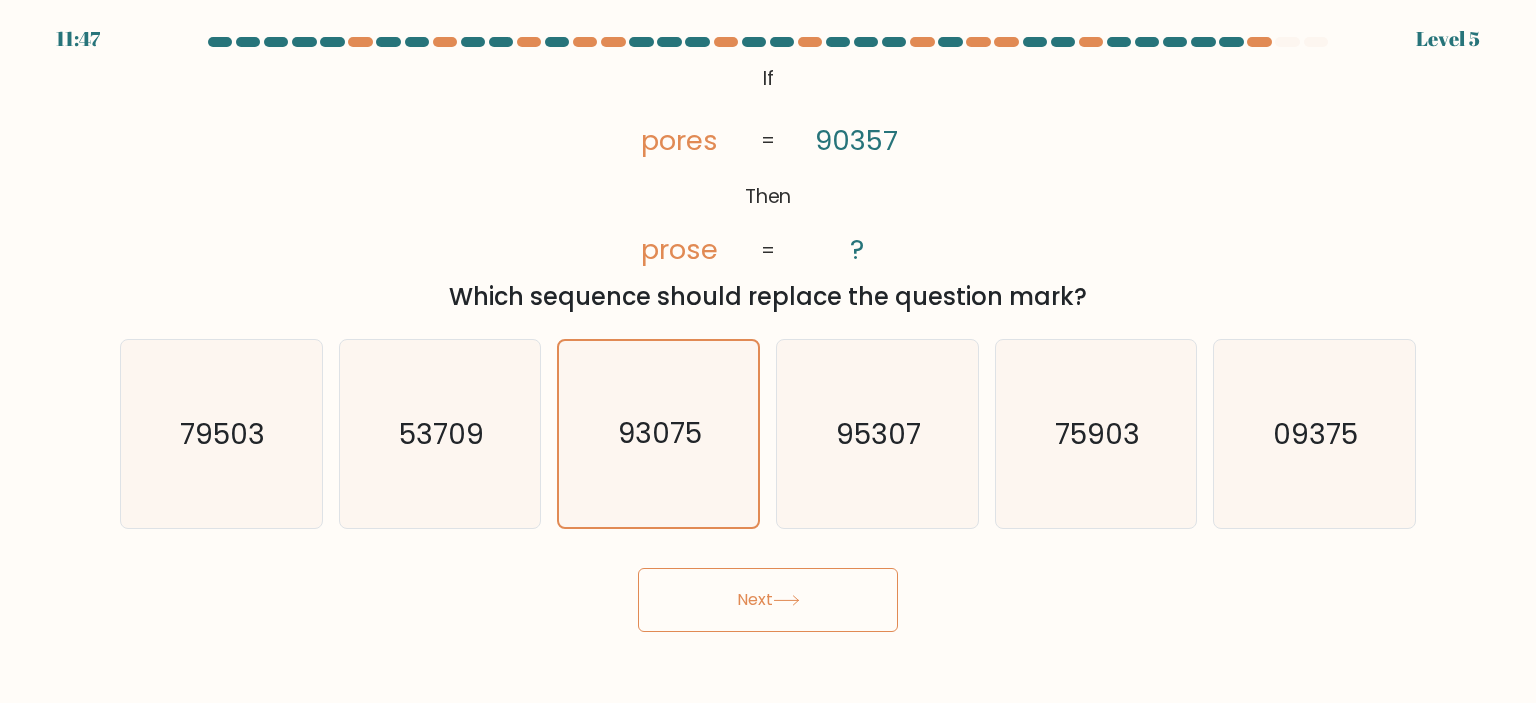 click on "Next" at bounding box center (768, 600) 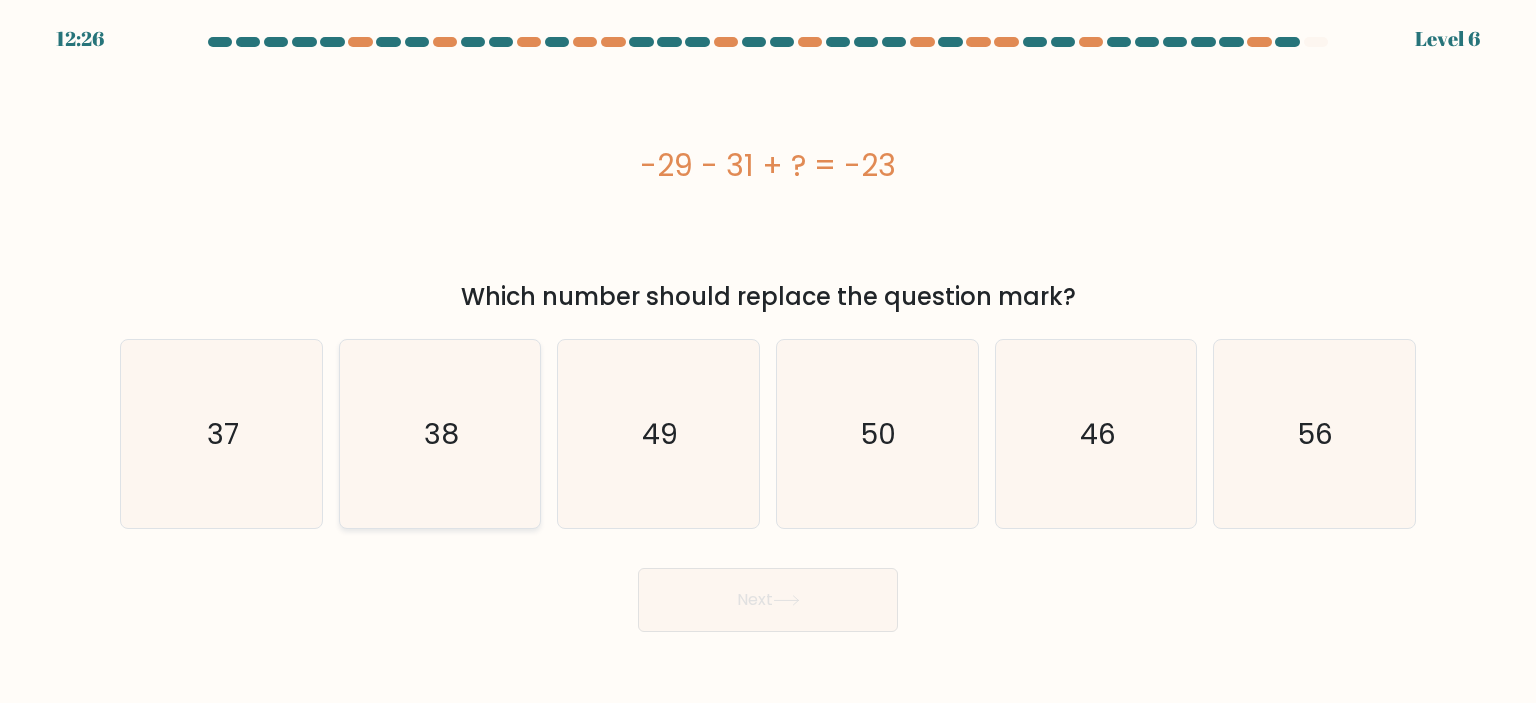 click on "38" 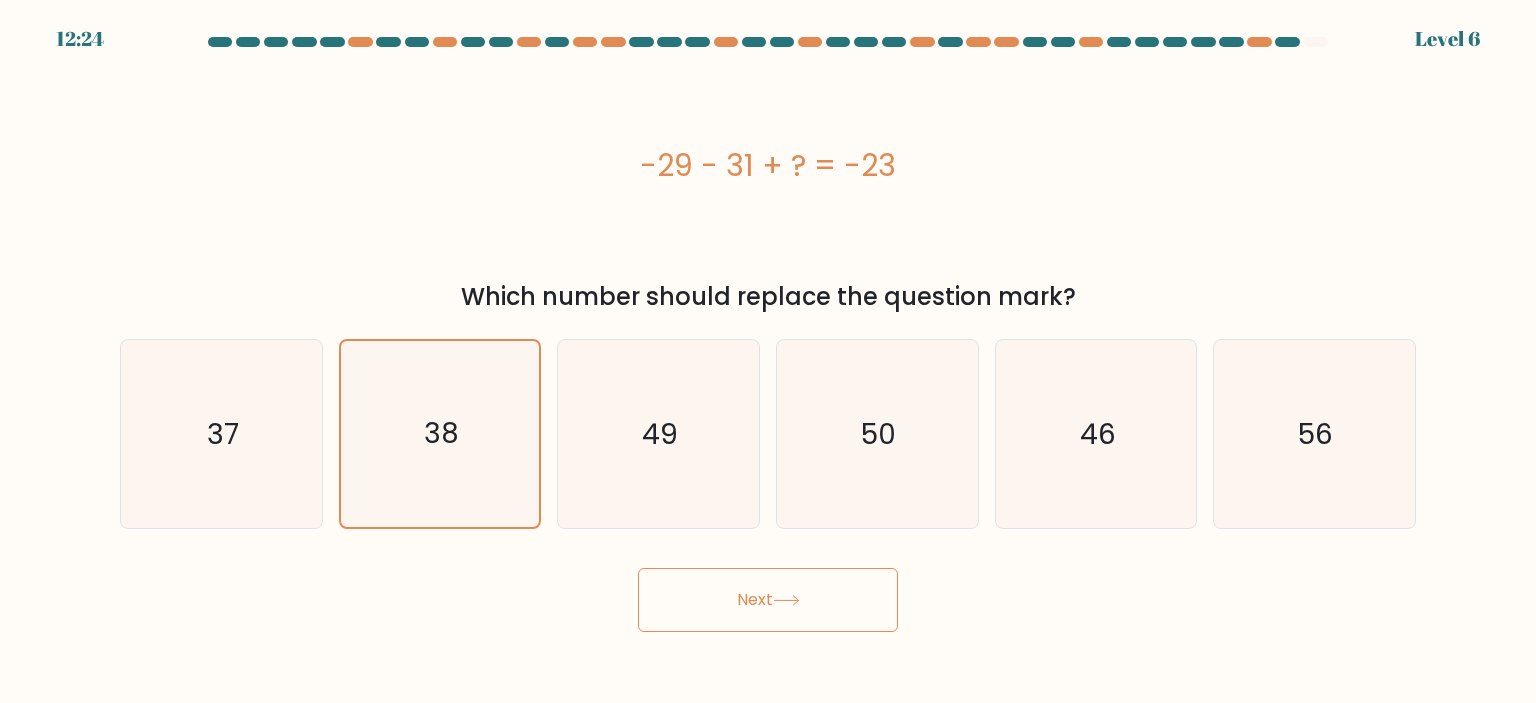 click on "Next" at bounding box center (768, 600) 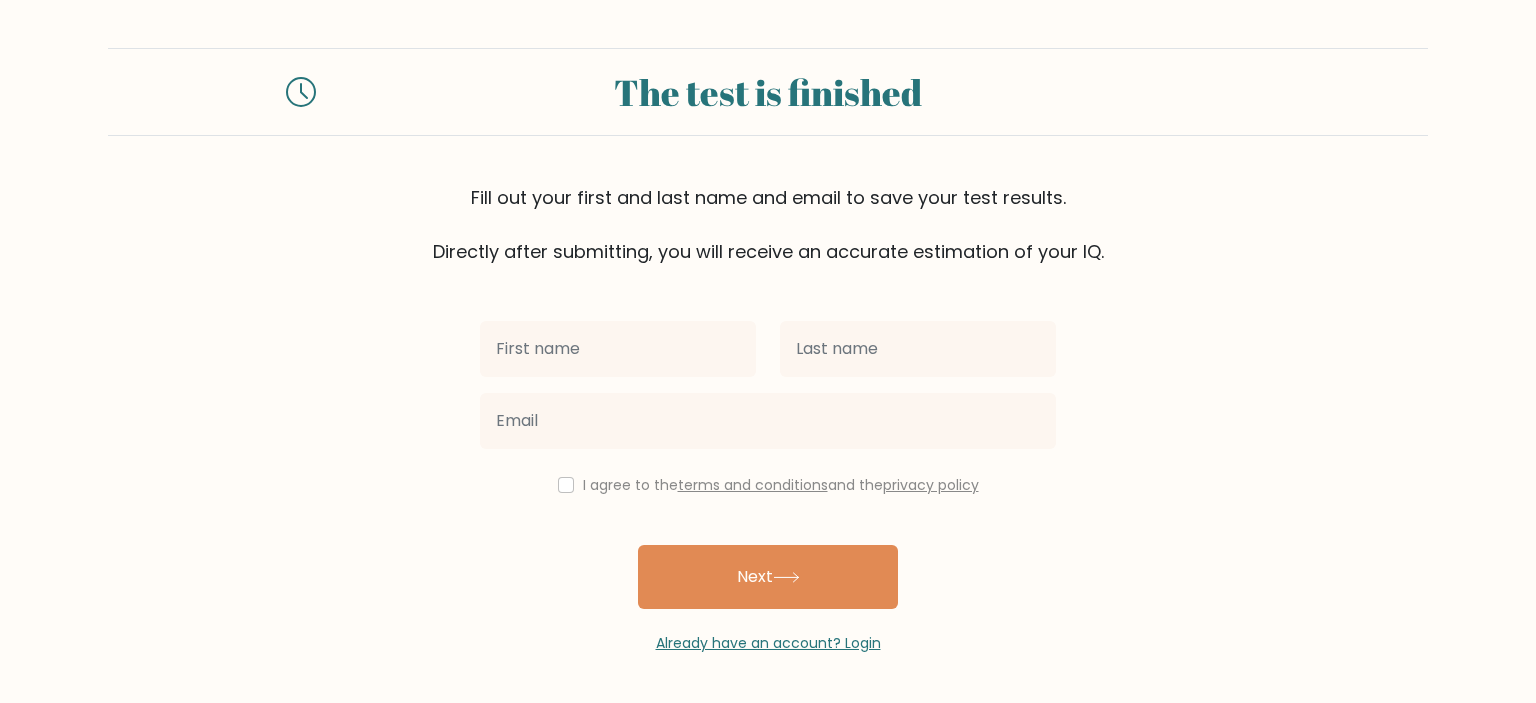 scroll, scrollTop: 0, scrollLeft: 0, axis: both 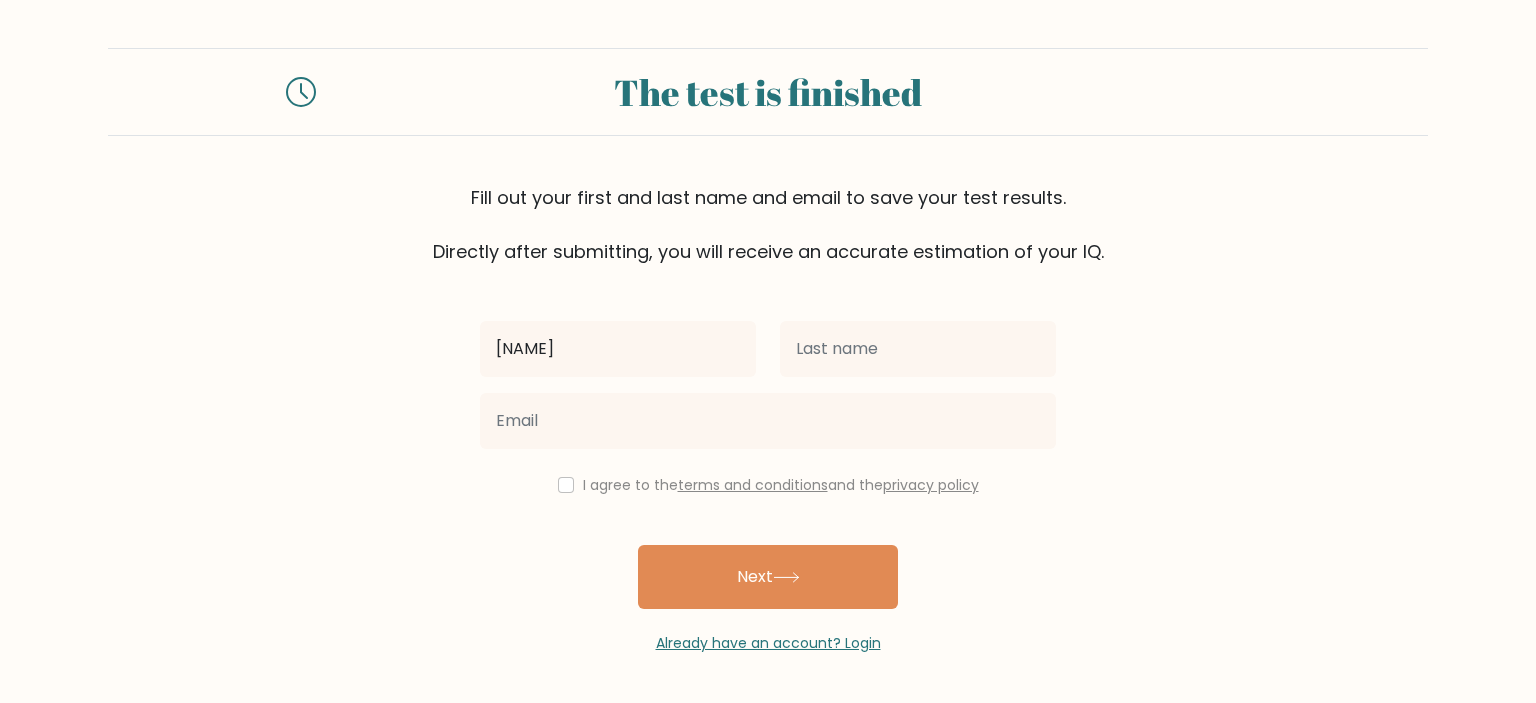 type on "Gelly" 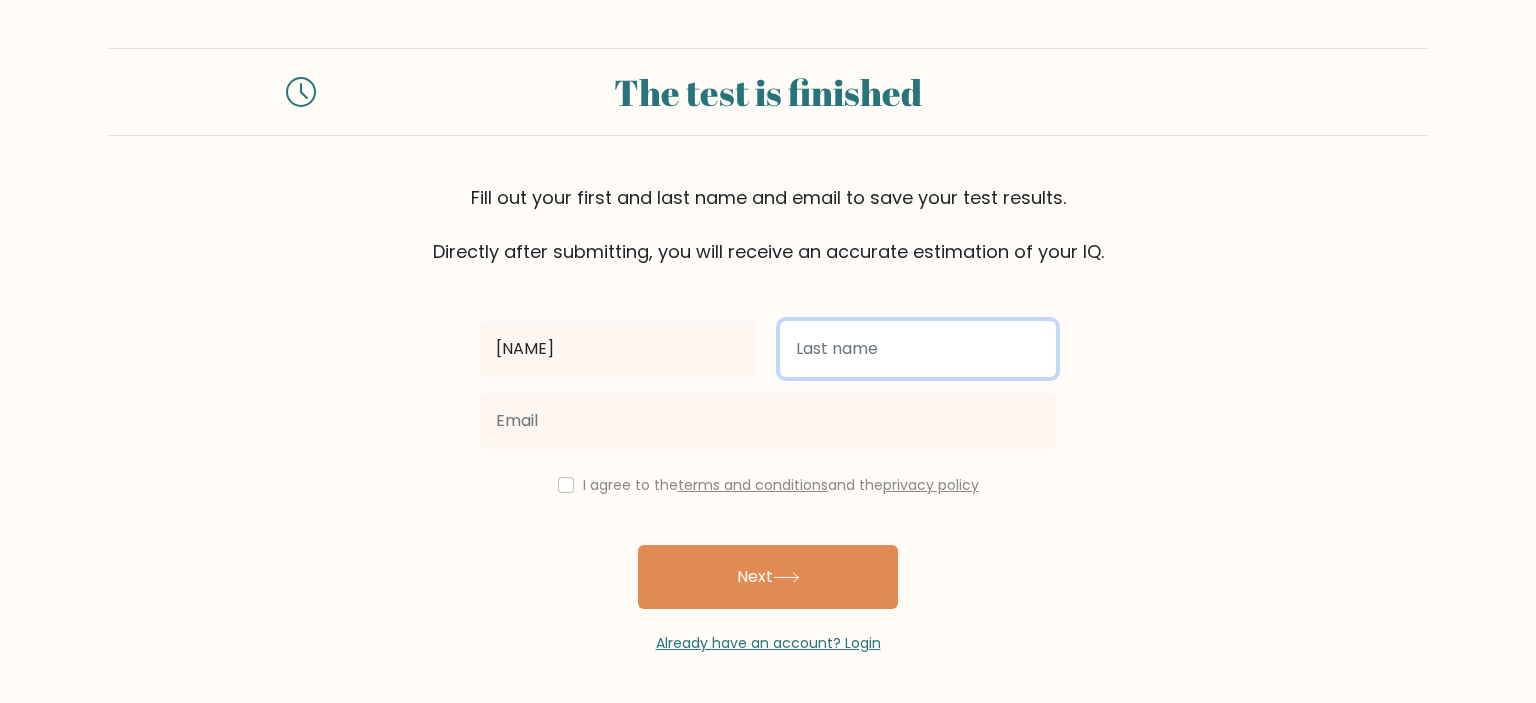 click at bounding box center (918, 349) 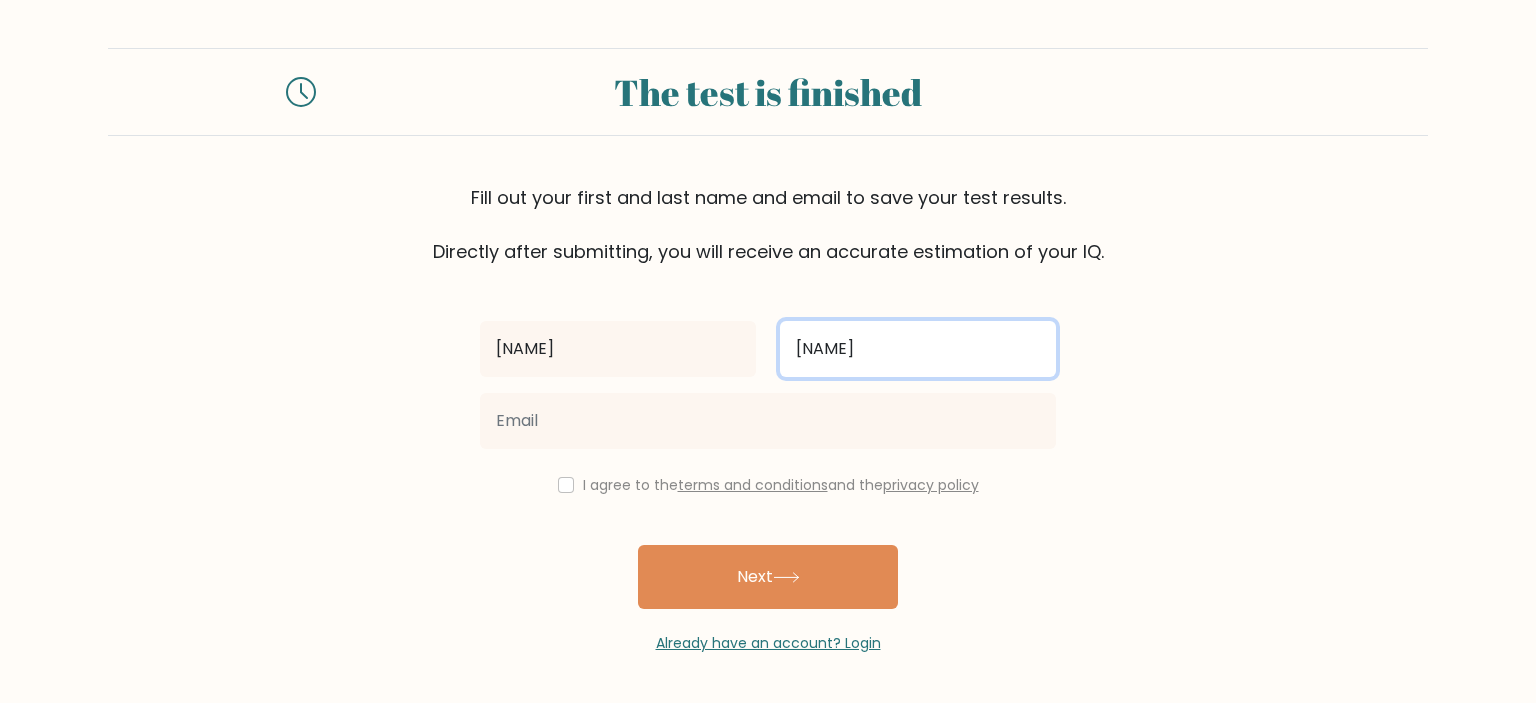 type on "Neshamba" 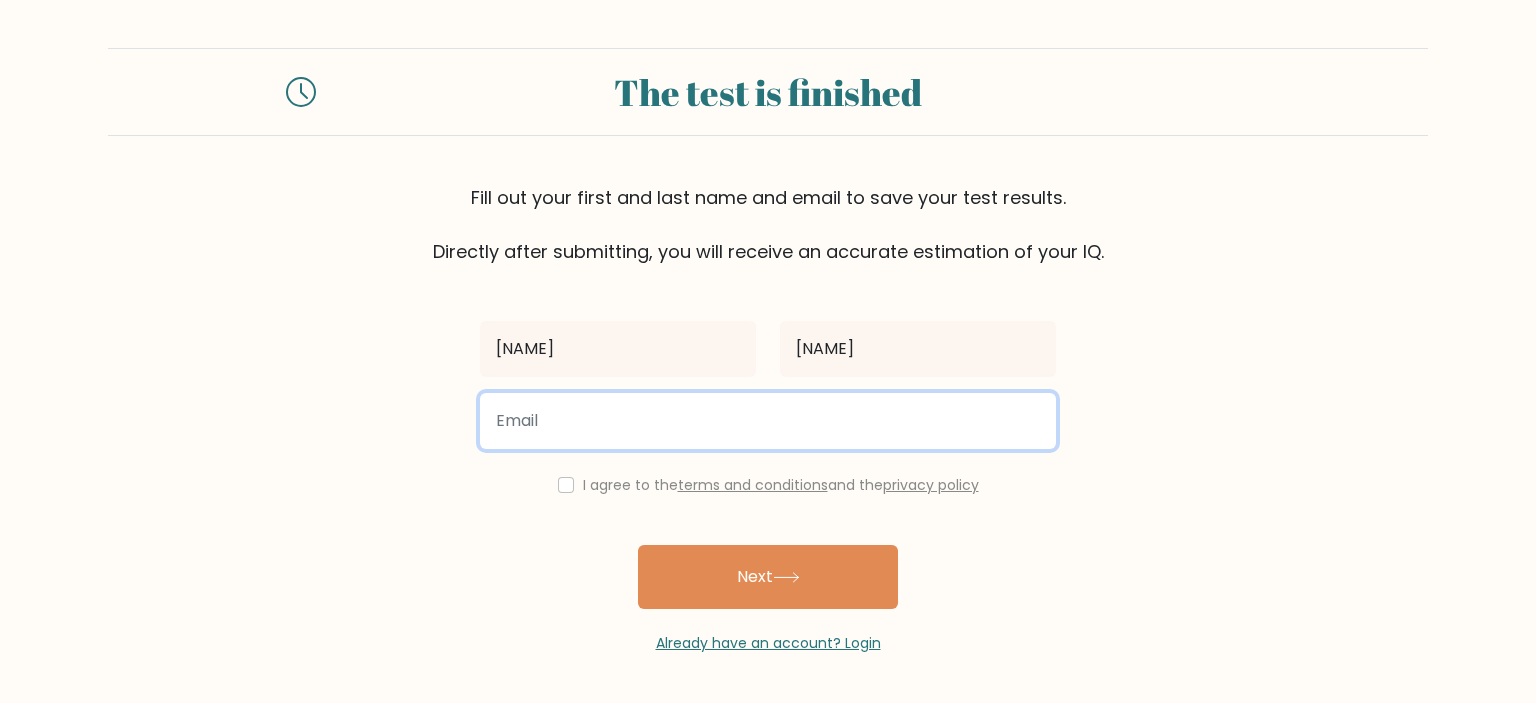 click at bounding box center (768, 421) 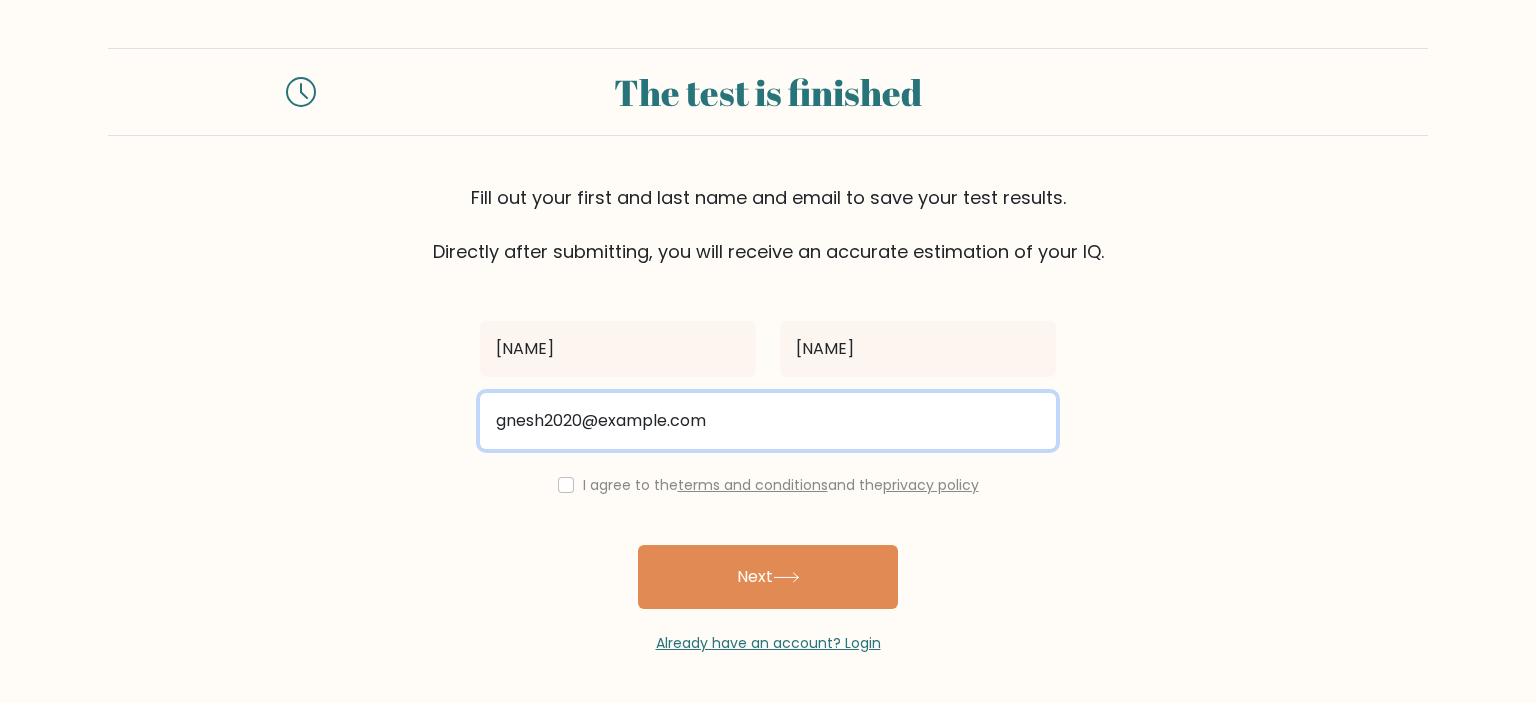 type on "gnesh2020@gmail.com" 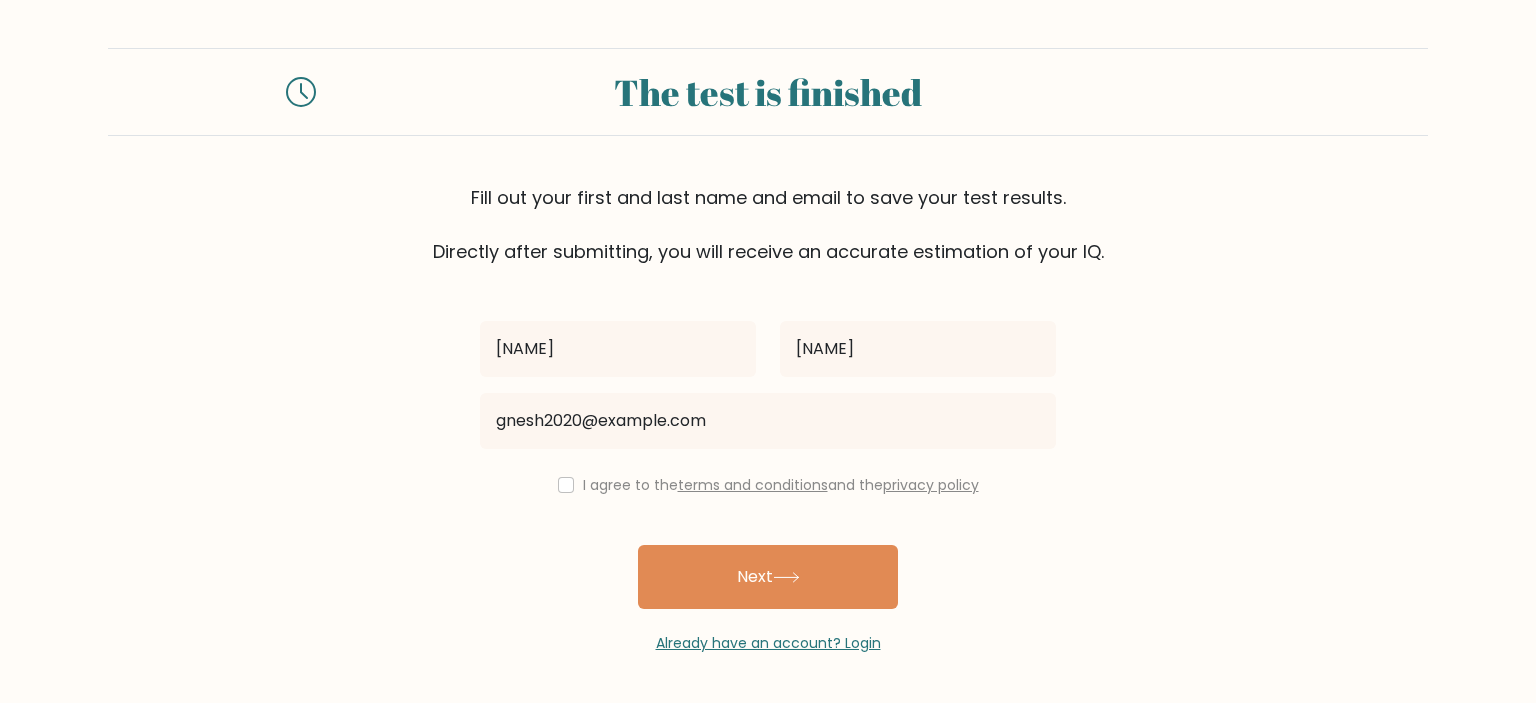 click on "I agree to the  terms and conditions  and the  privacy policy" at bounding box center (768, 485) 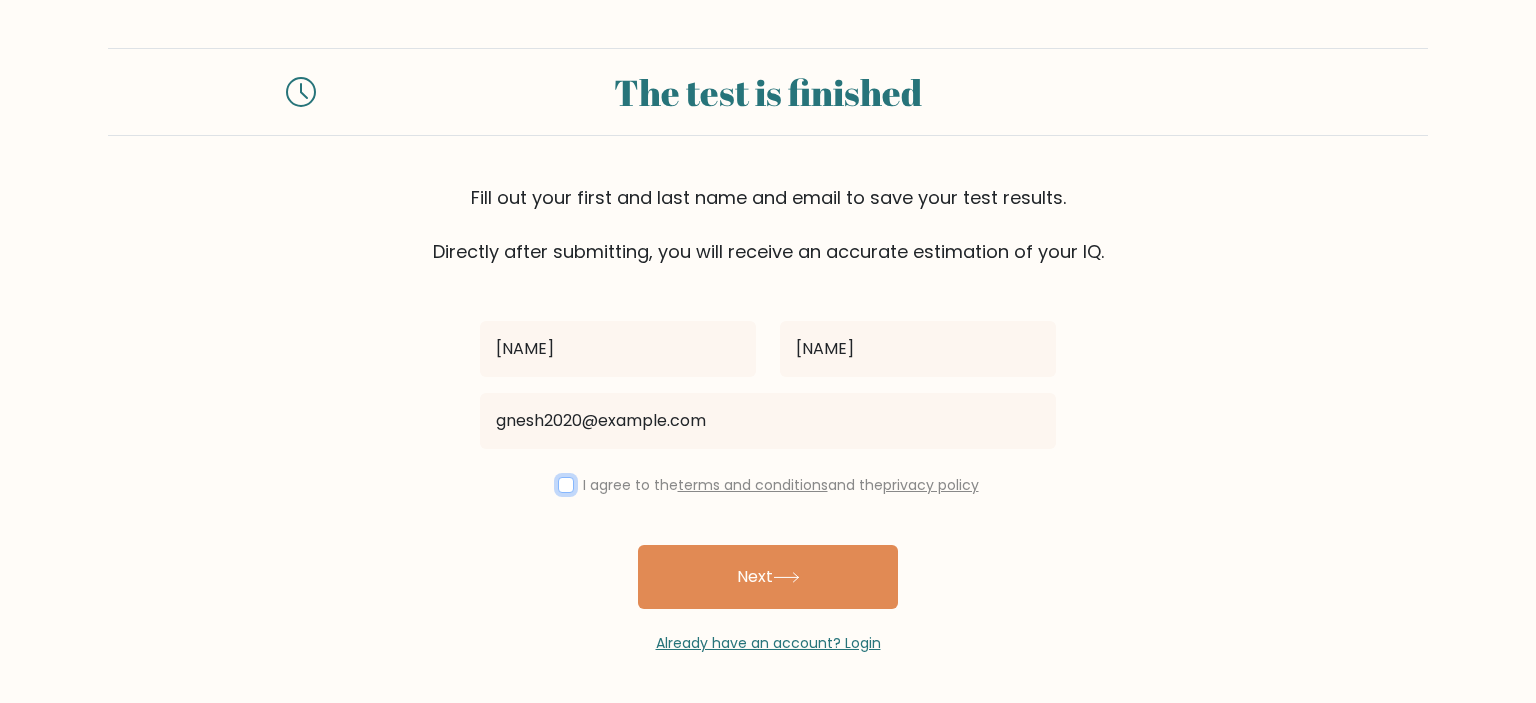 click at bounding box center [566, 485] 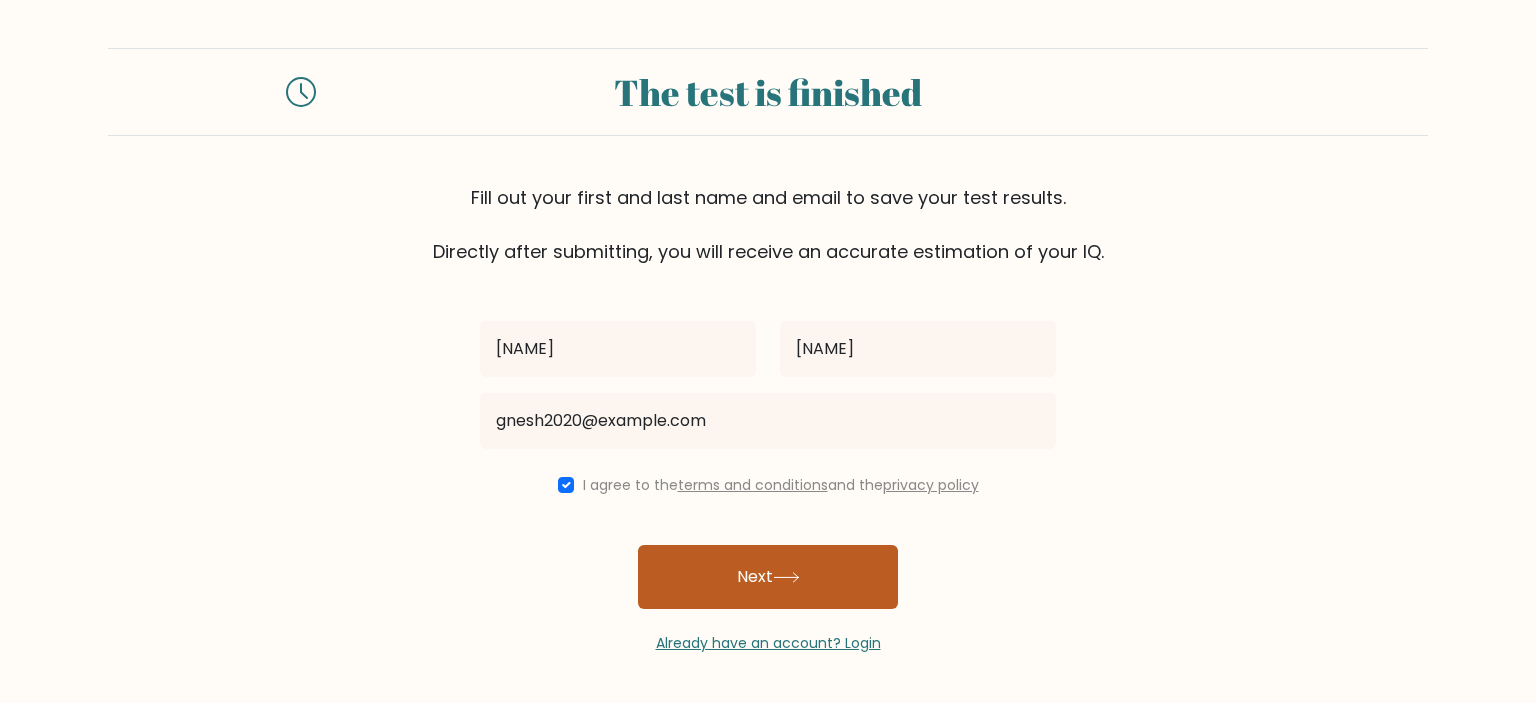 click on "Next" at bounding box center [768, 577] 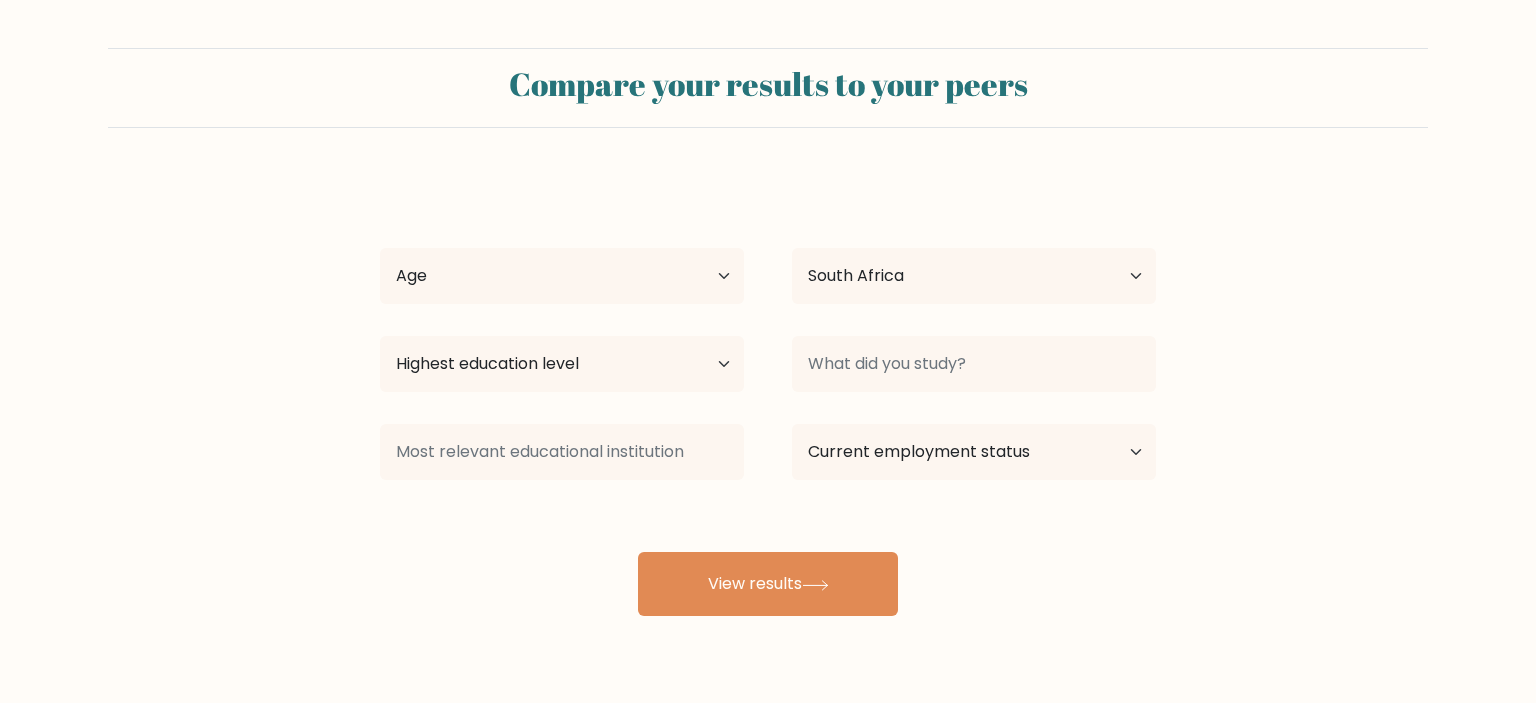 select on "ZA" 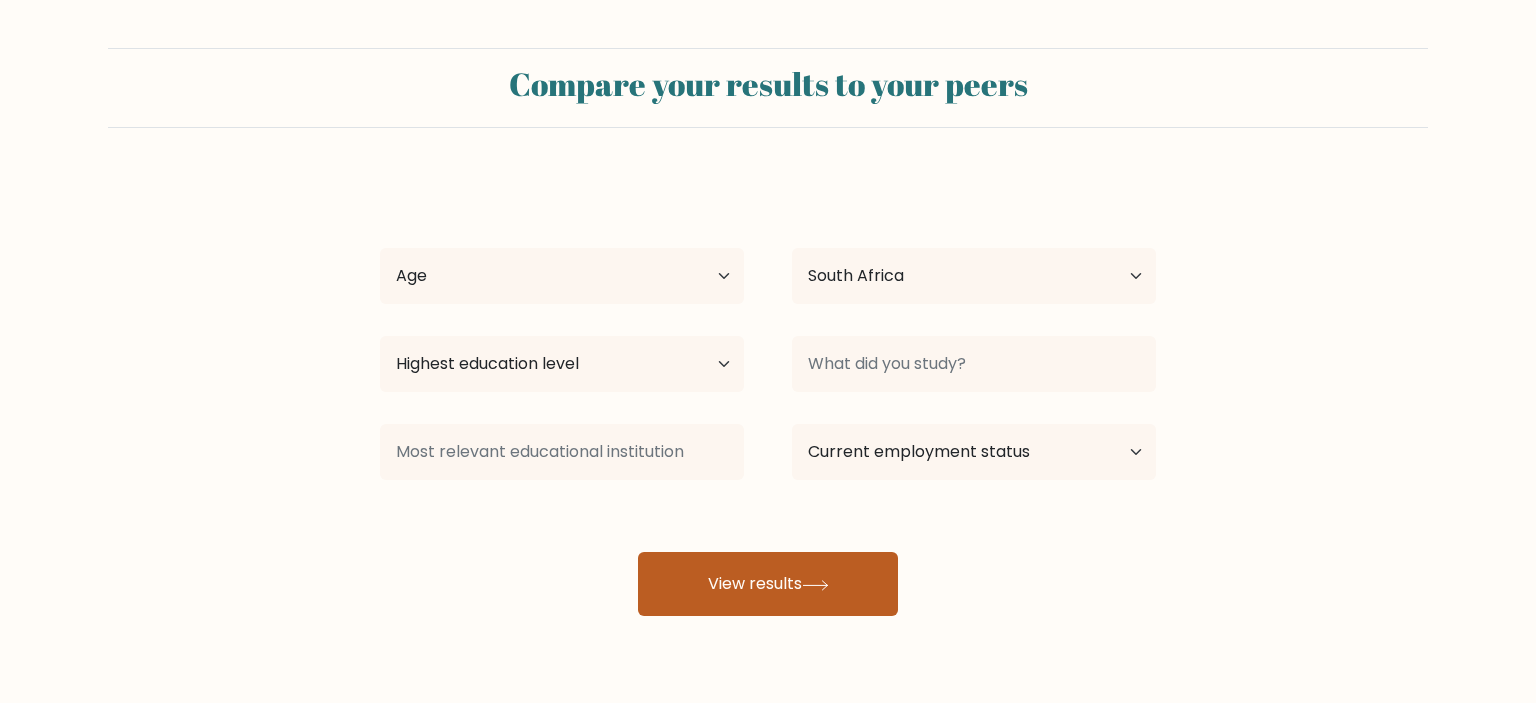 scroll, scrollTop: 0, scrollLeft: 0, axis: both 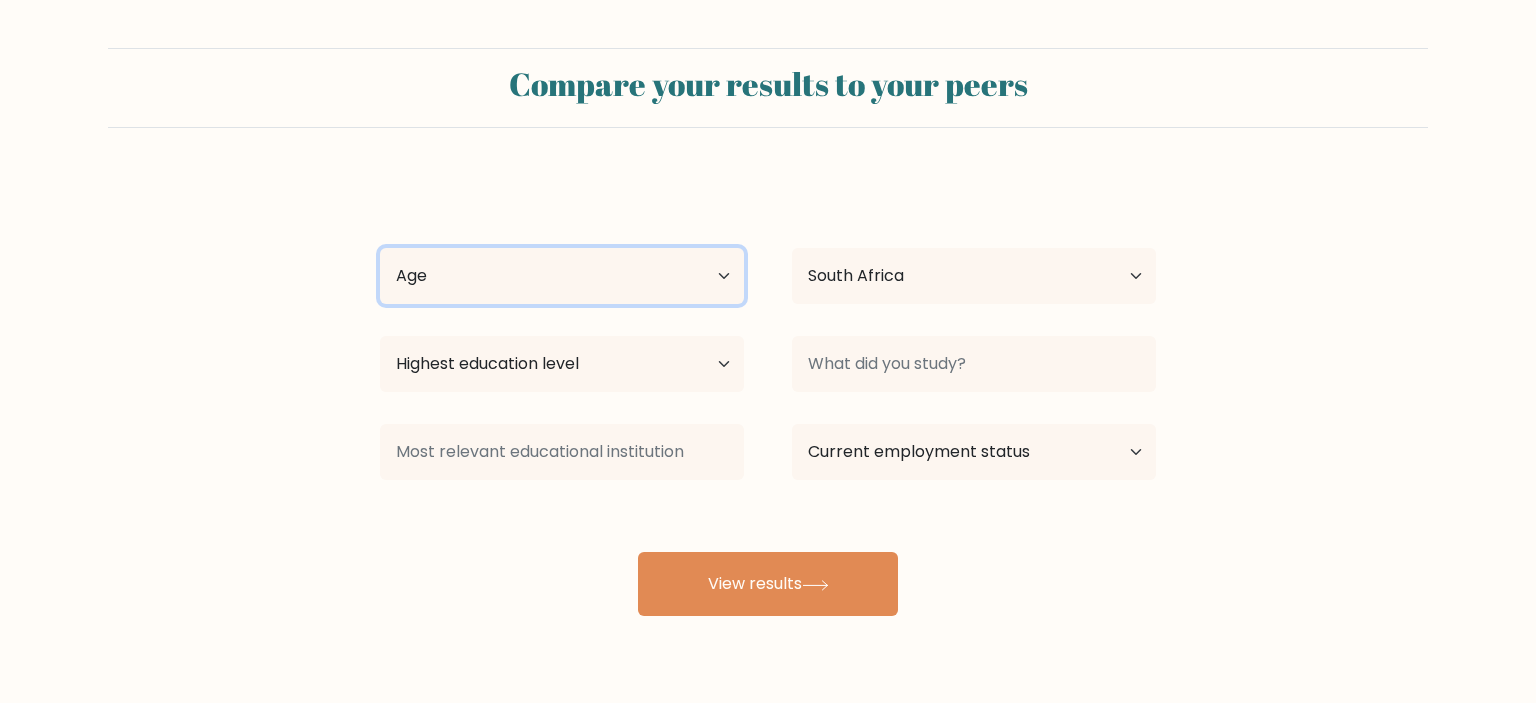 click on "Age
Under 18 years old
18-24 years old
25-34 years old
35-44 years old
45-54 years old
55-64 years old
65 years old and above" at bounding box center (562, 276) 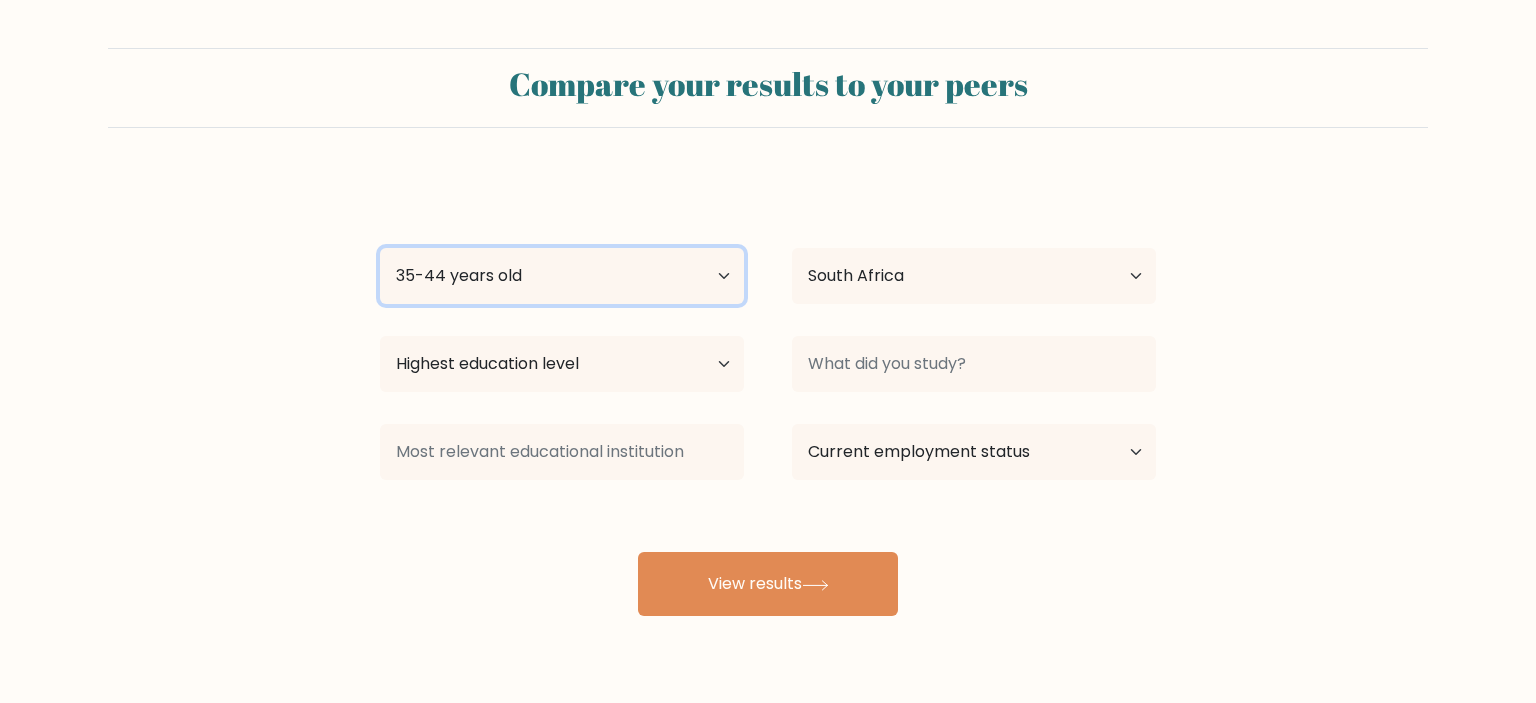 click on "35-44 years old" at bounding box center [0, 0] 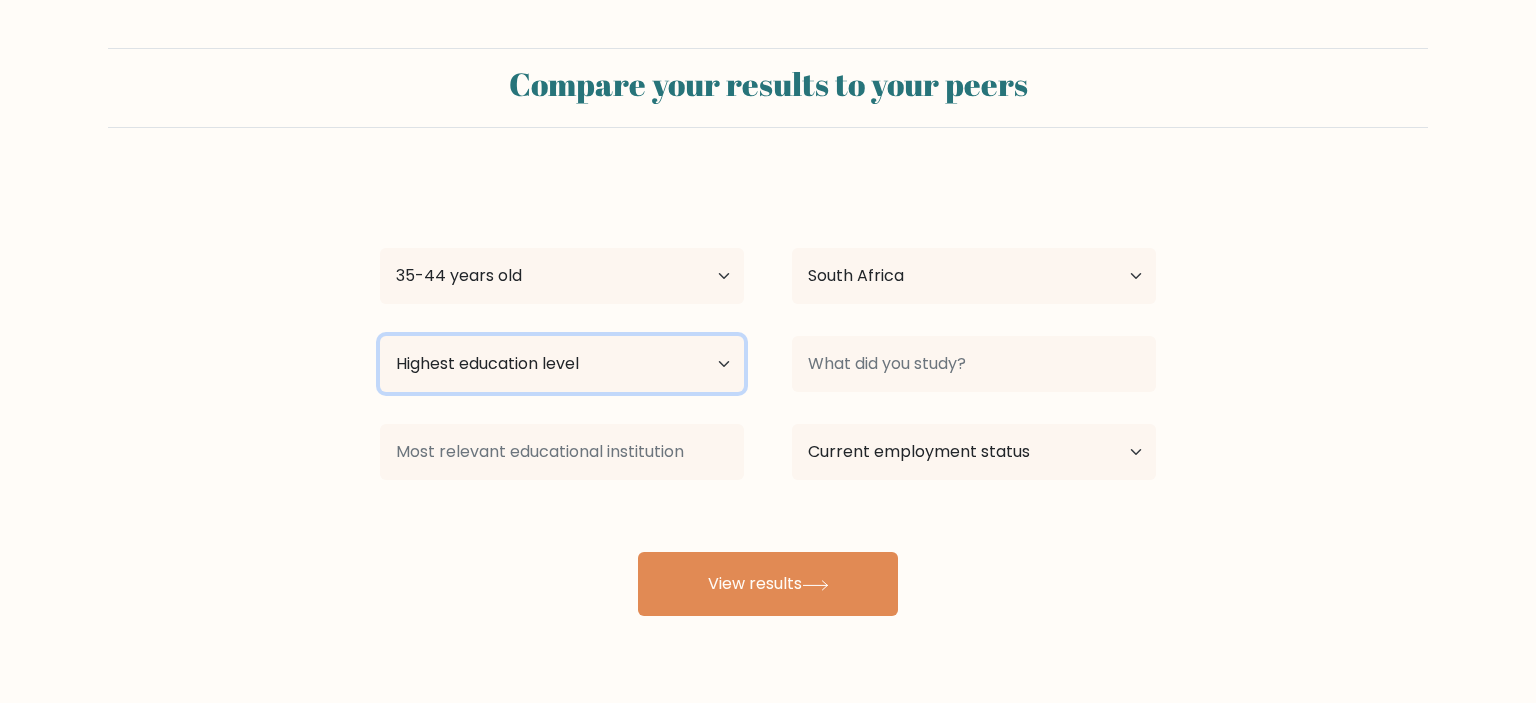 click on "Highest education level
No schooling
Primary
Lower Secondary
Upper Secondary
Occupation Specific
Bachelor's degree
Master's degree
Doctoral degree" at bounding box center [562, 364] 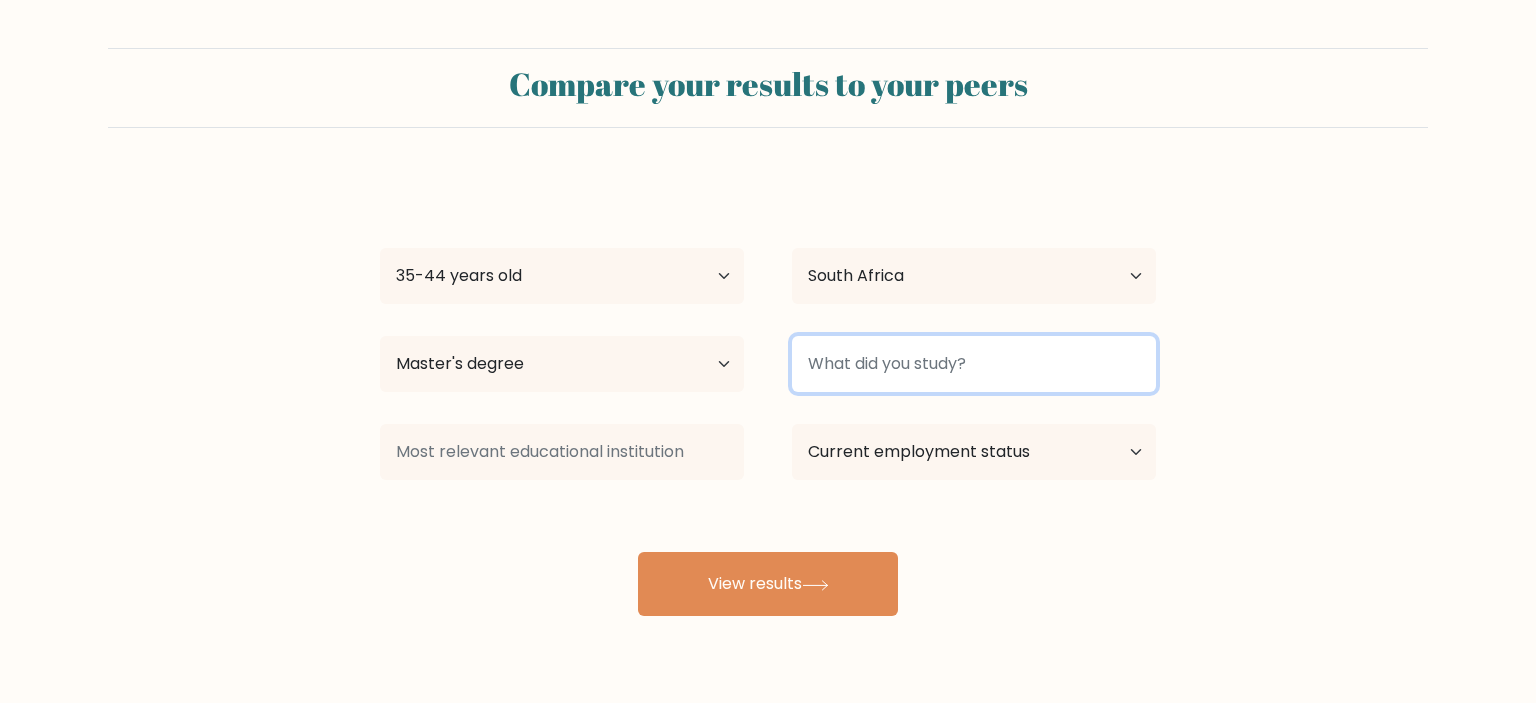 click at bounding box center [974, 364] 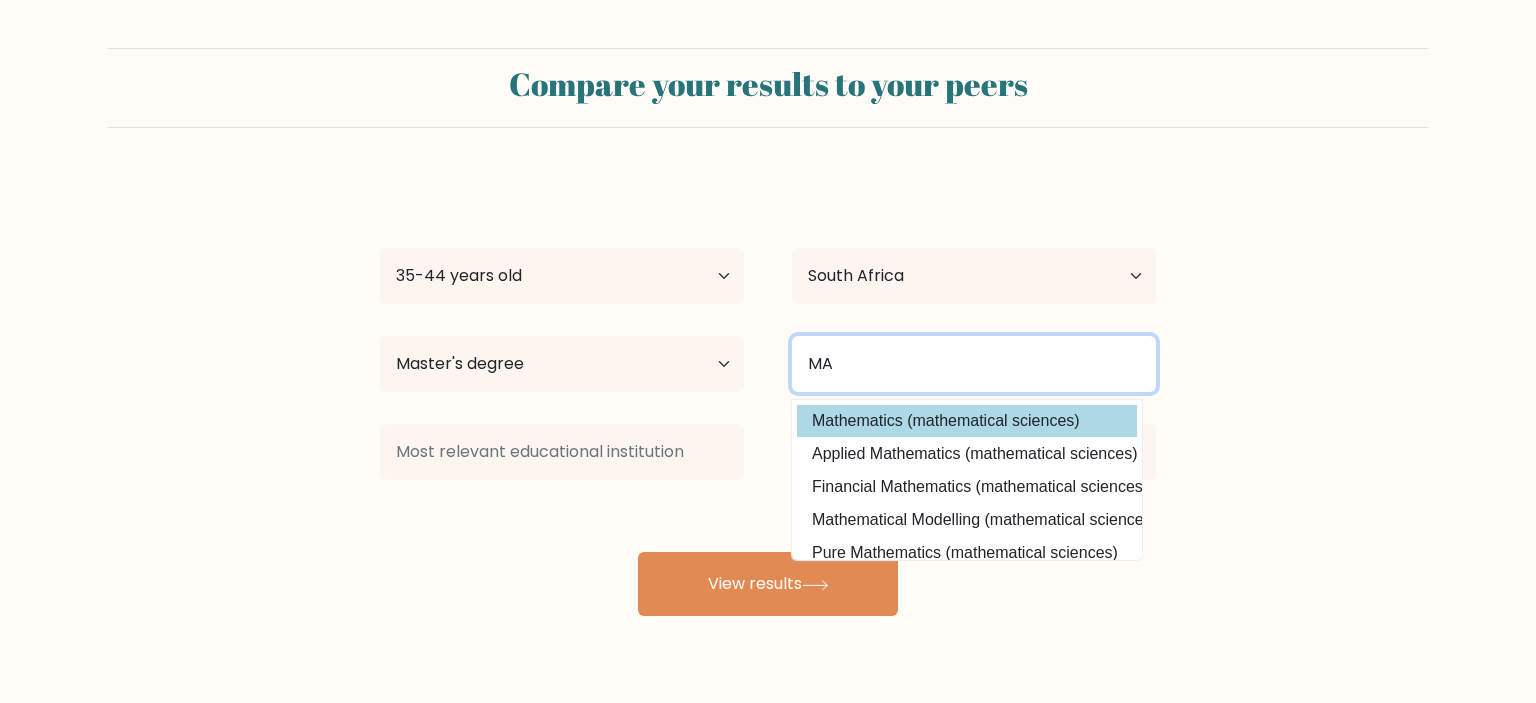 type on "M" 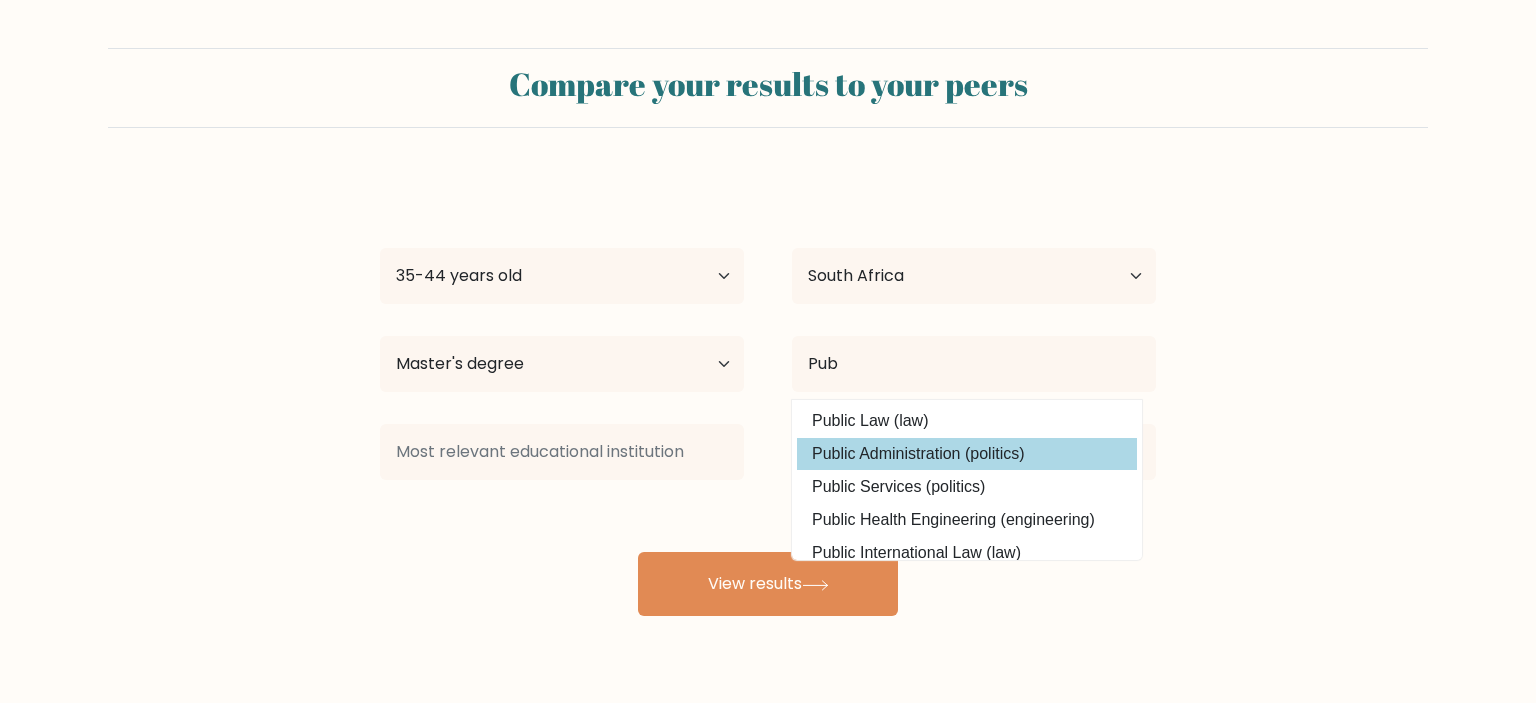 click on "Public Administration (politics)" at bounding box center [967, 454] 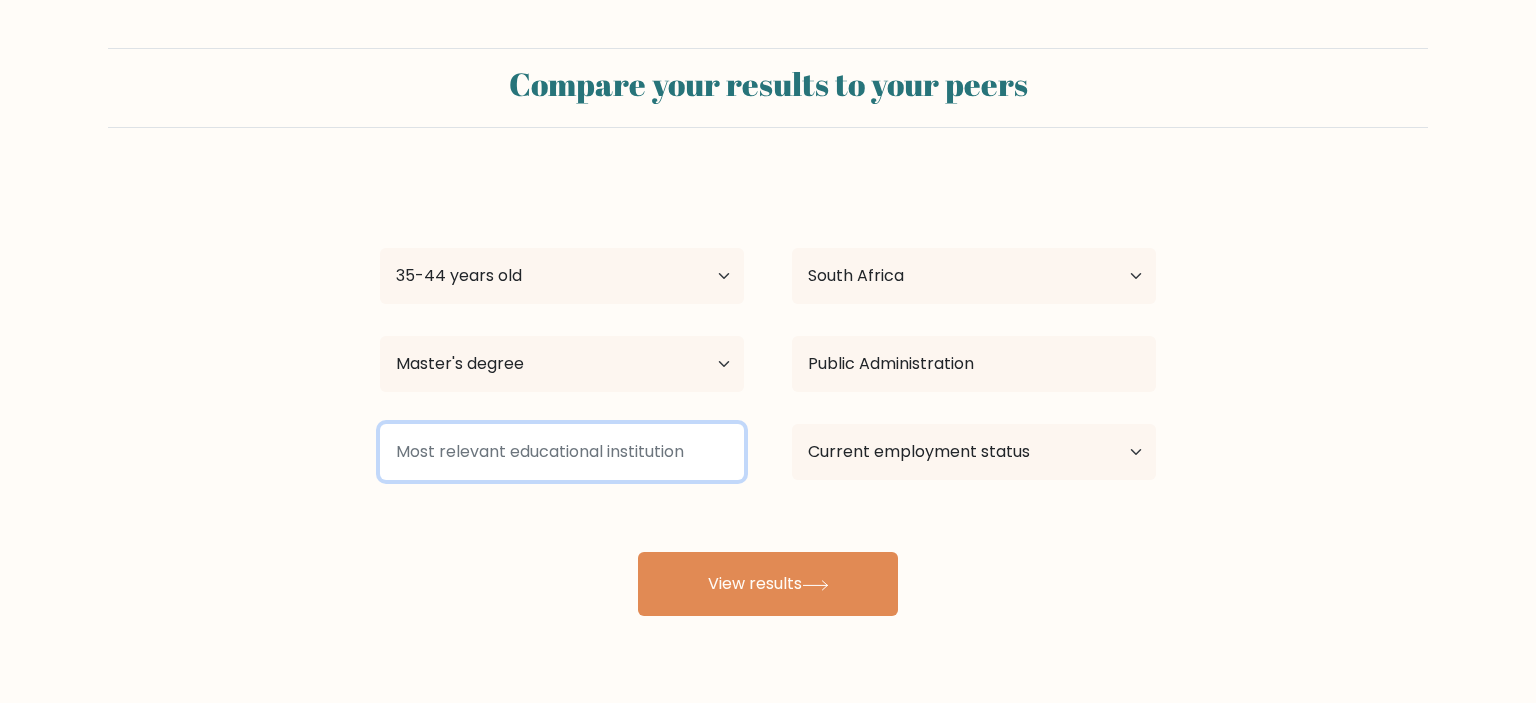click at bounding box center [562, 452] 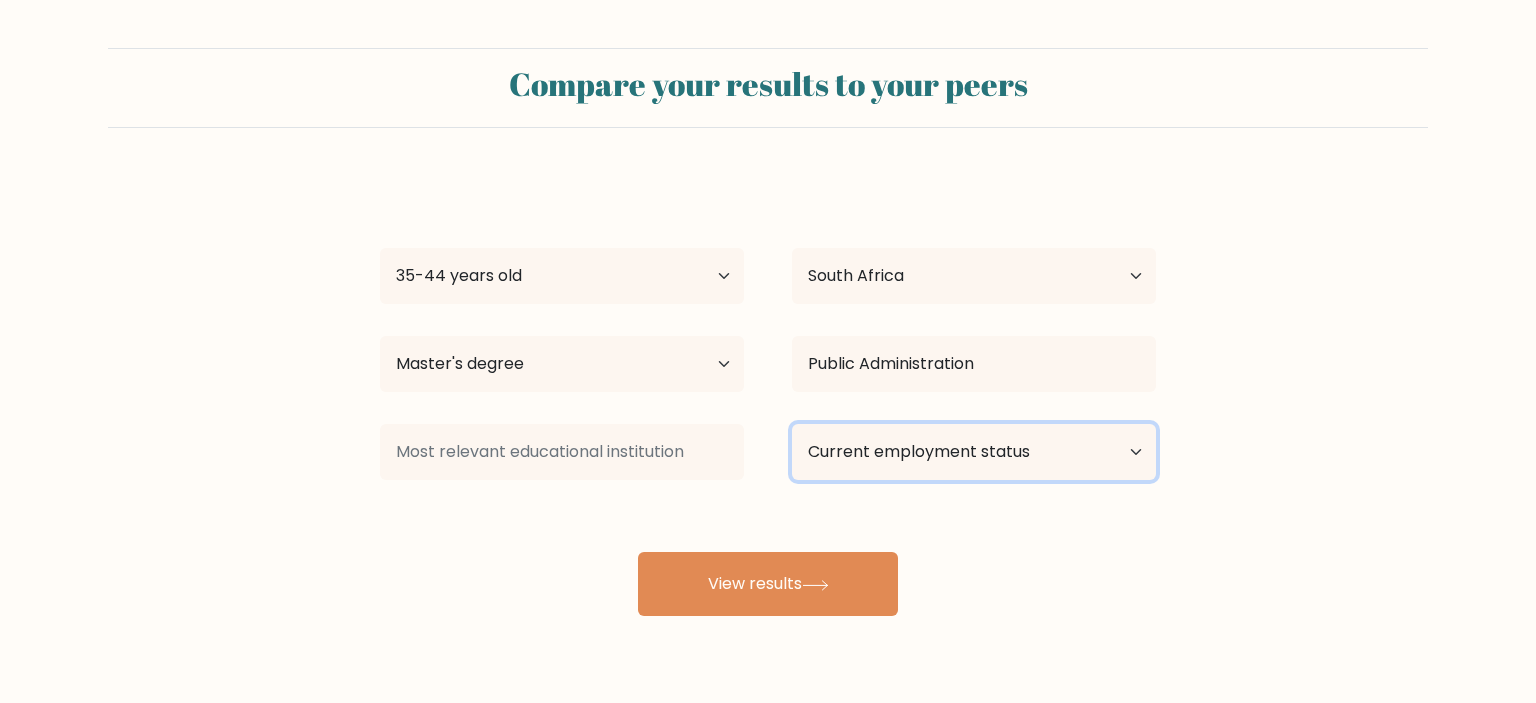 click on "Current employment status
Employed
Student
Retired
Other / prefer not to answer" at bounding box center [974, 452] 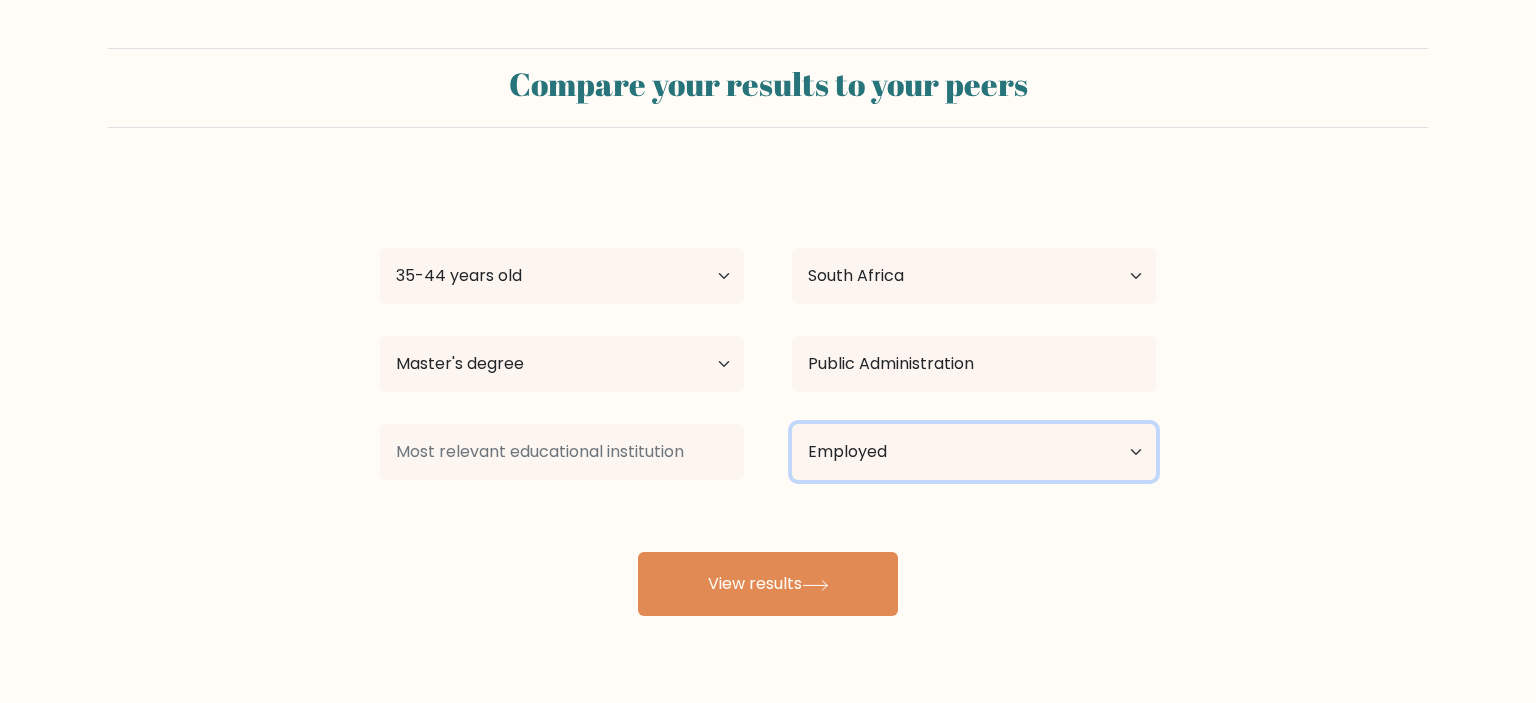 click on "Employed" at bounding box center (0, 0) 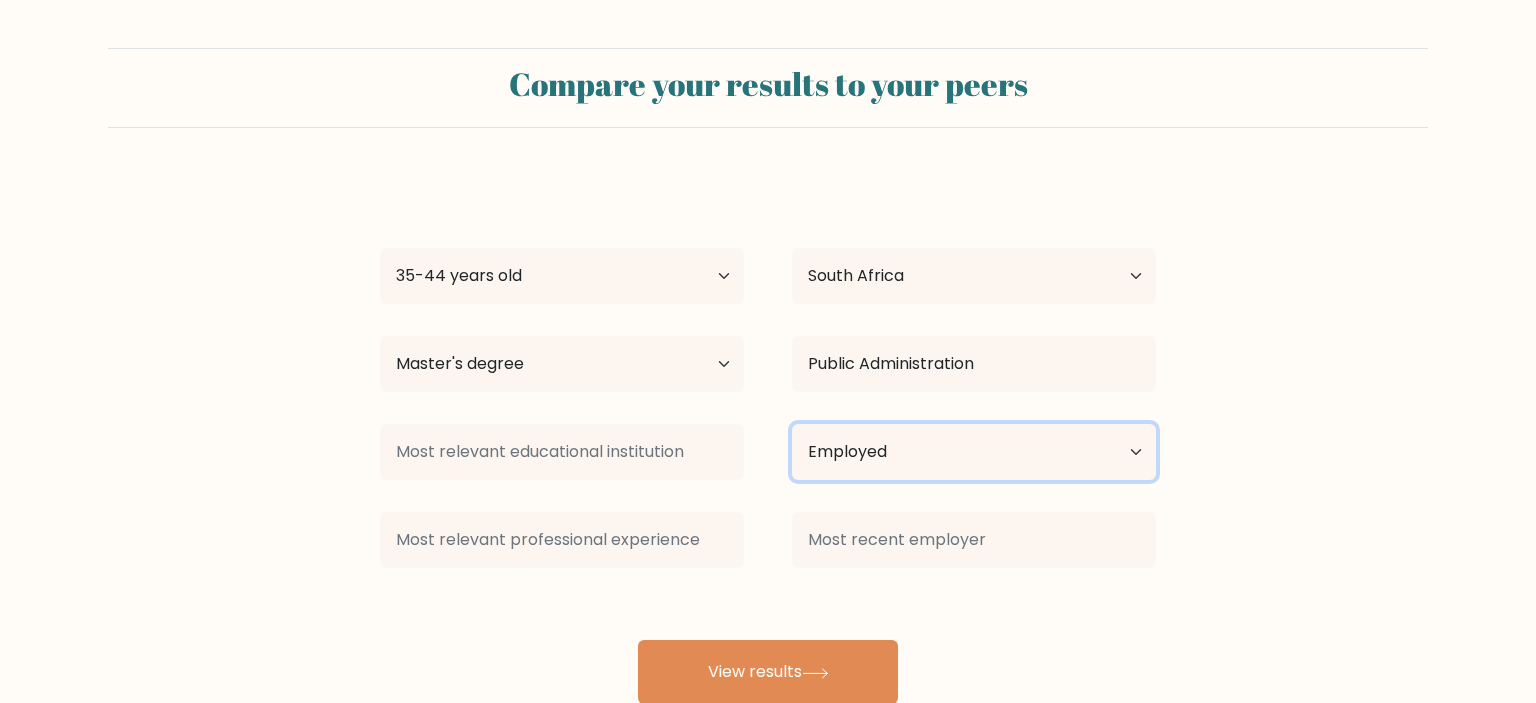 click on "Current employment status
Employed
Student
Retired
Other / prefer not to answer" at bounding box center (974, 452) 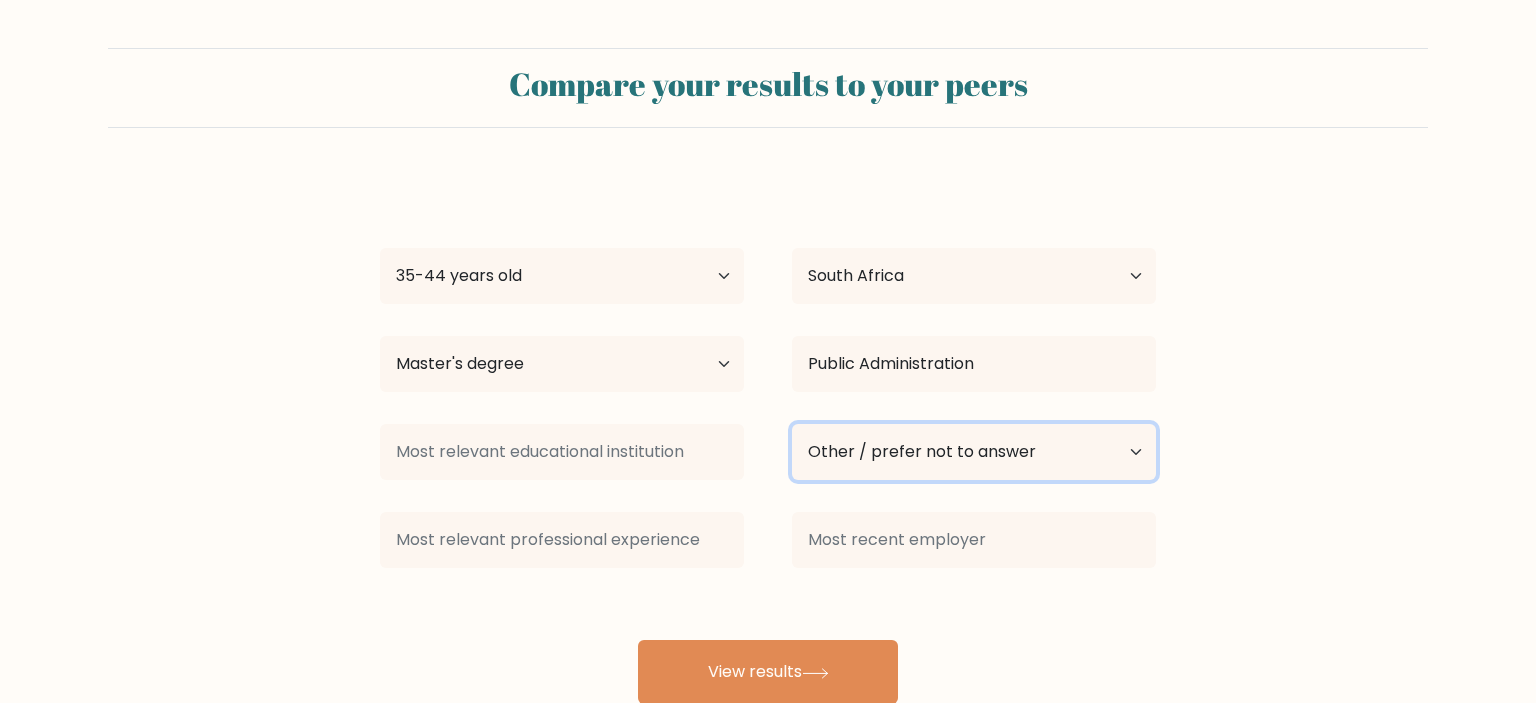 click on "Other / prefer not to answer" at bounding box center (0, 0) 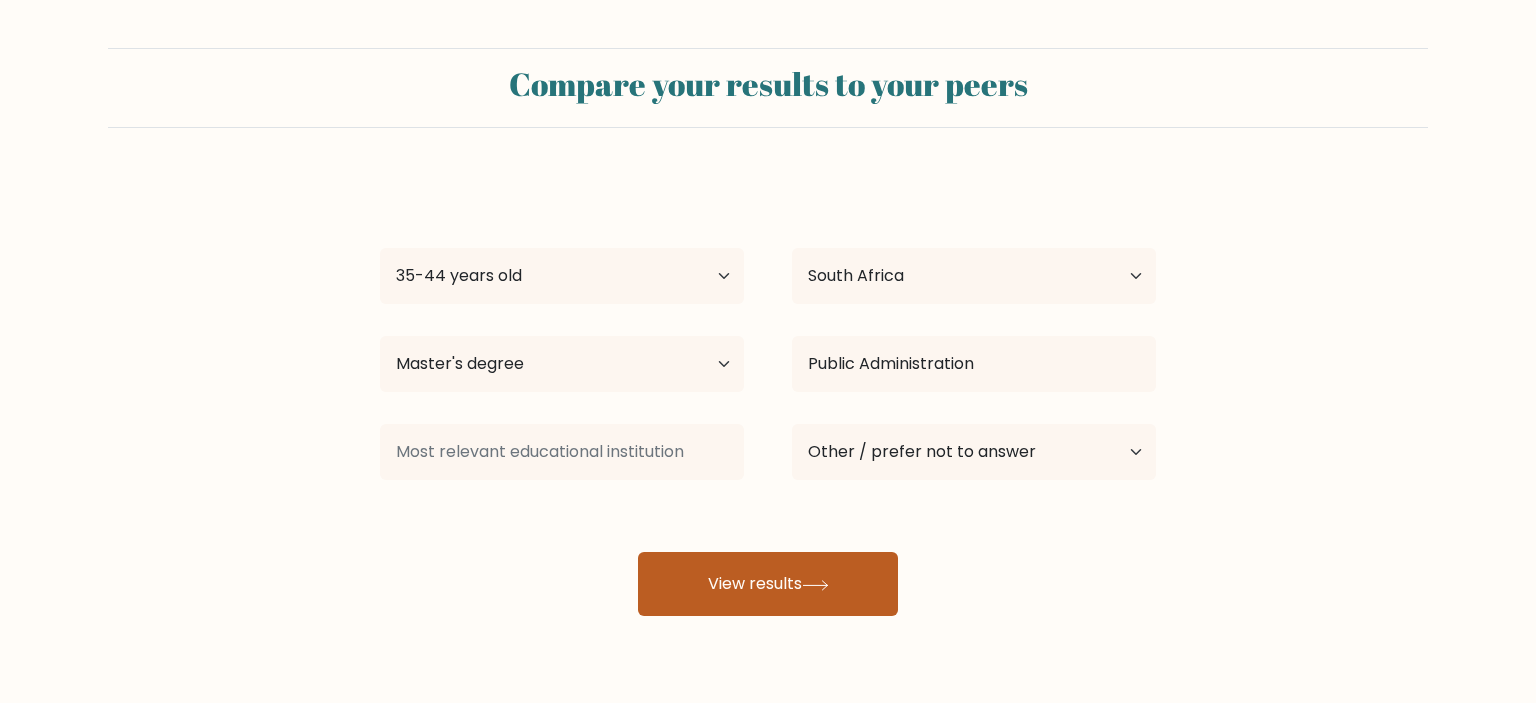 click on "View results" at bounding box center (768, 584) 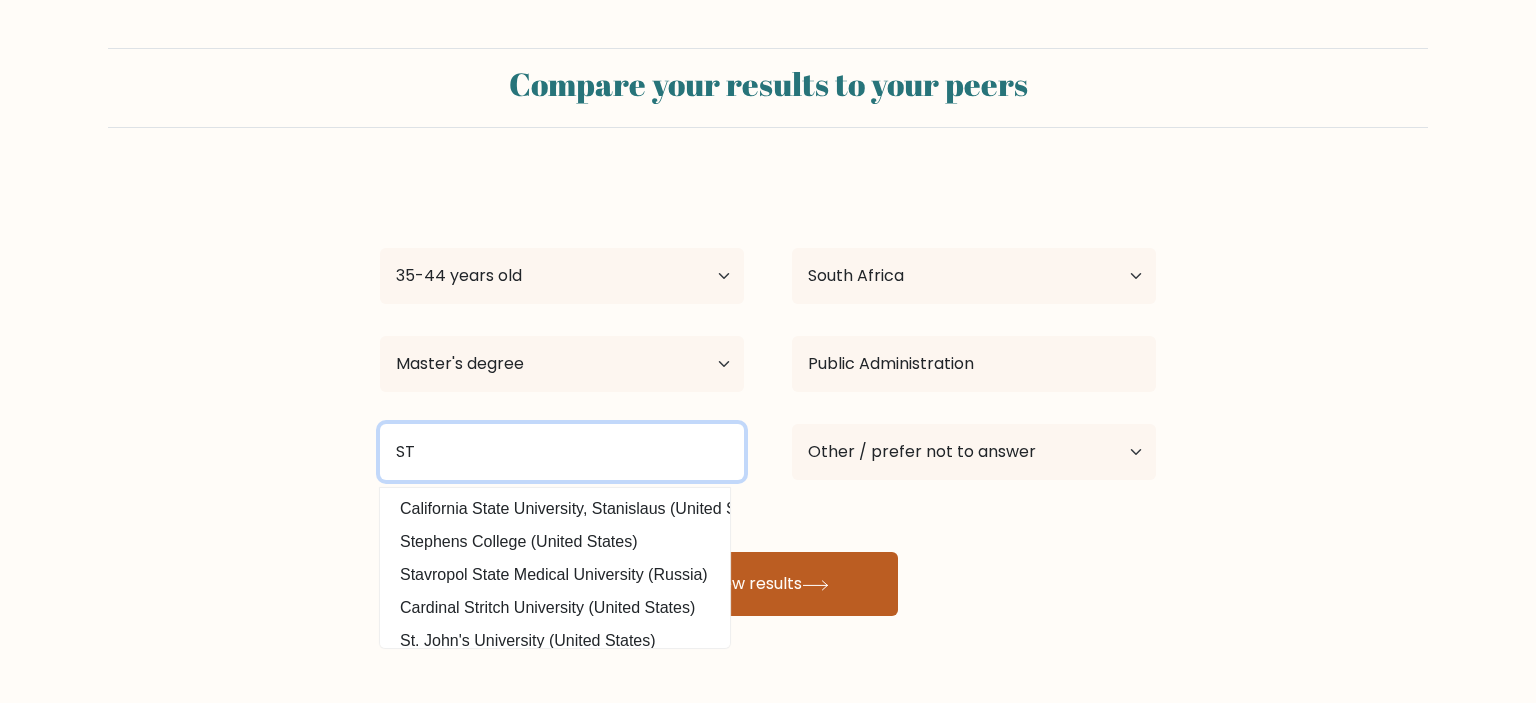 type on "ST" 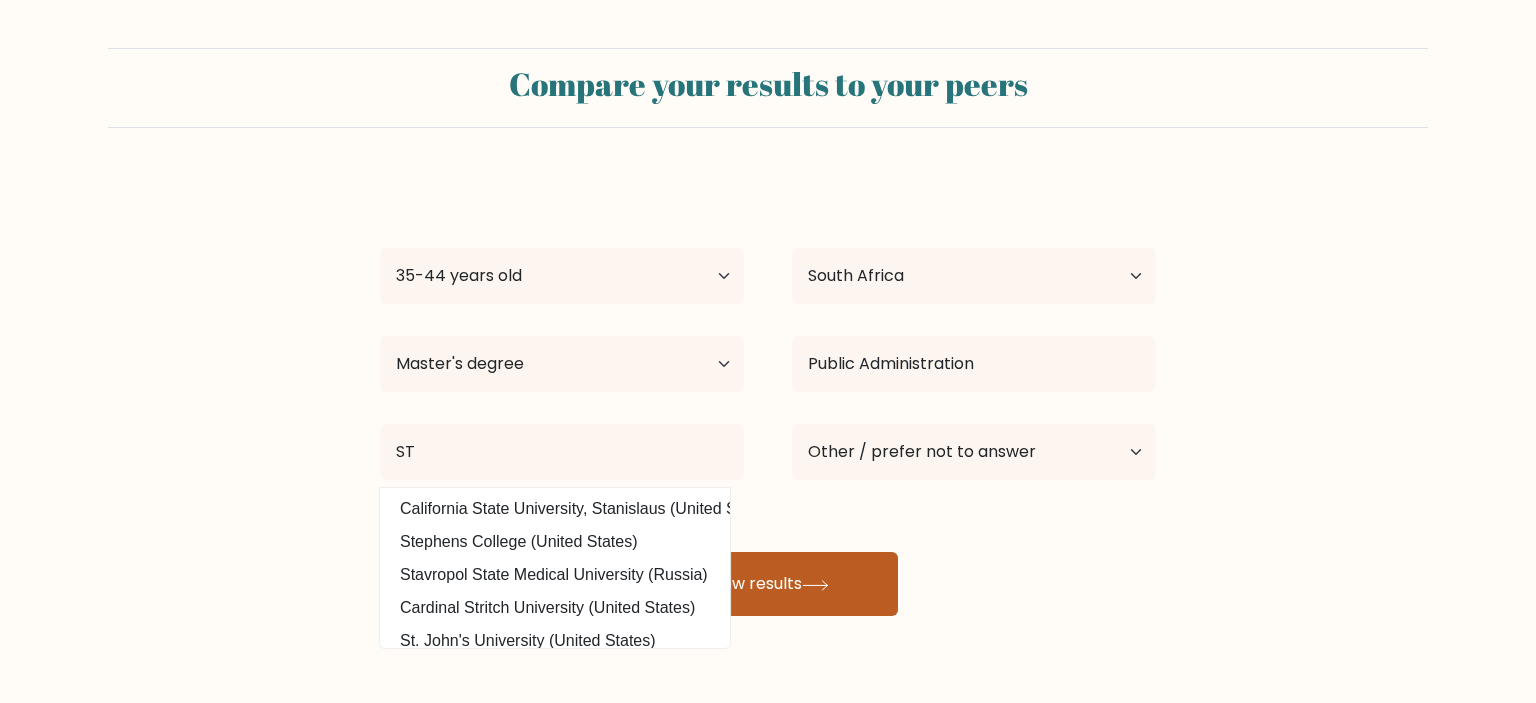 click 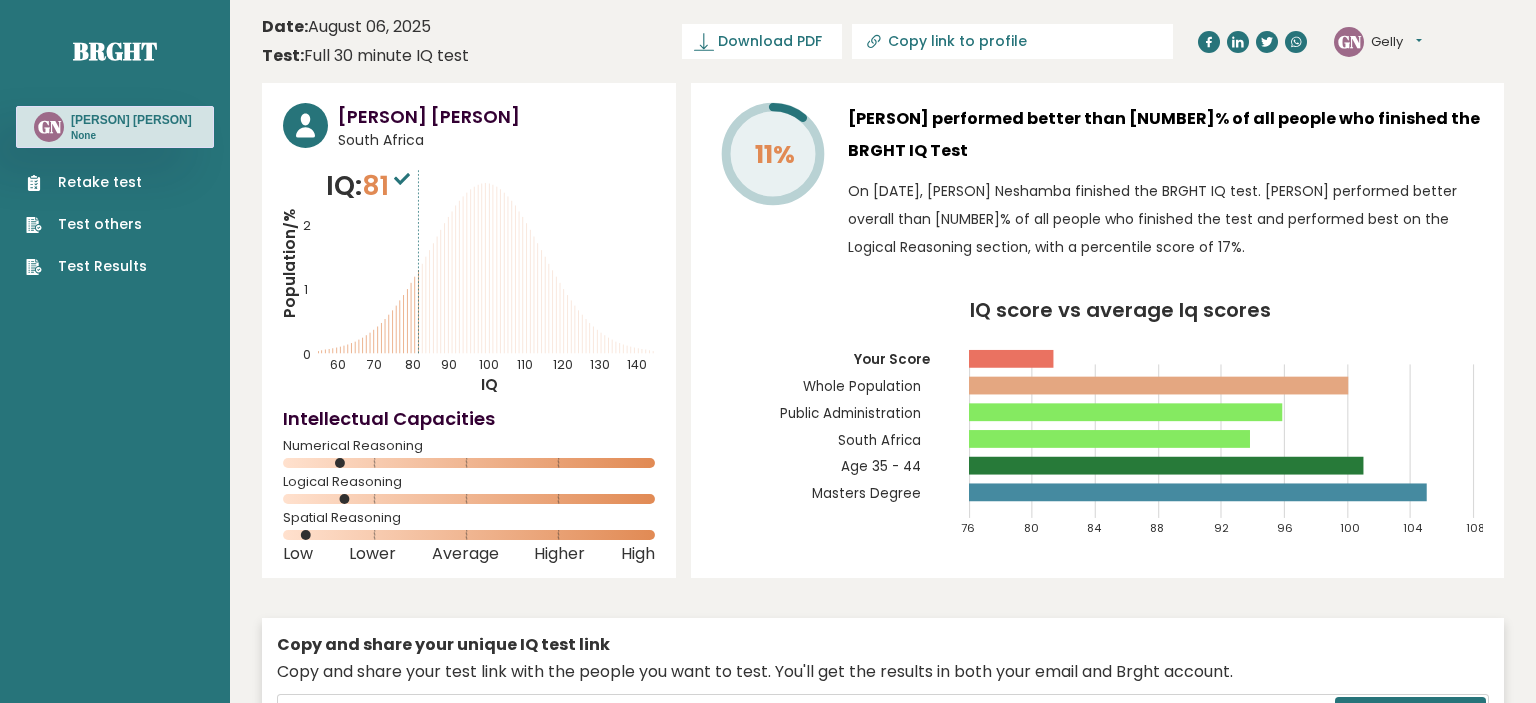 scroll, scrollTop: 0, scrollLeft: 0, axis: both 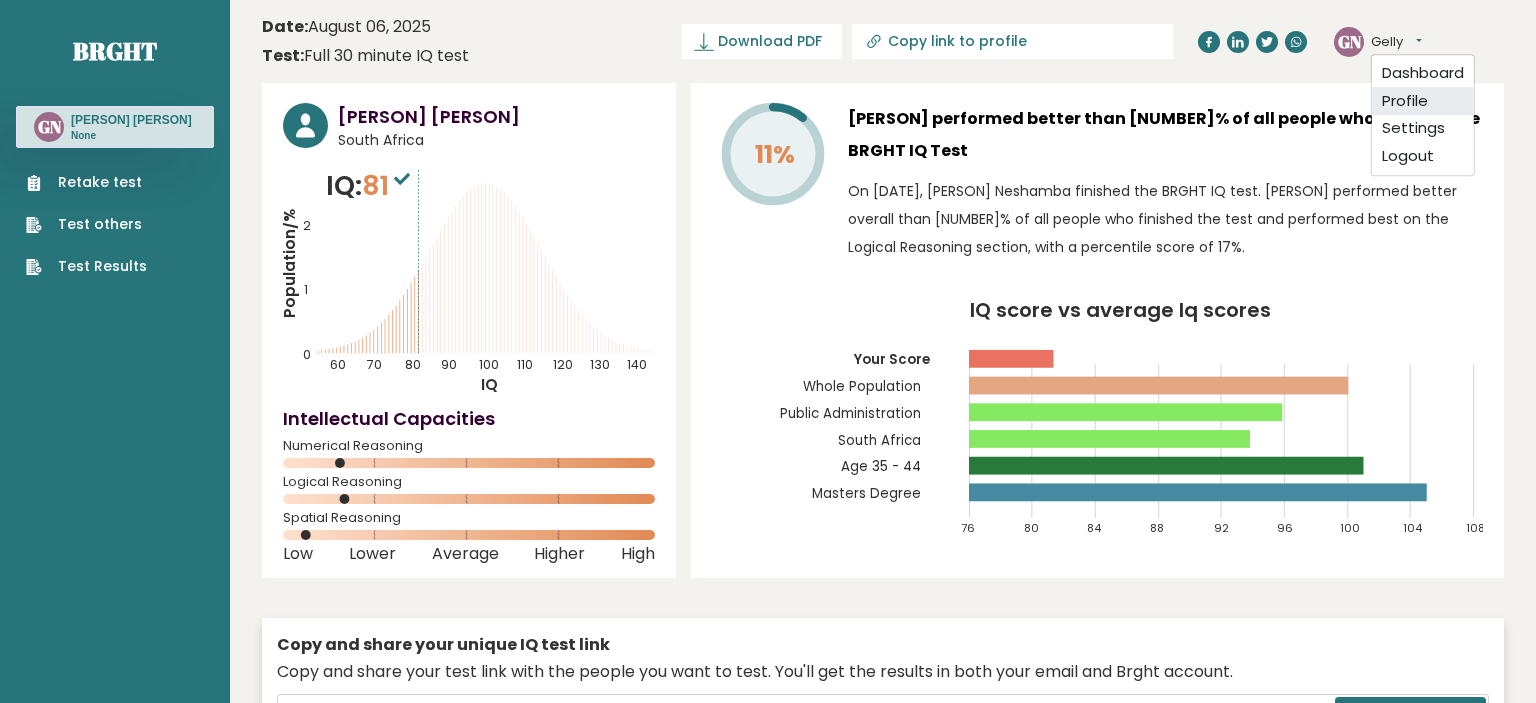 click on "Profile" at bounding box center [1423, 101] 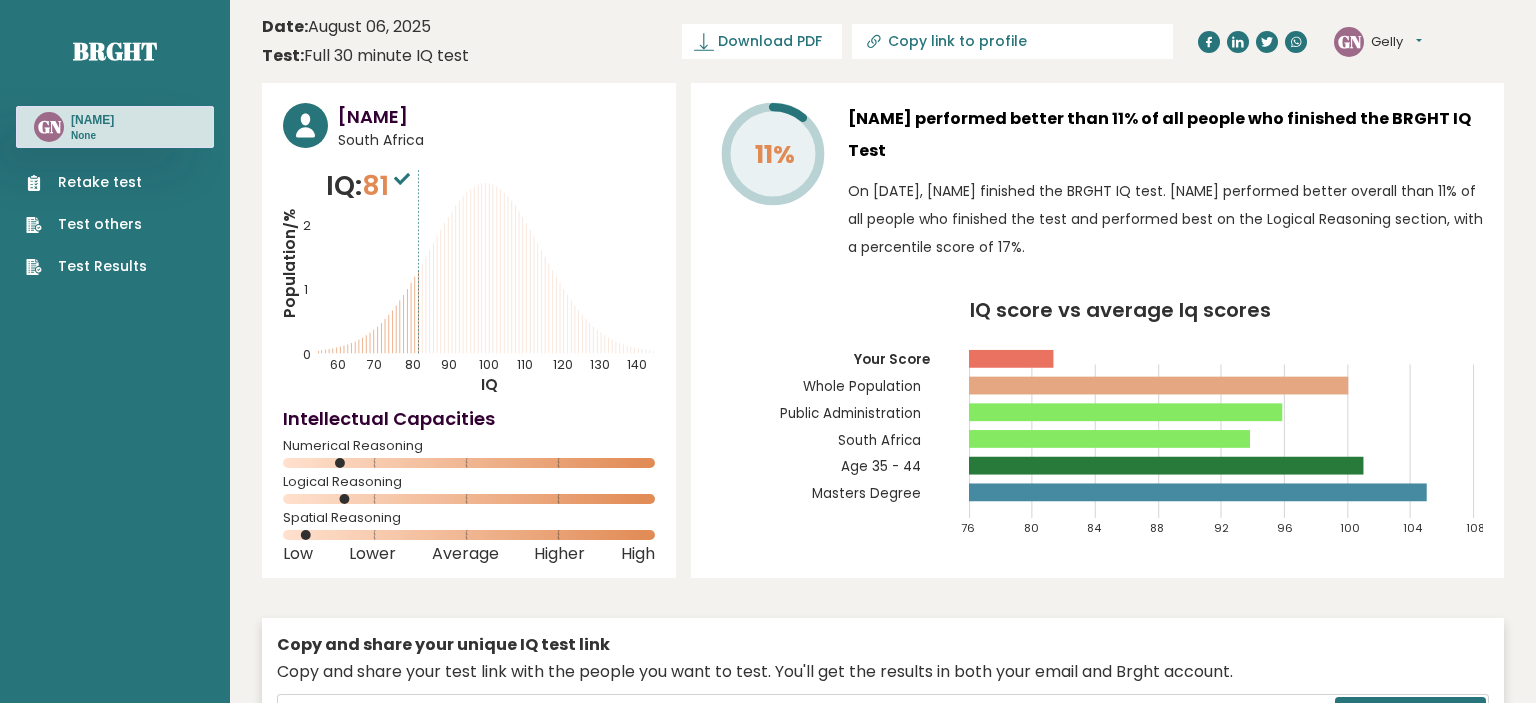 scroll, scrollTop: 0, scrollLeft: 0, axis: both 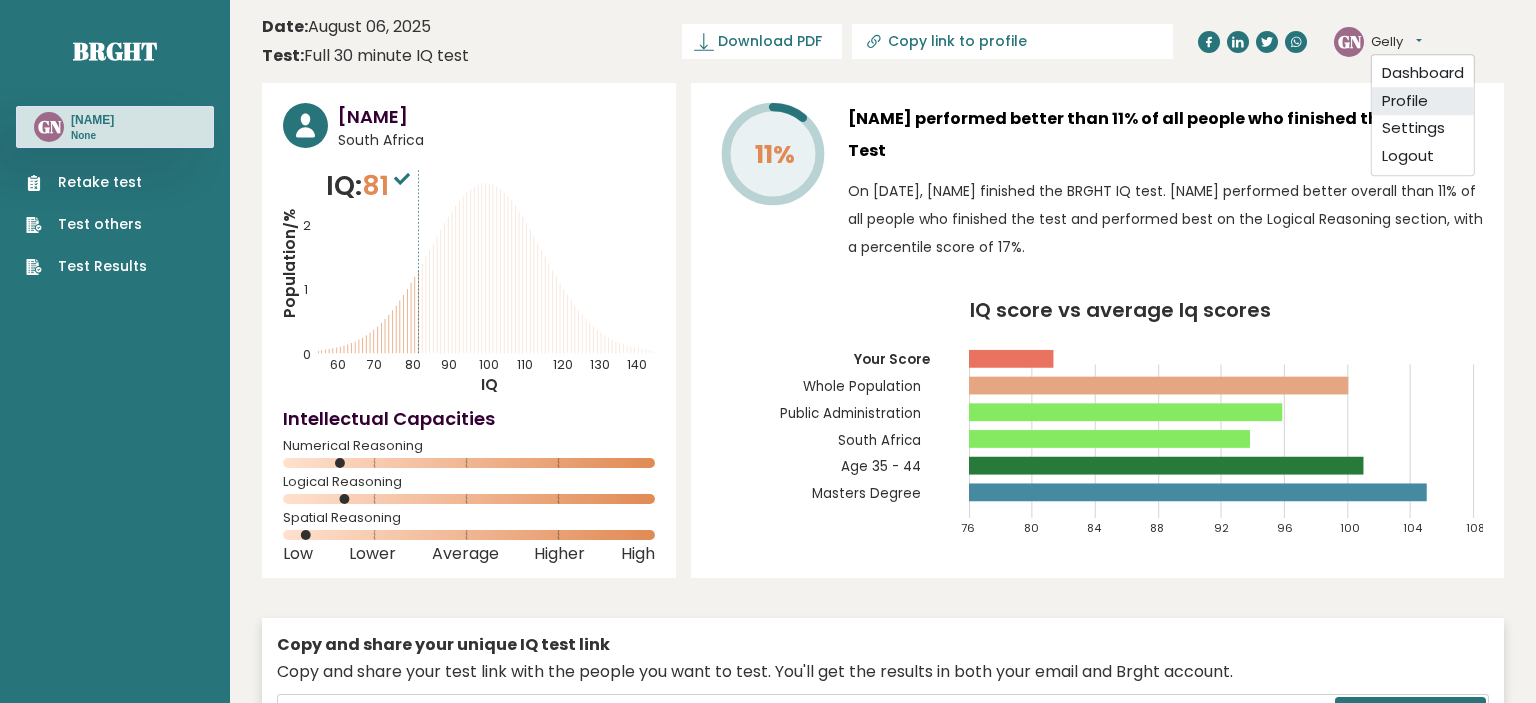 click on "Profile" at bounding box center (1423, 101) 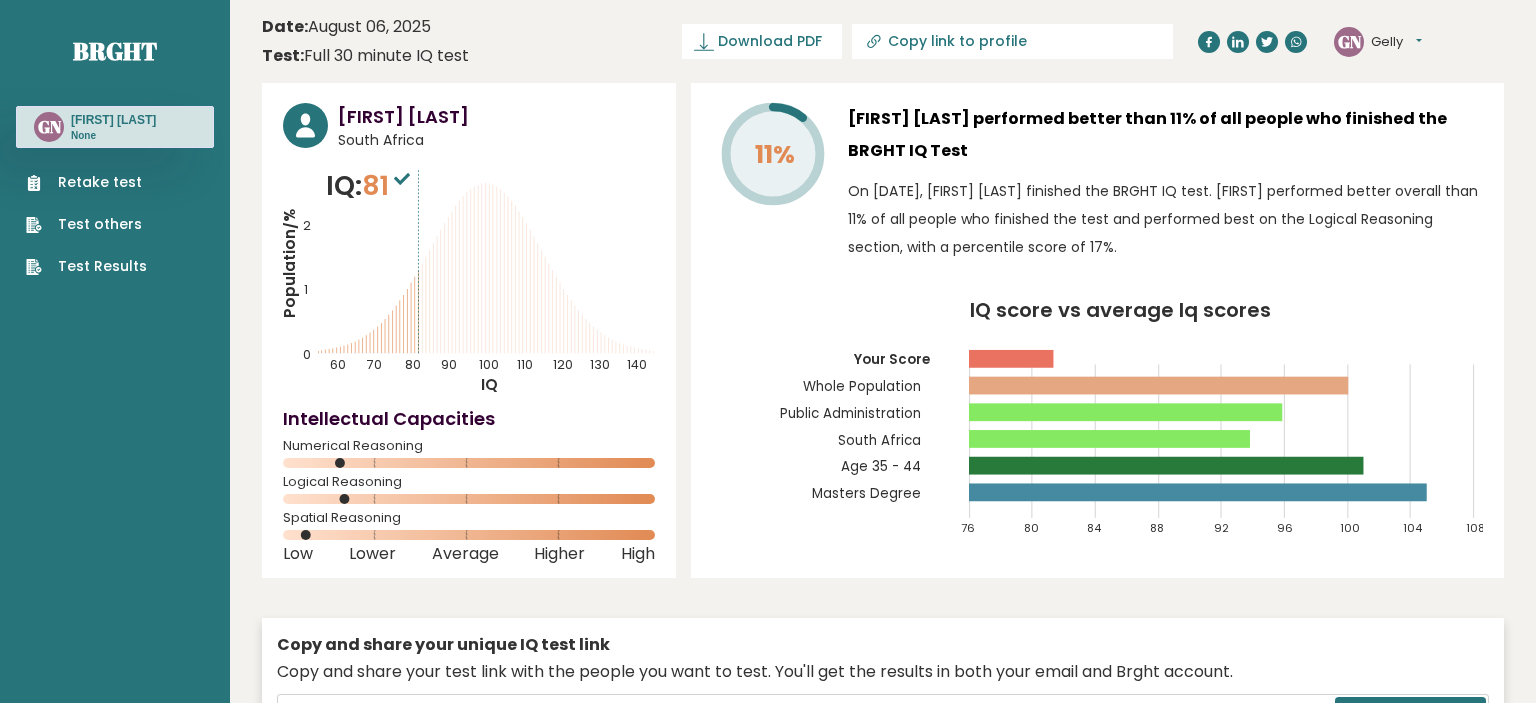 scroll, scrollTop: 0, scrollLeft: 0, axis: both 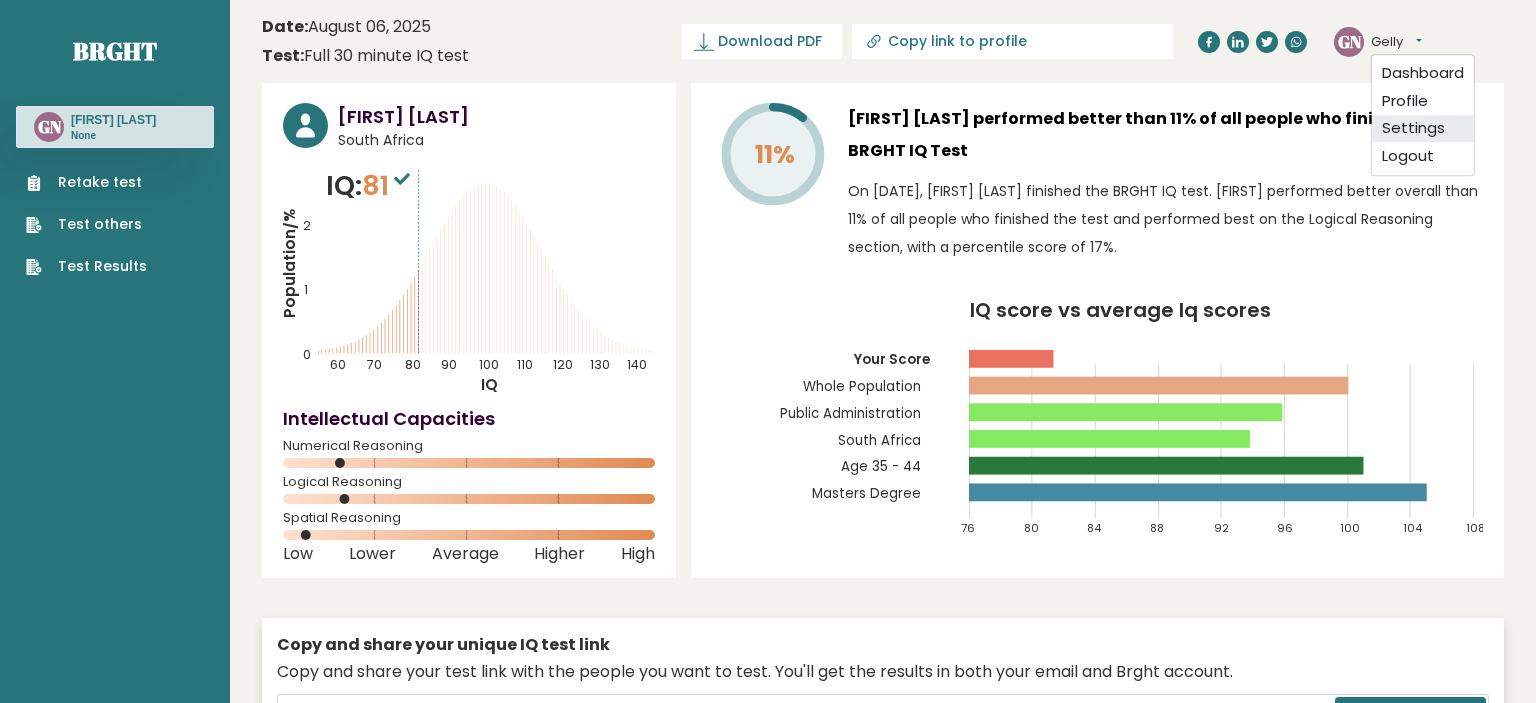click on "Settings" at bounding box center [1423, 129] 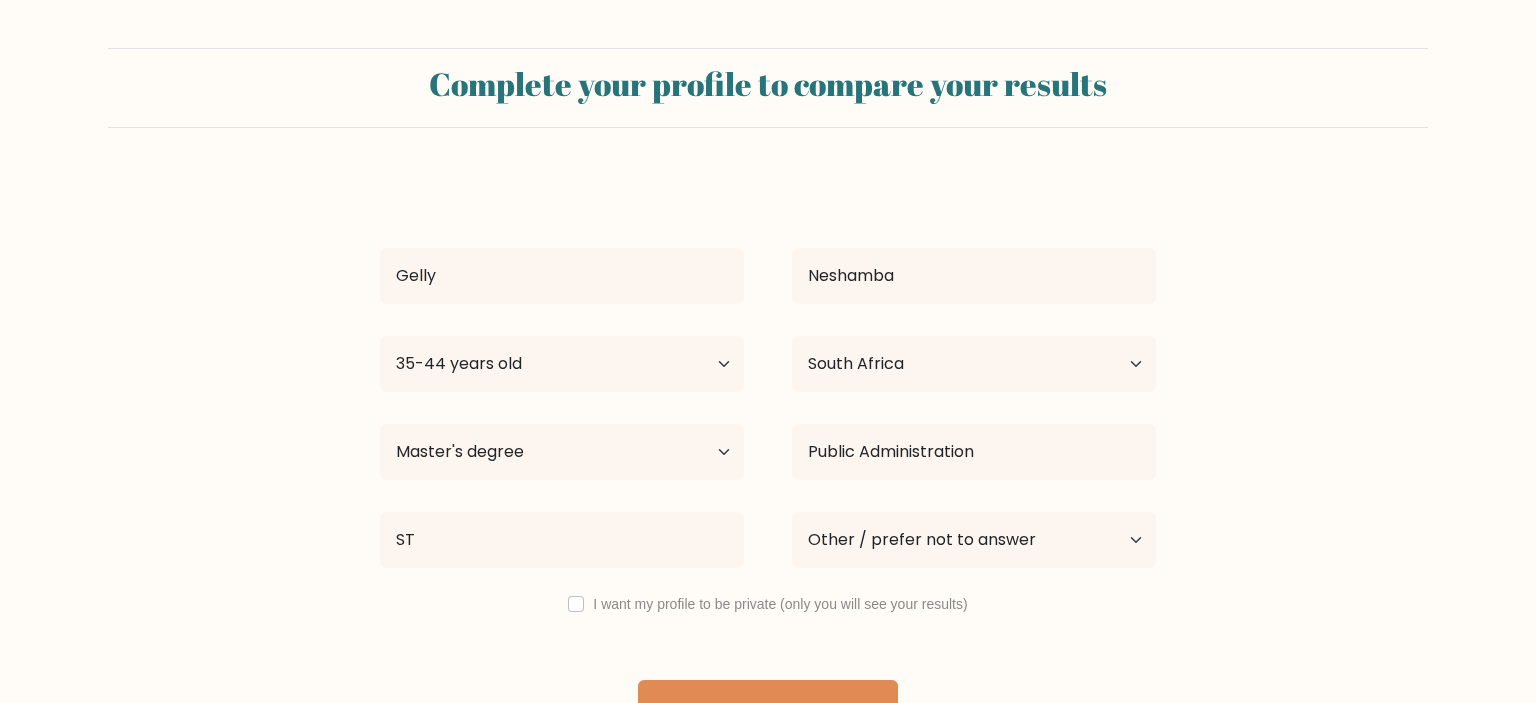 select on "35_44" 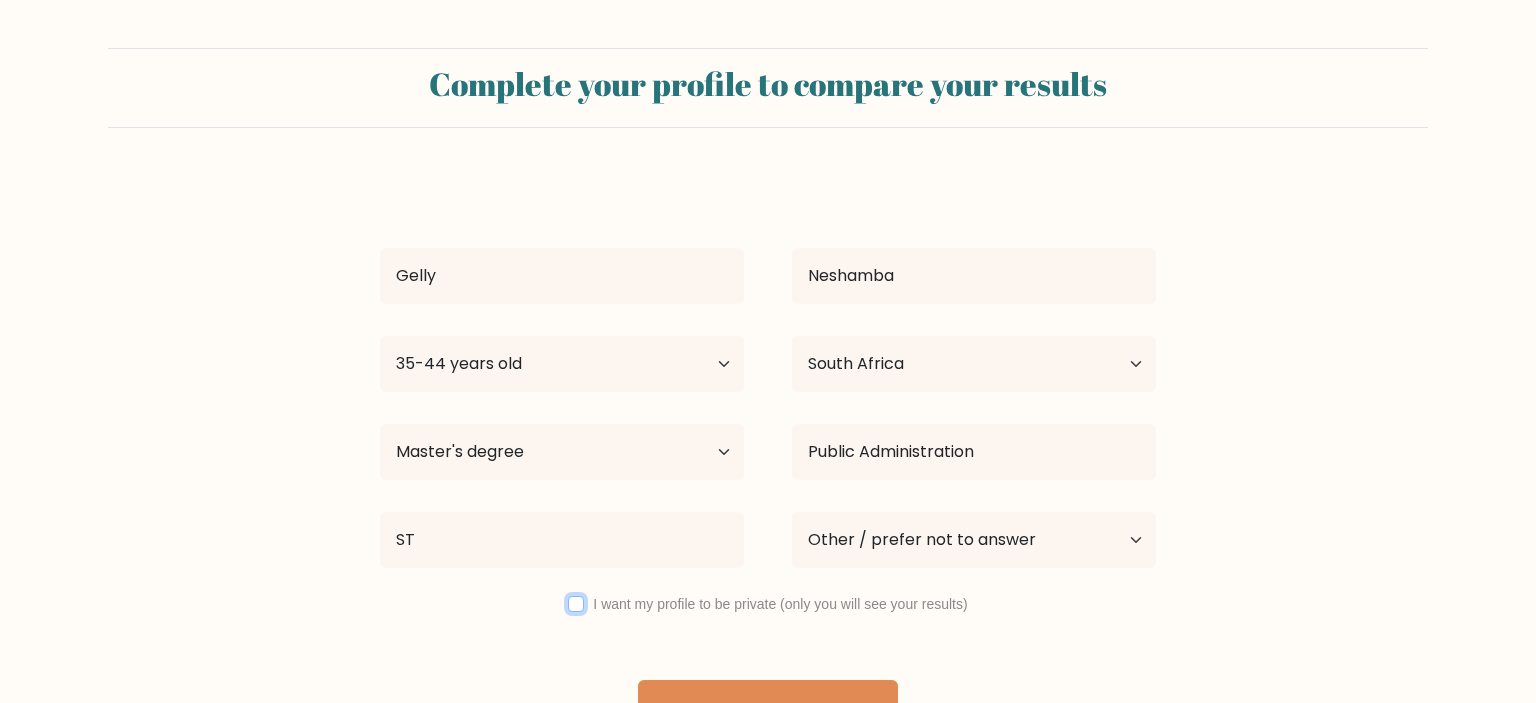 click at bounding box center (576, 604) 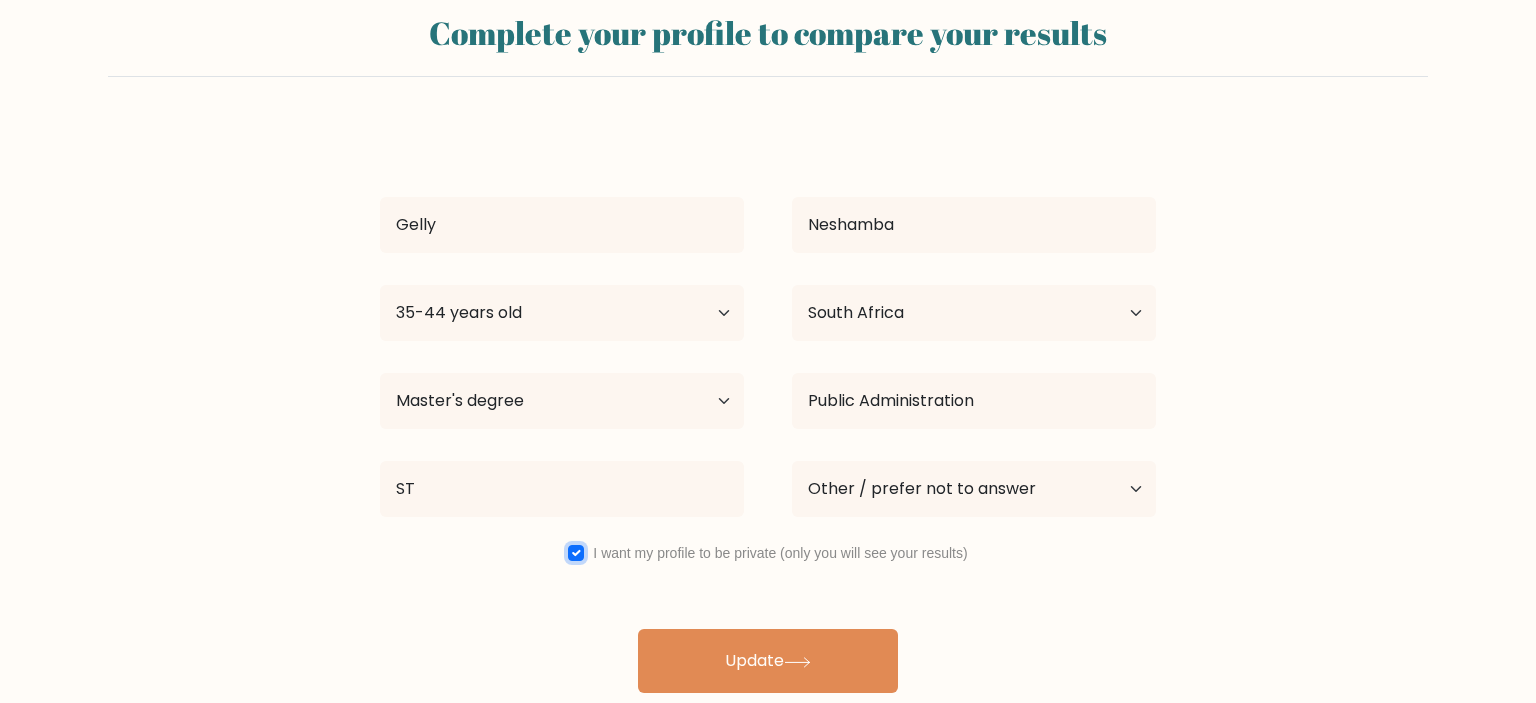 scroll, scrollTop: 55, scrollLeft: 0, axis: vertical 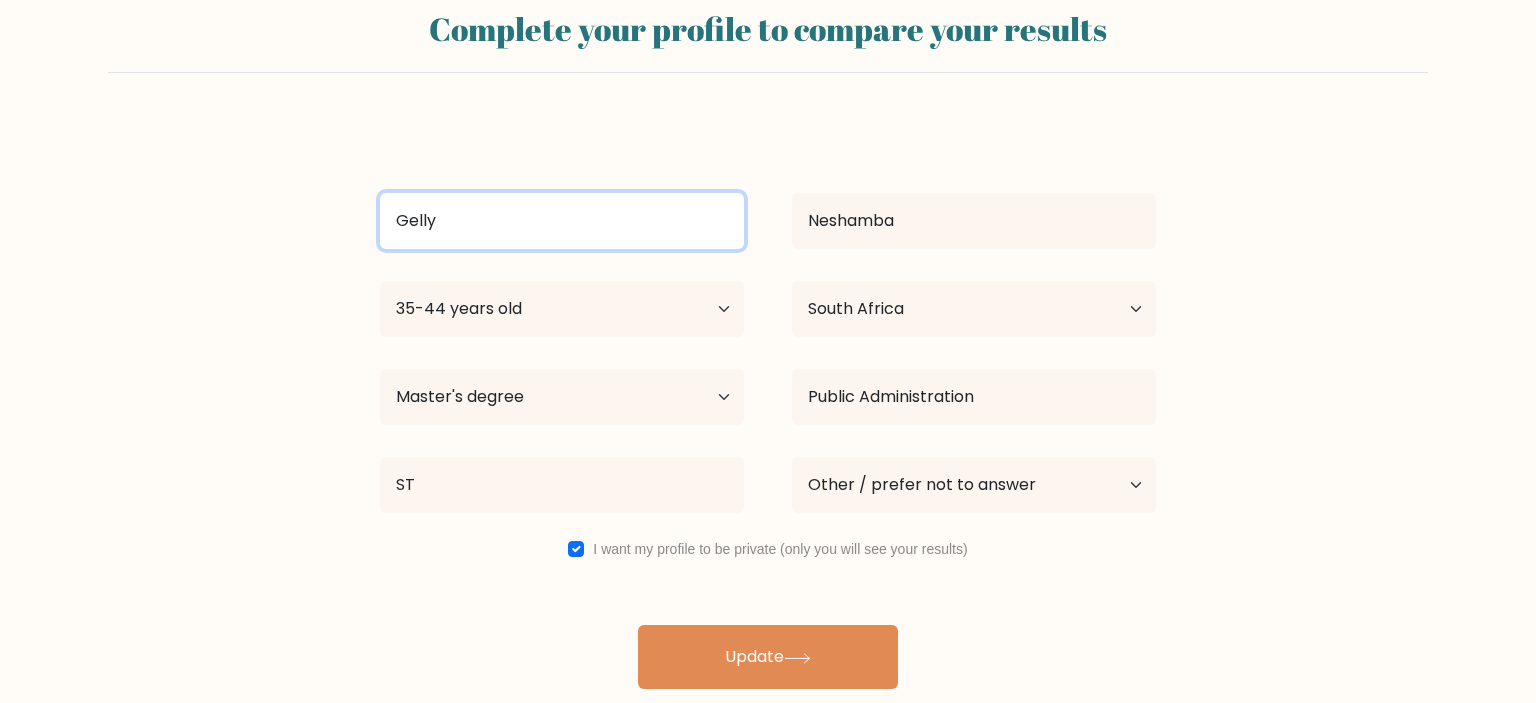 drag, startPoint x: 451, startPoint y: 216, endPoint x: 360, endPoint y: 223, distance: 91.26884 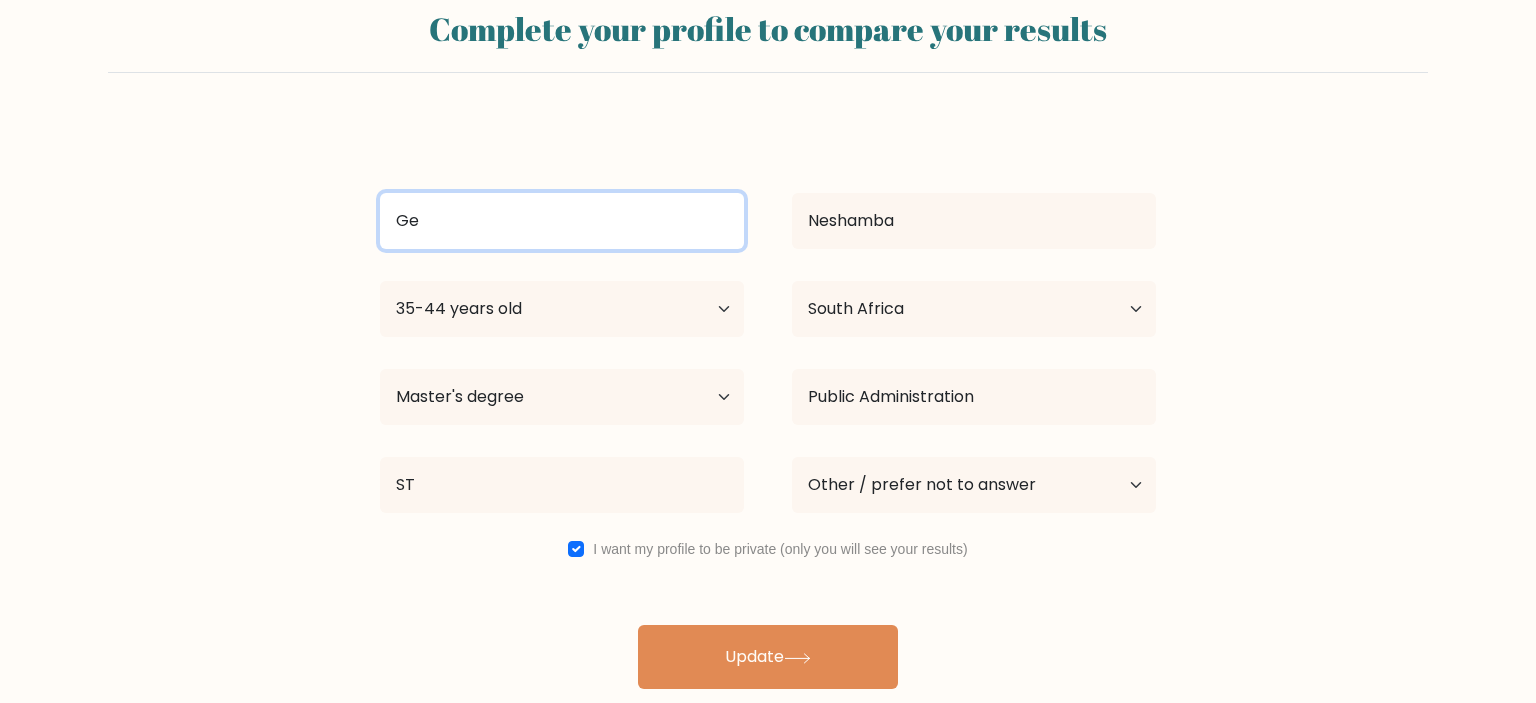 type on "G" 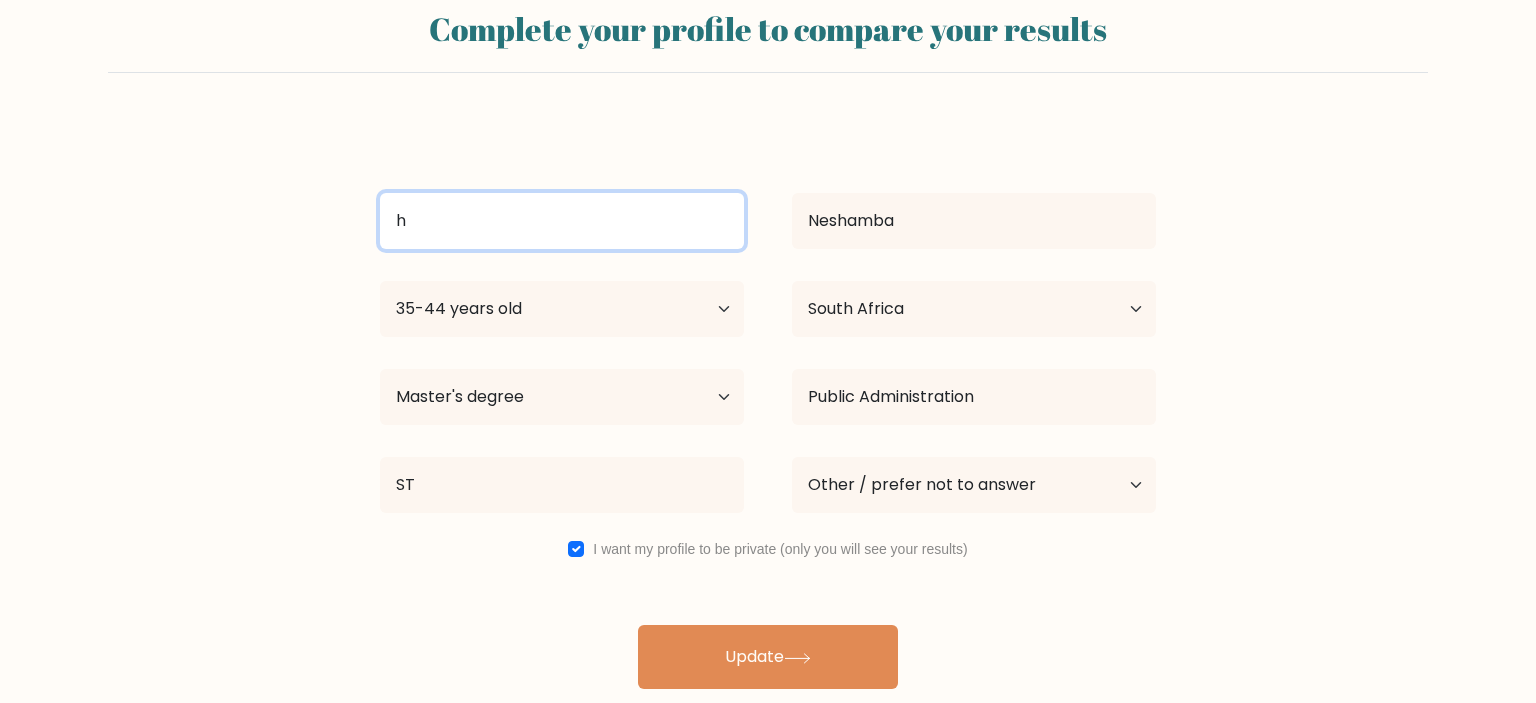 type on "h" 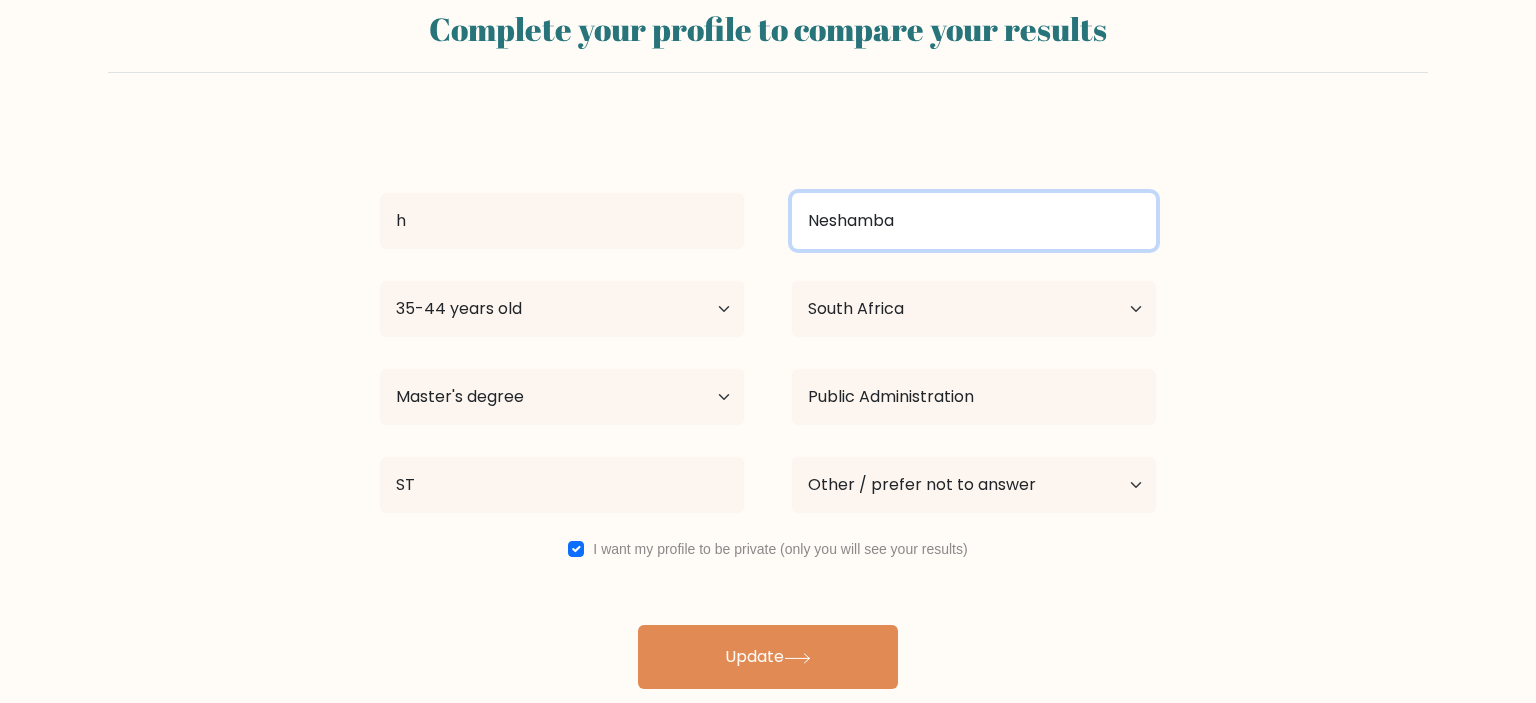 drag, startPoint x: 929, startPoint y: 229, endPoint x: 803, endPoint y: 223, distance: 126.14278 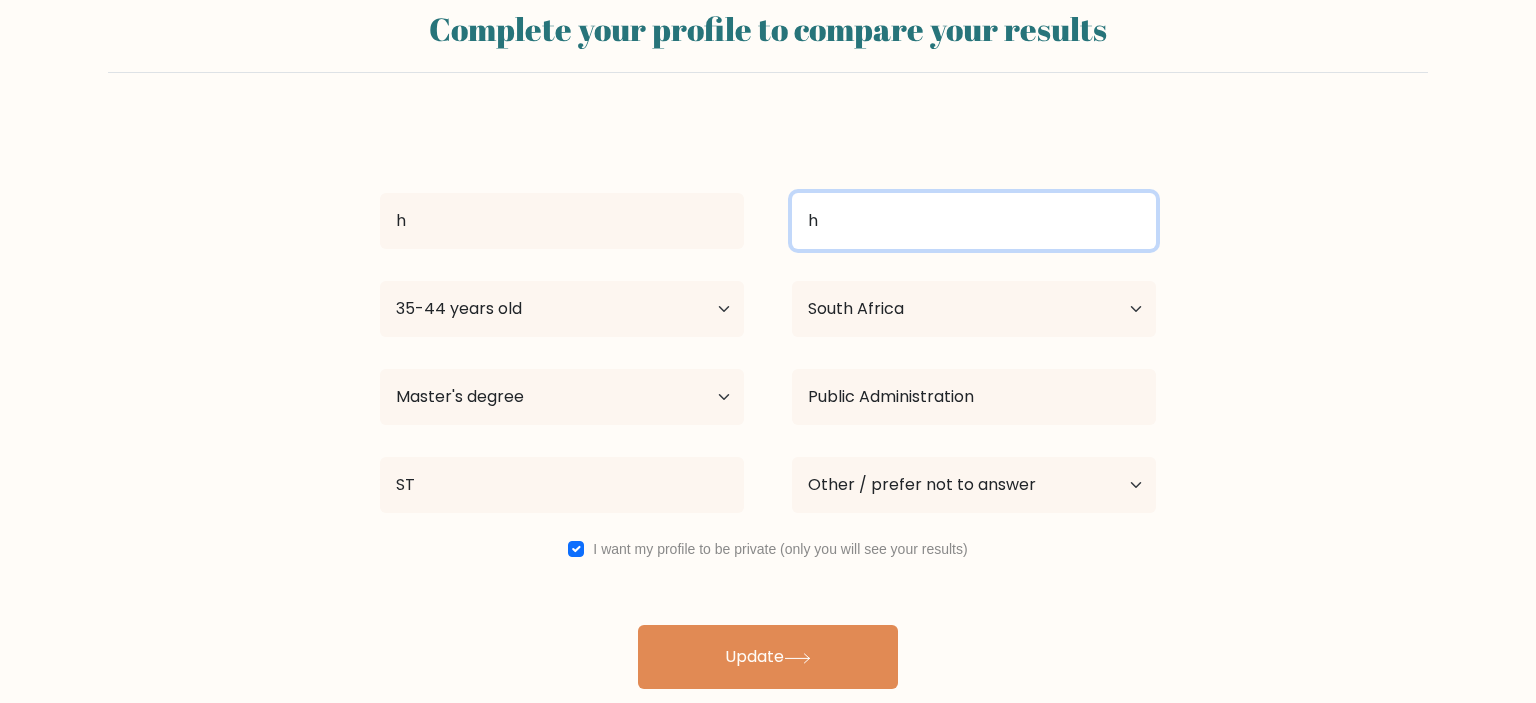 type on "h" 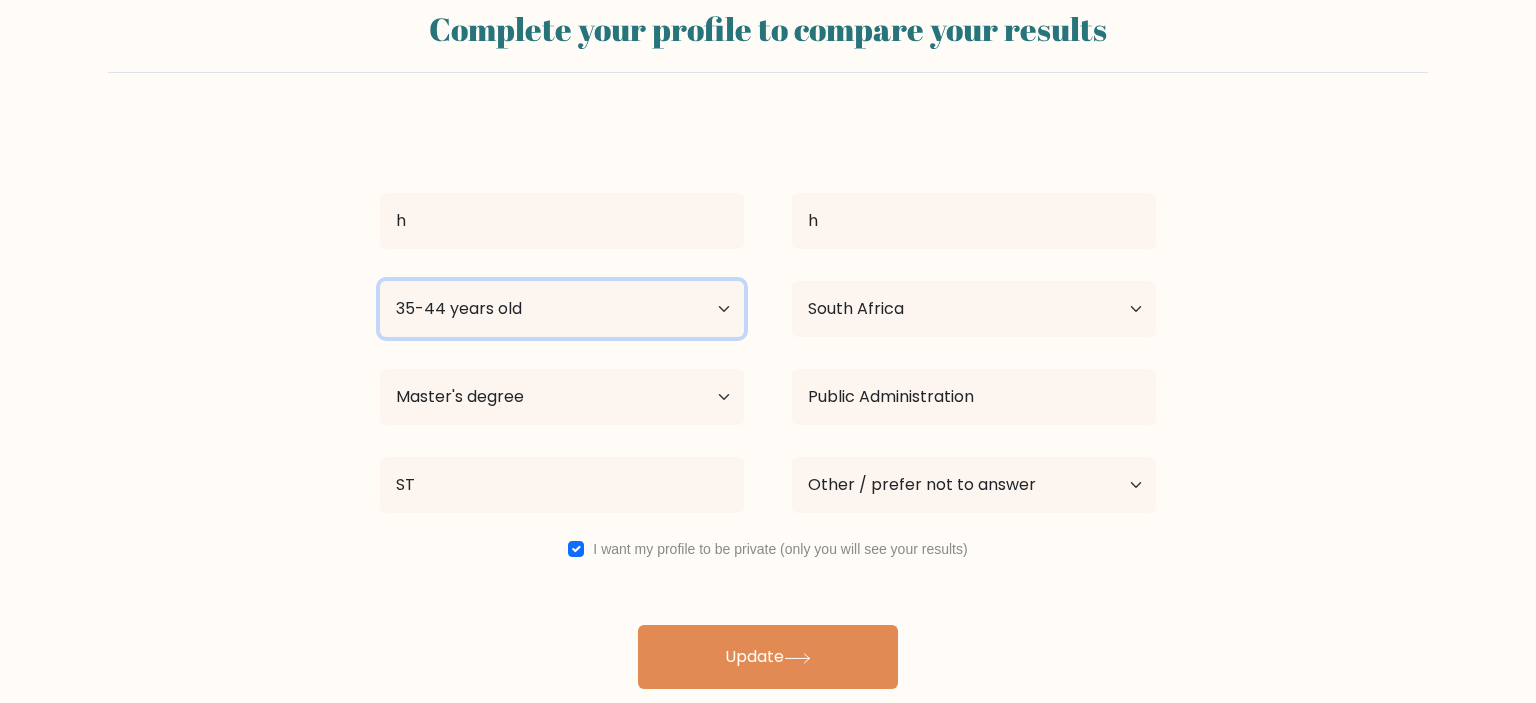 click on "Age
Under 18 years old
18-24 years old
25-34 years old
35-44 years old
45-54 years old
55-64 years old
65 years old and above" at bounding box center [562, 309] 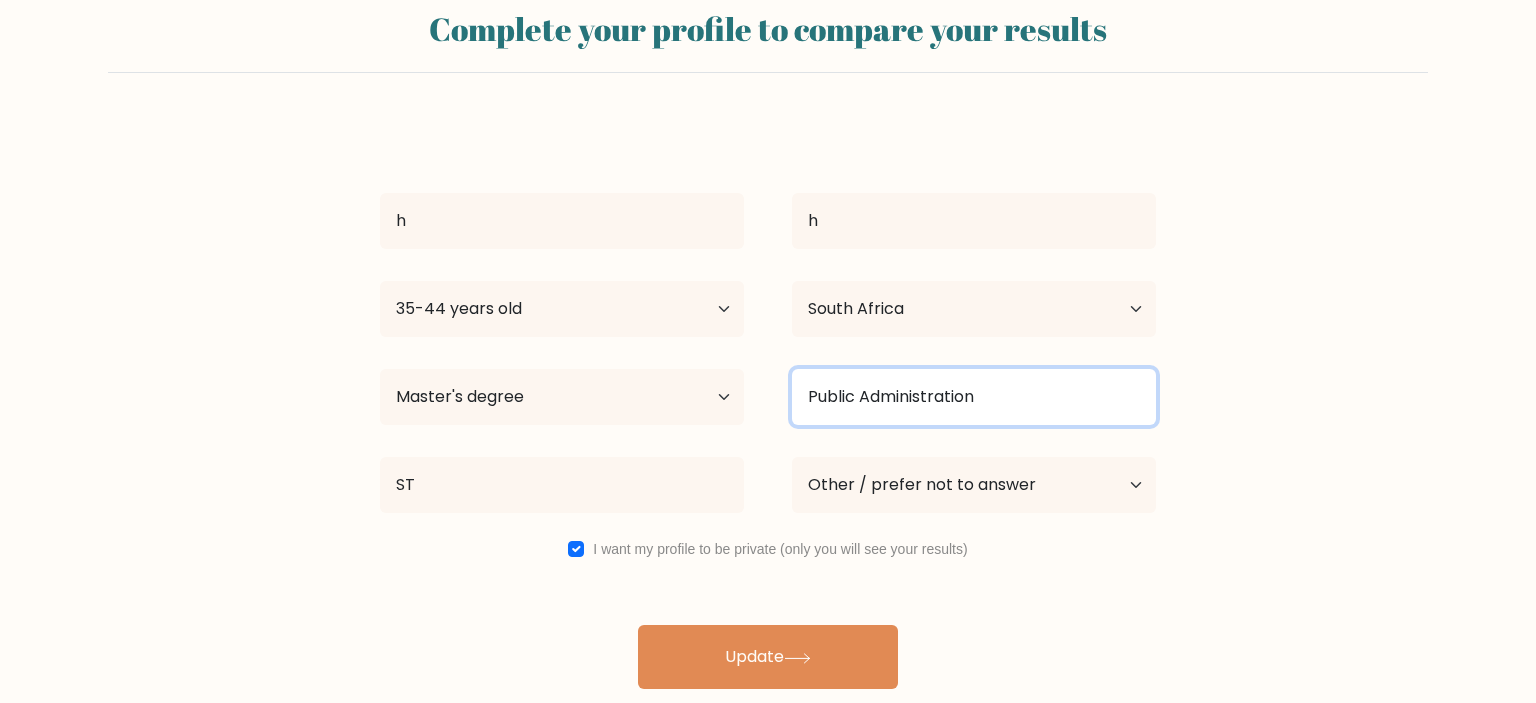 click on "Public Administration" at bounding box center (974, 397) 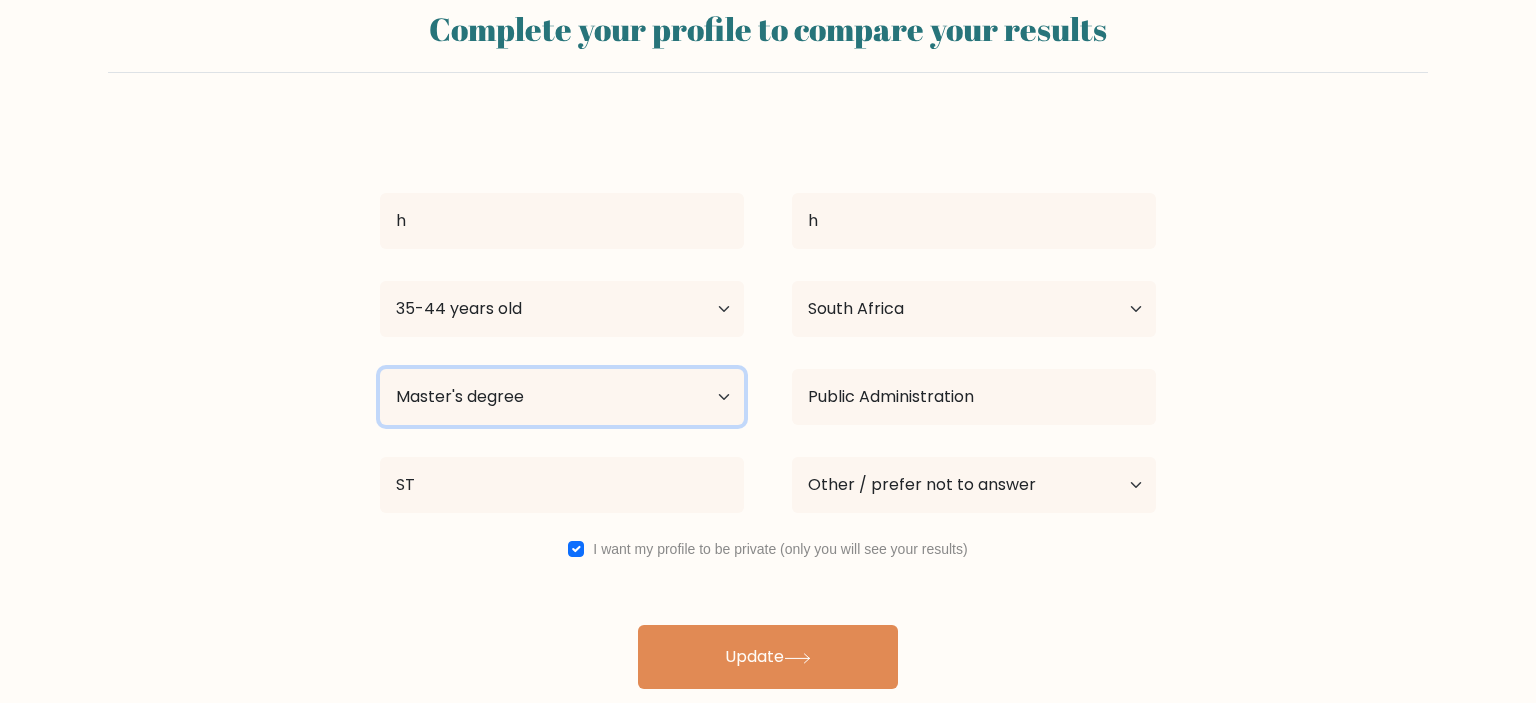 click on "Highest education level
No schooling
Primary
Lower Secondary
Upper Secondary
Occupation Specific
Bachelor's degree
Master's degree
Doctoral degree" at bounding box center [562, 397] 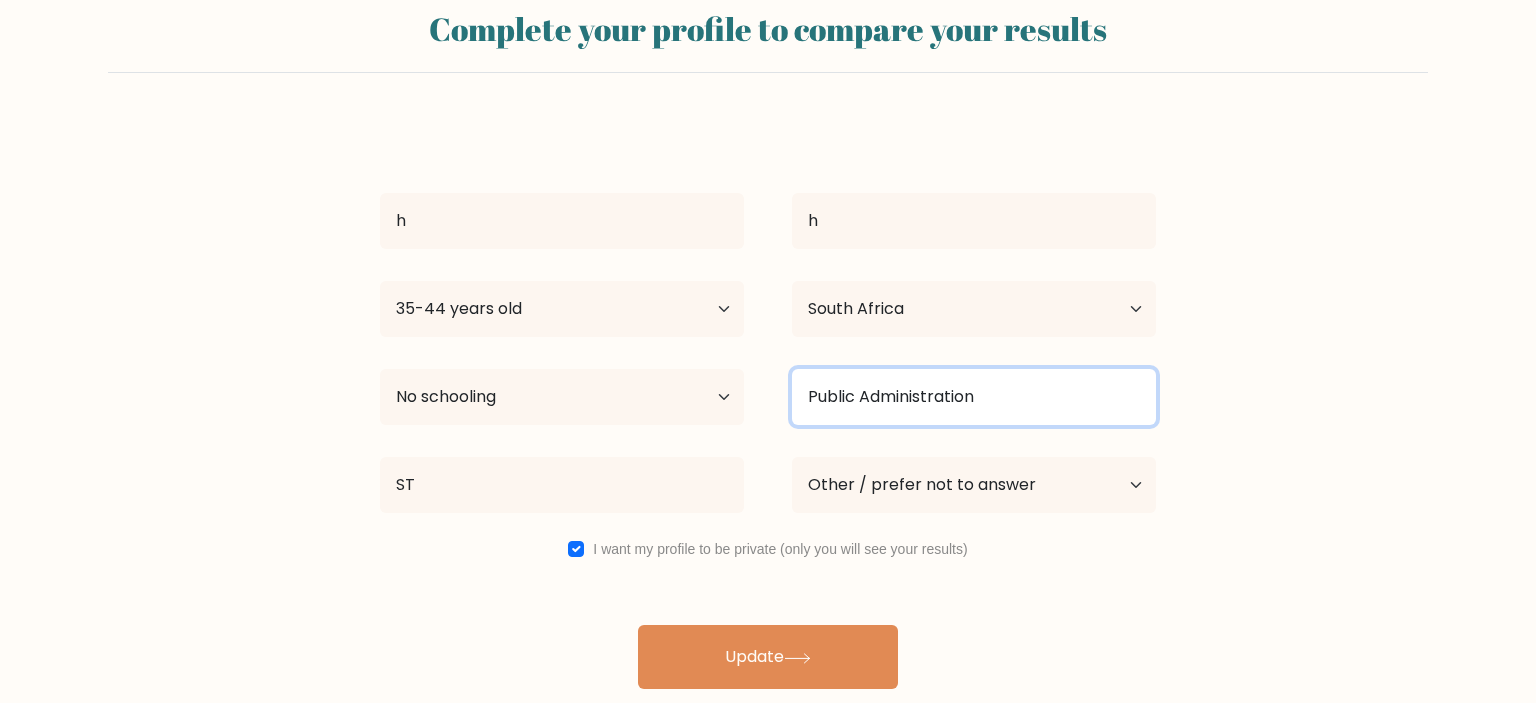 click on "Public Administration" at bounding box center (974, 397) 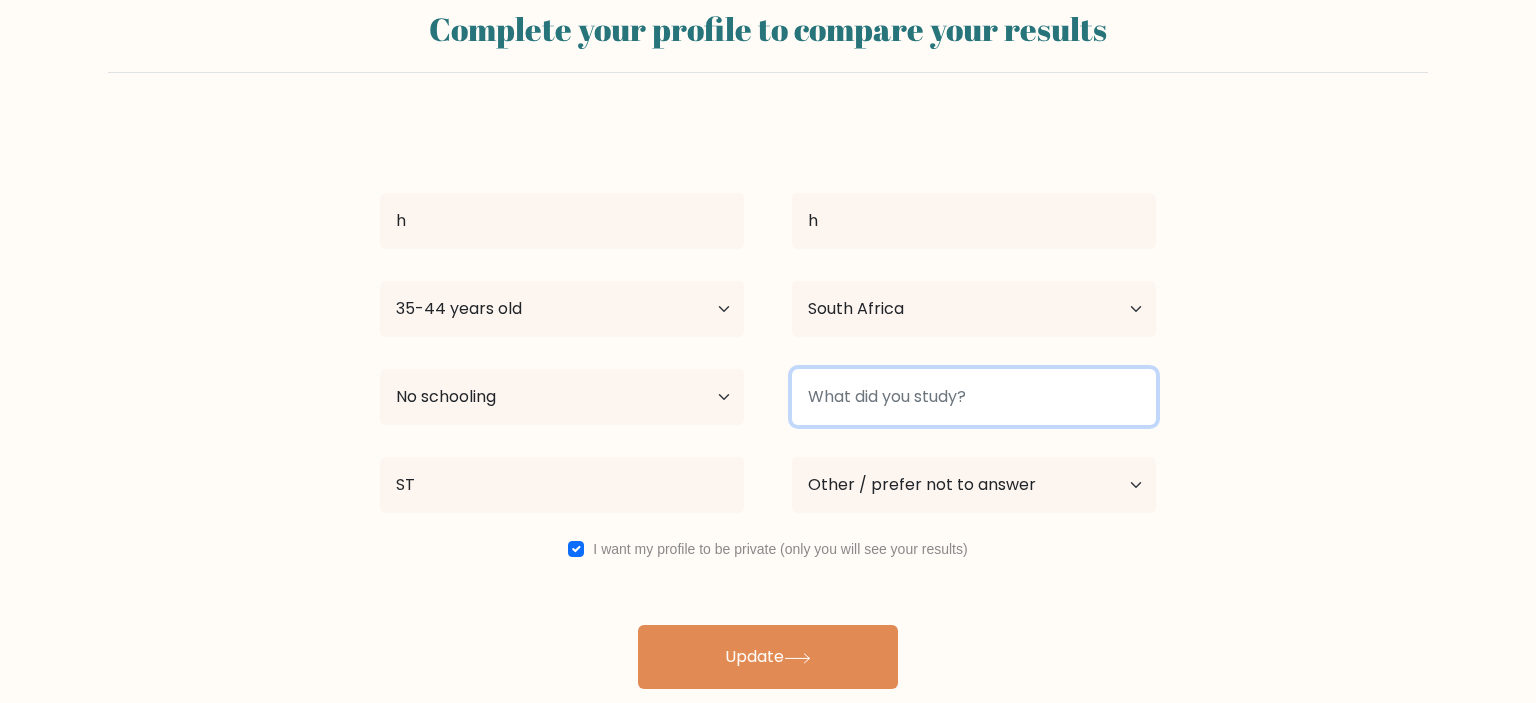 type 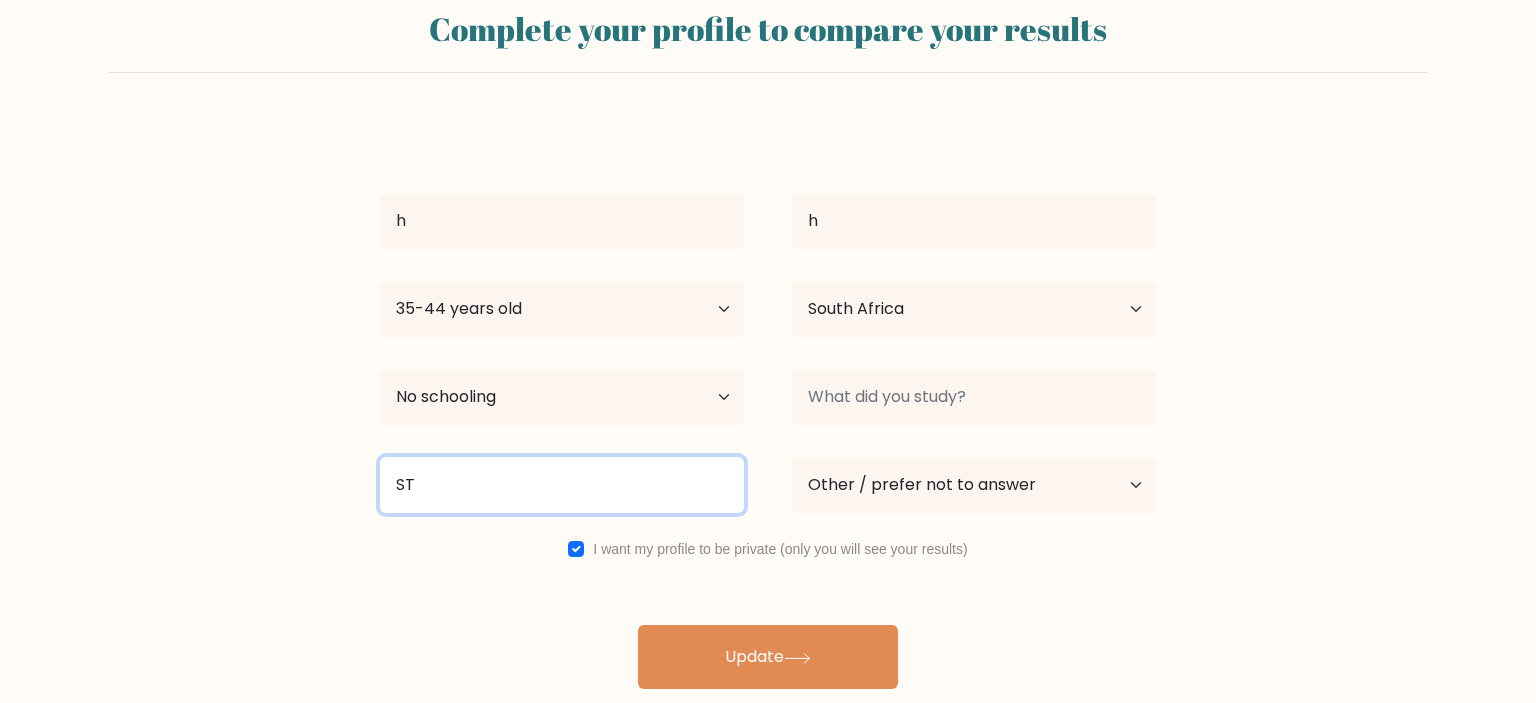 click on "ST" at bounding box center [562, 485] 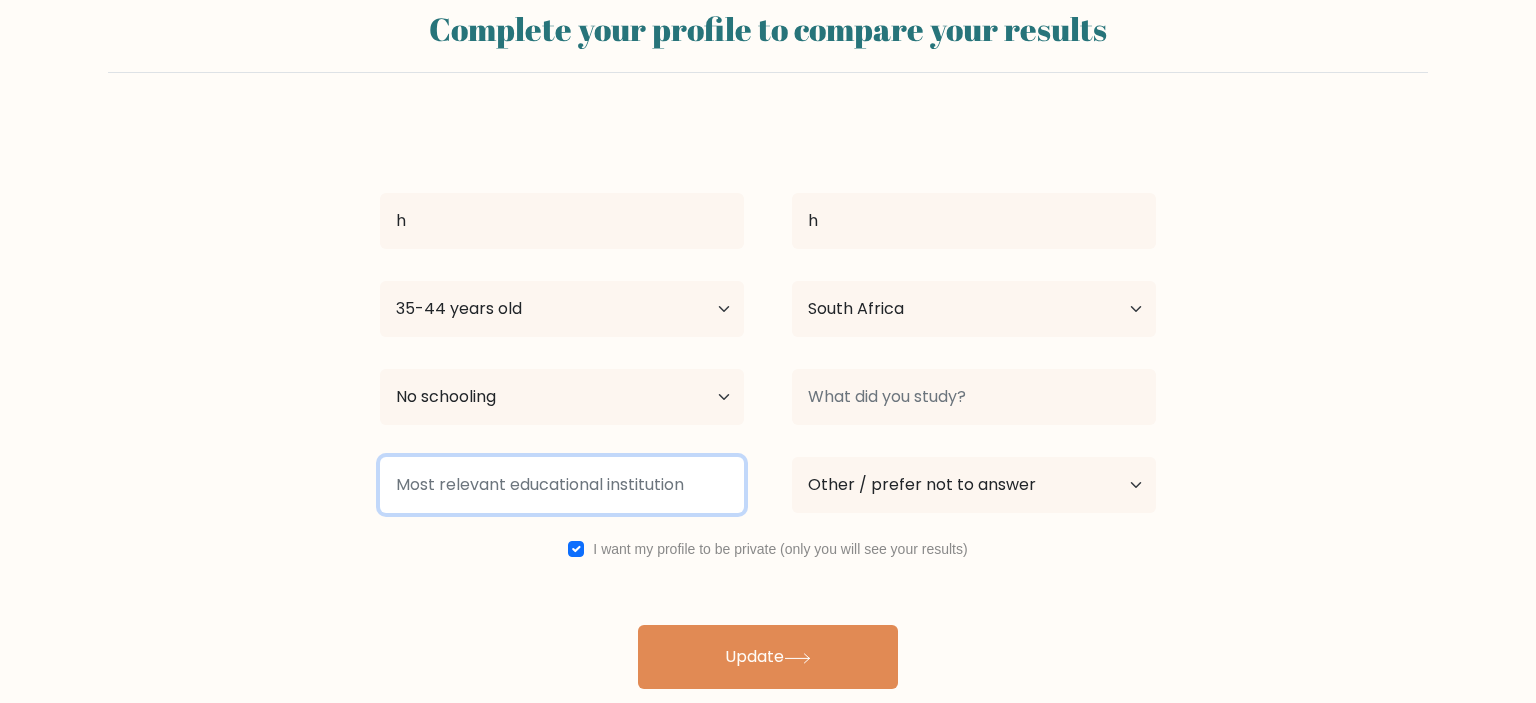 type 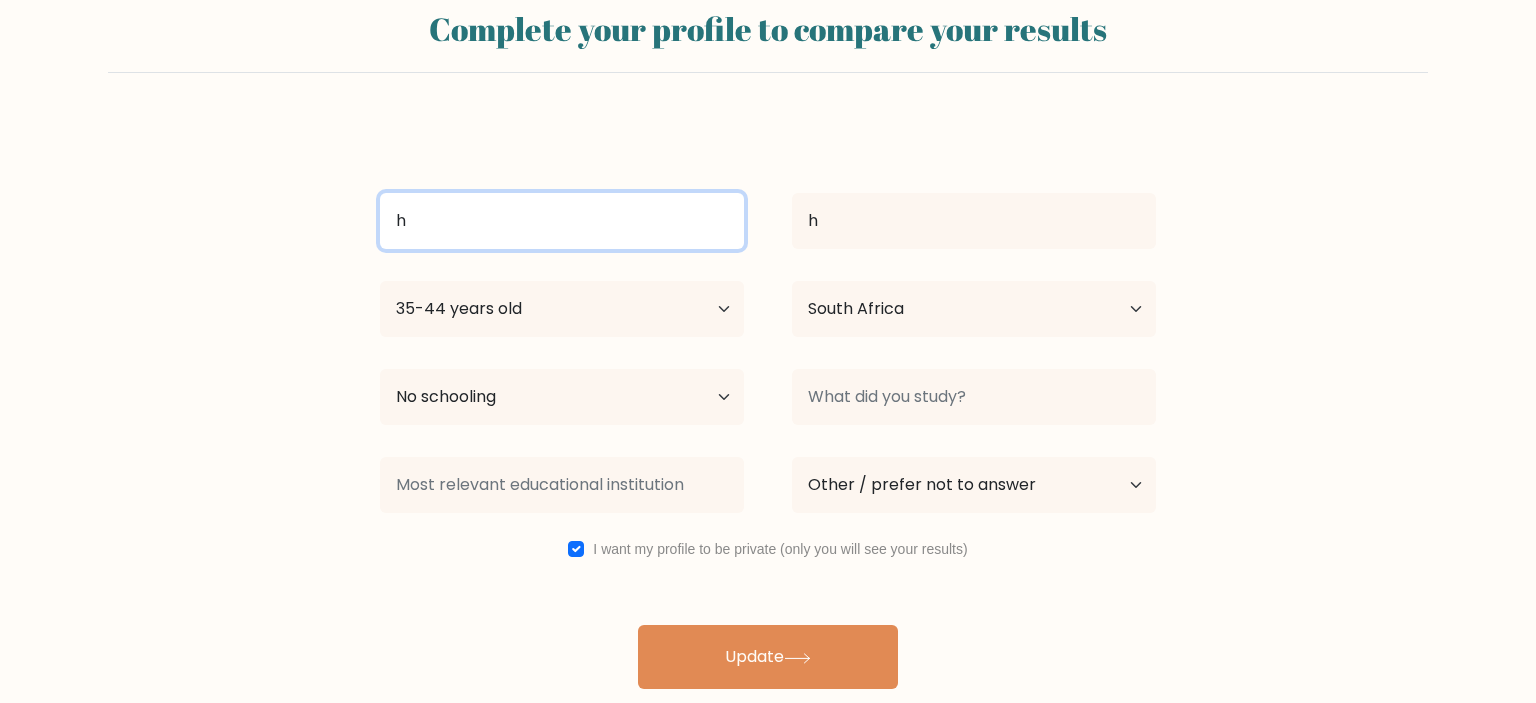 click on "h" at bounding box center (562, 221) 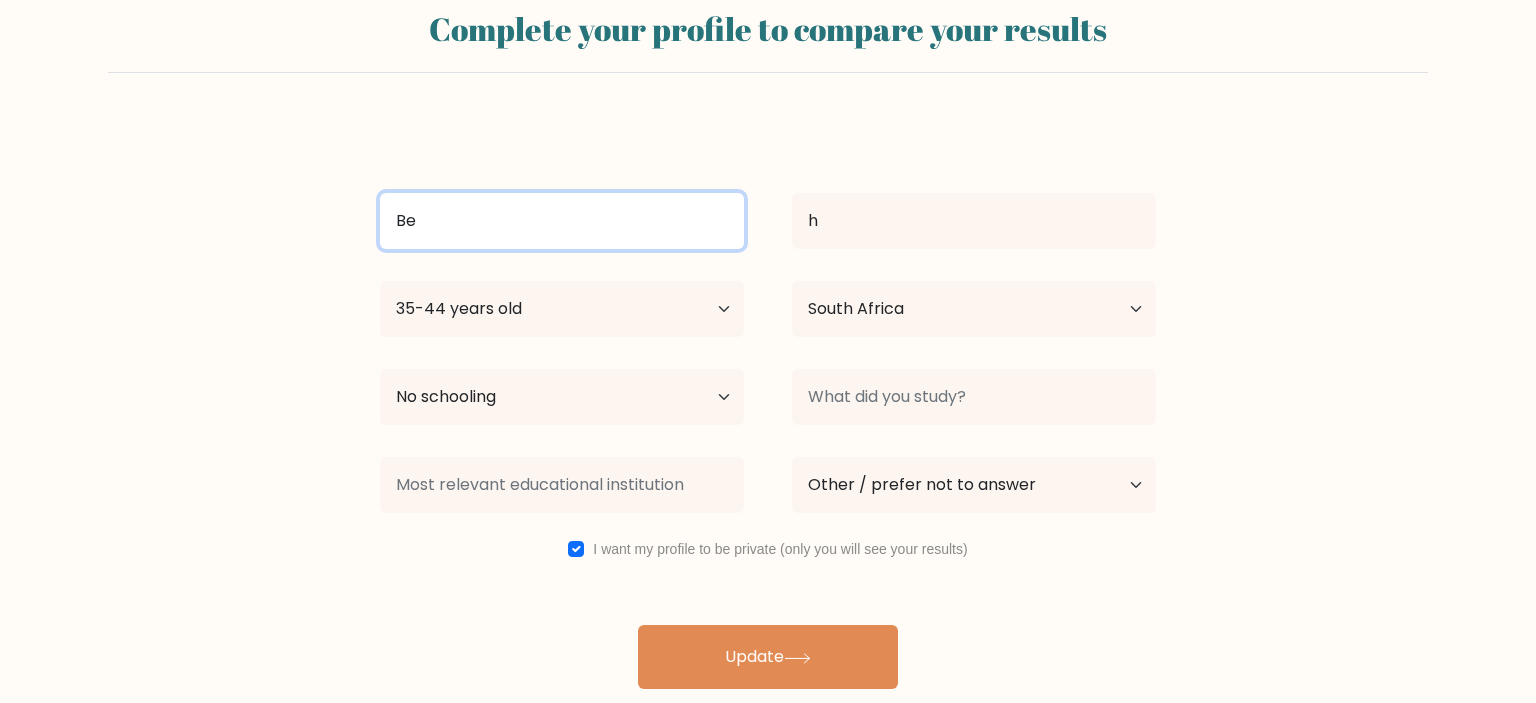 type on "Be" 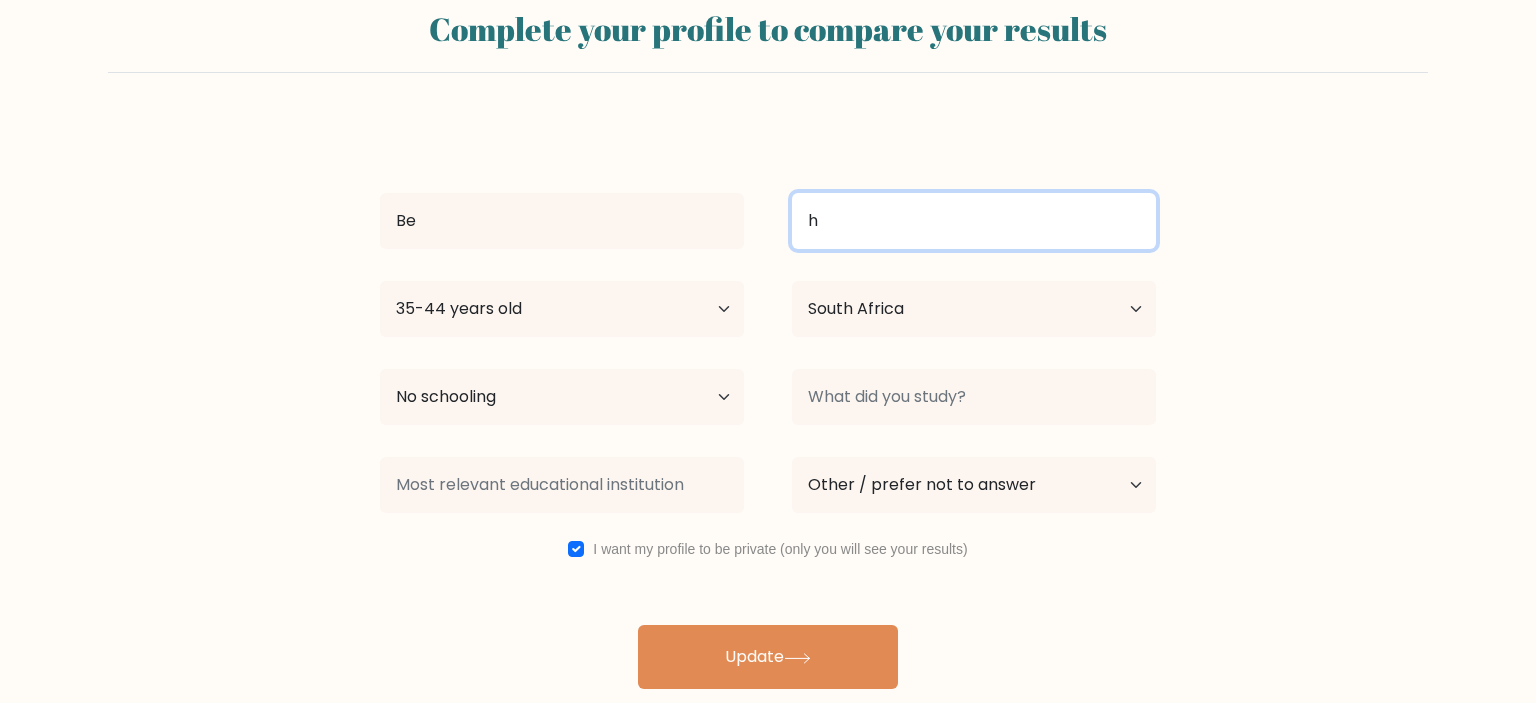 click on "h" at bounding box center (974, 221) 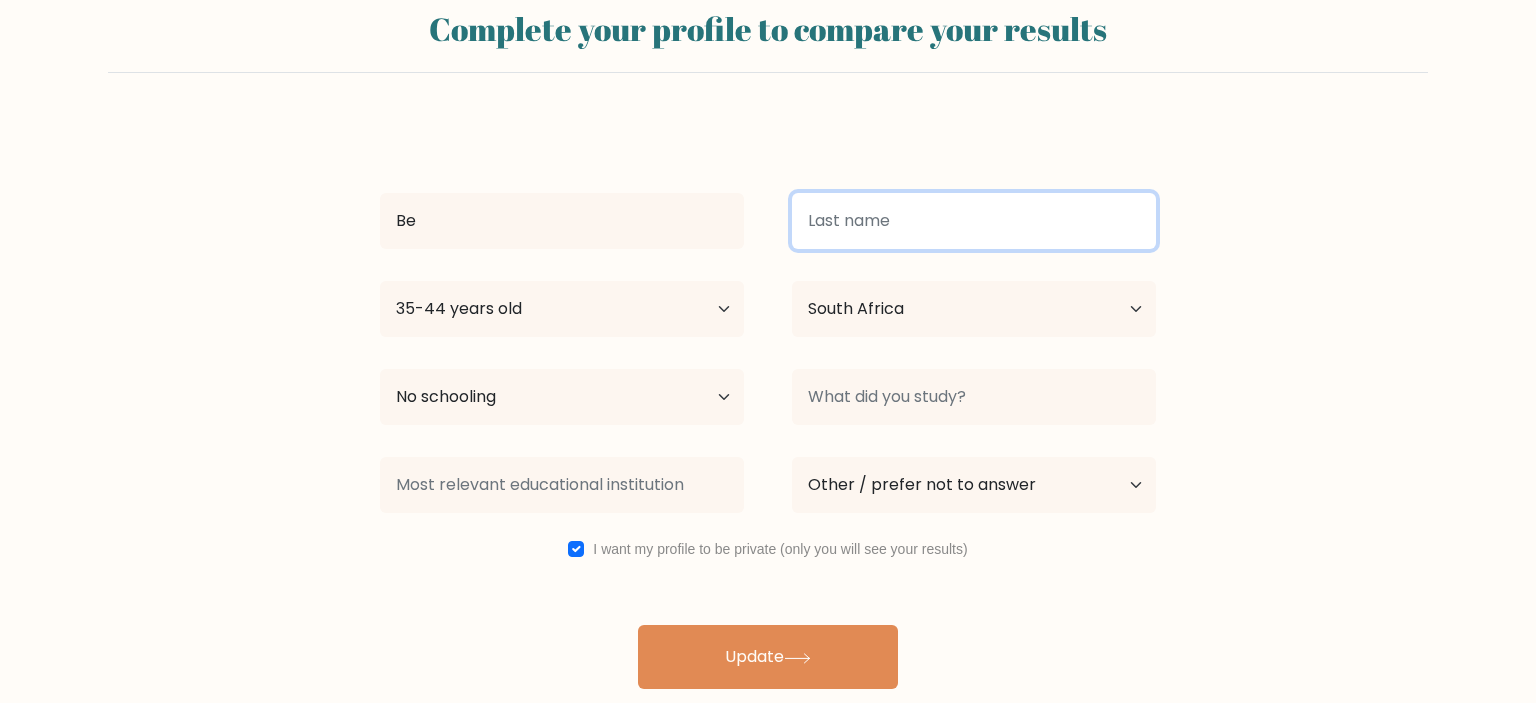 type 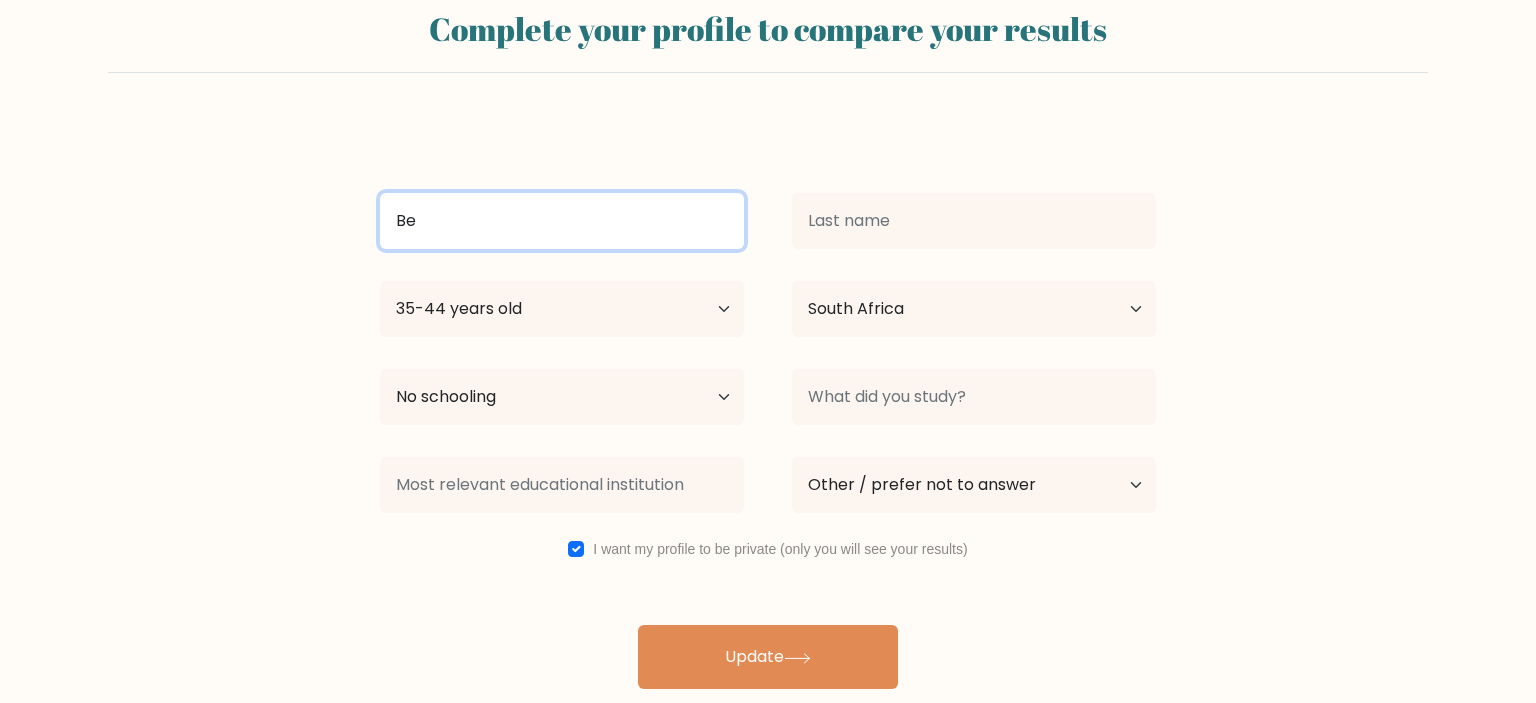 click on "Be" at bounding box center [562, 221] 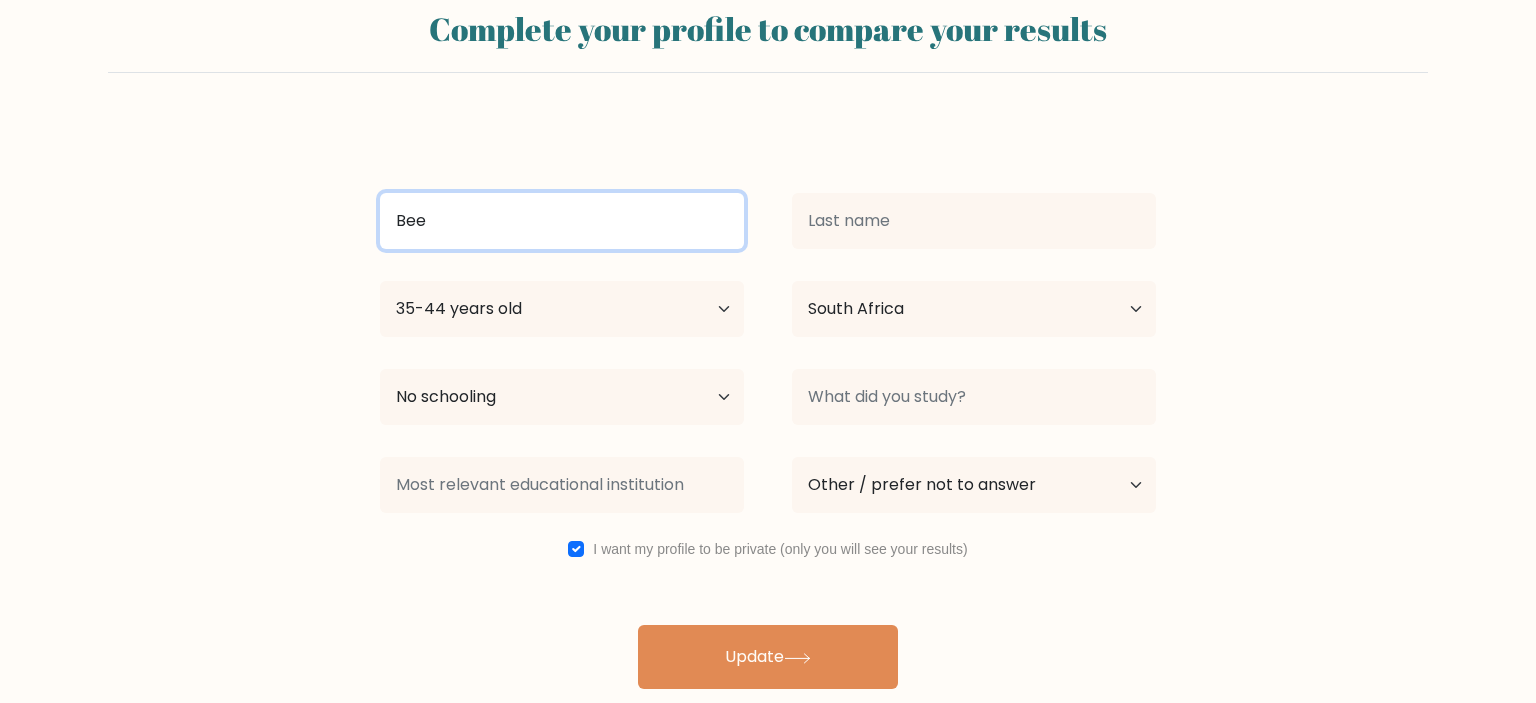 type on "Bee" 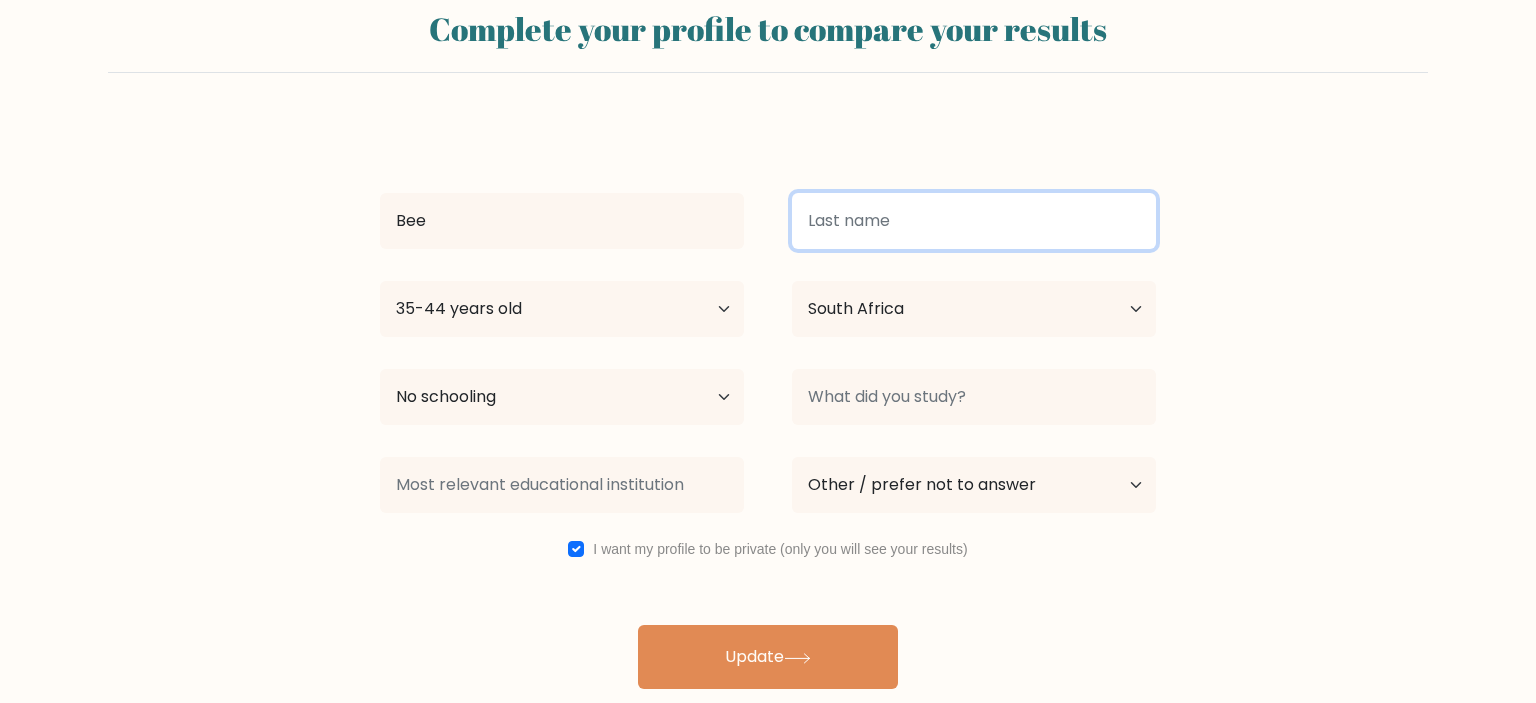 click at bounding box center (974, 221) 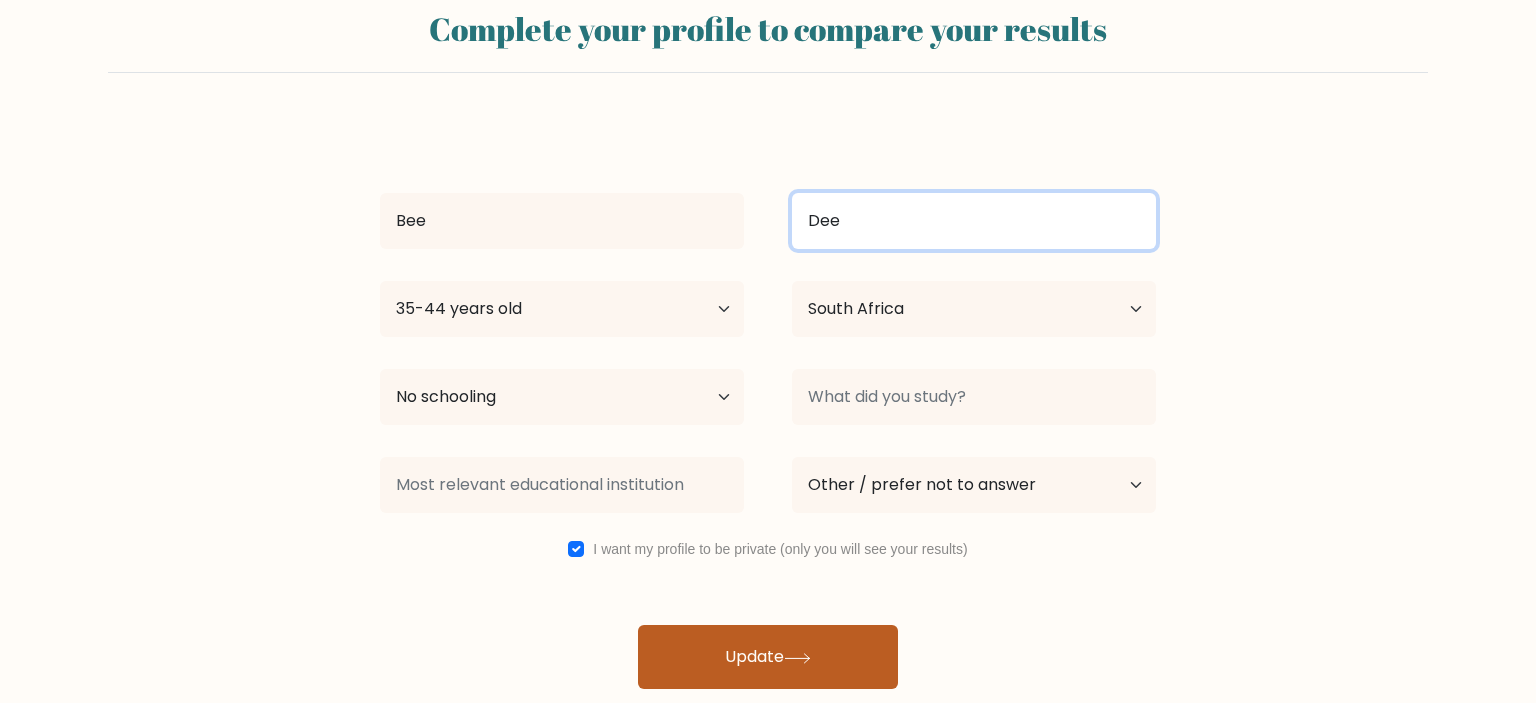 type on "Dee" 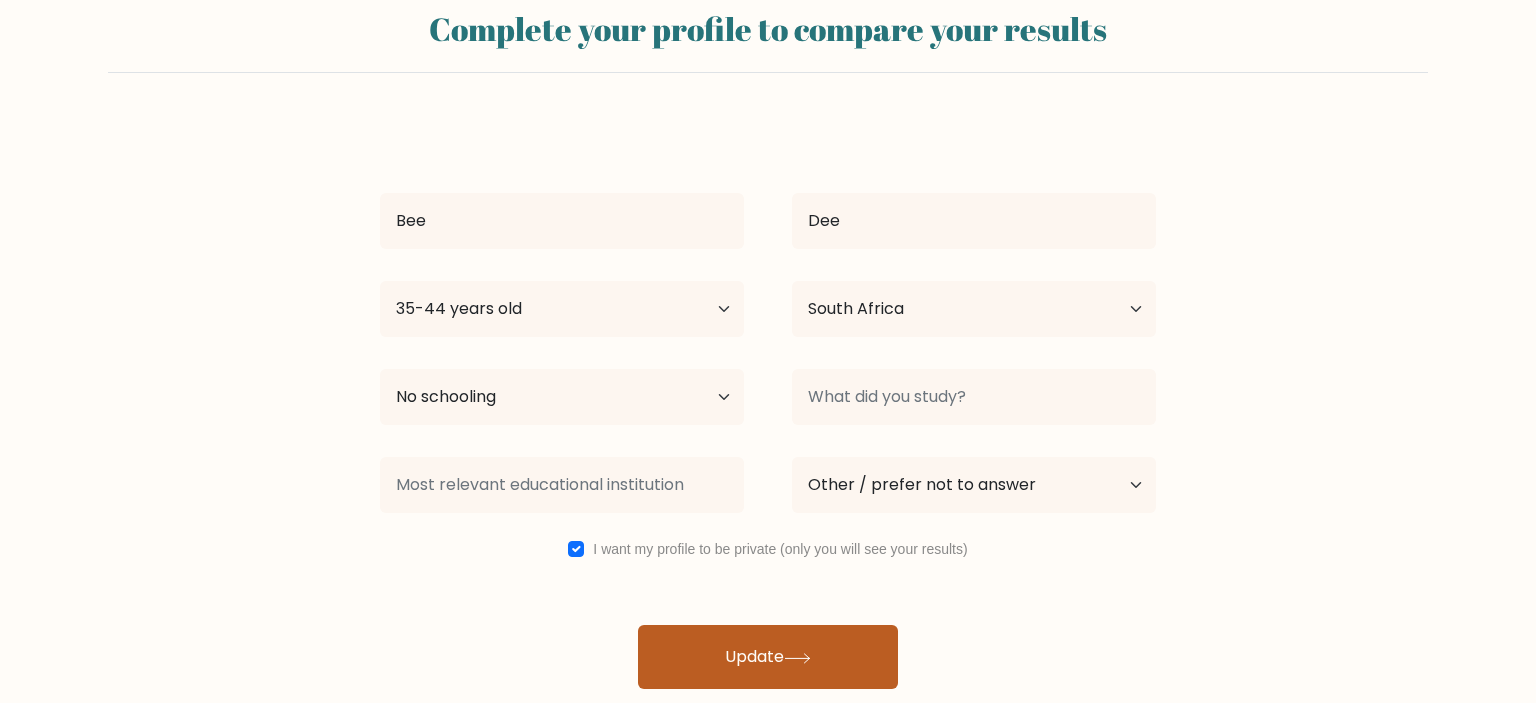 click on "Update" at bounding box center [768, 657] 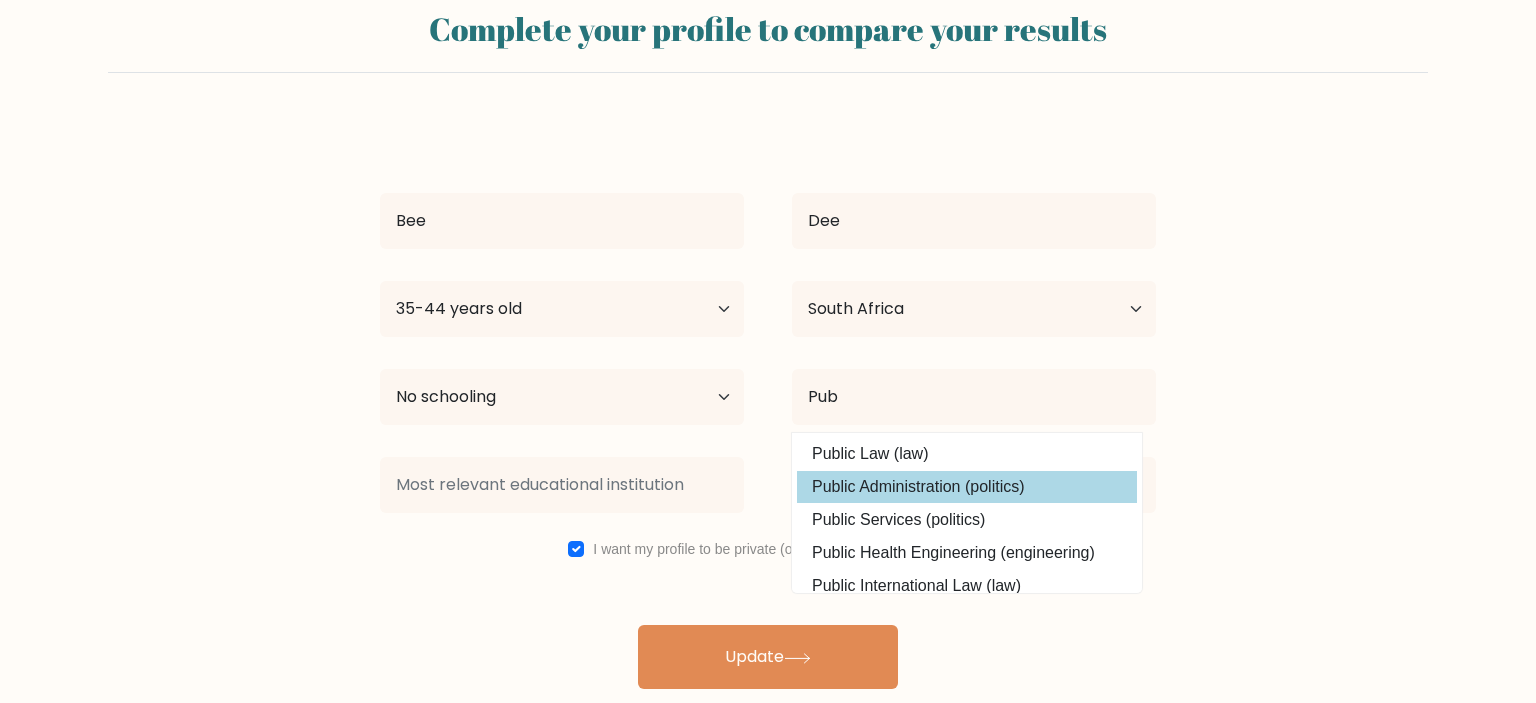 click on "Public Administration (politics)" at bounding box center [967, 487] 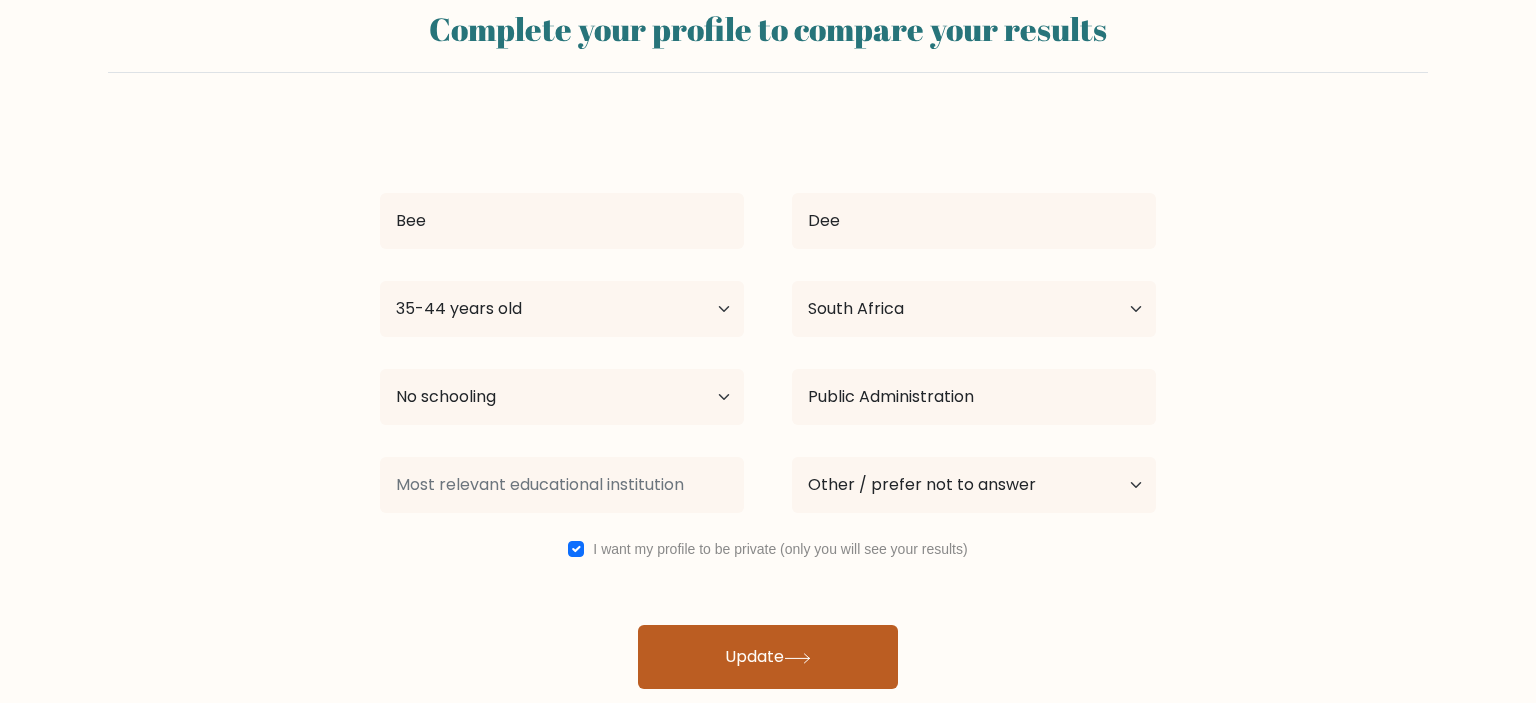 click on "Update" at bounding box center [768, 657] 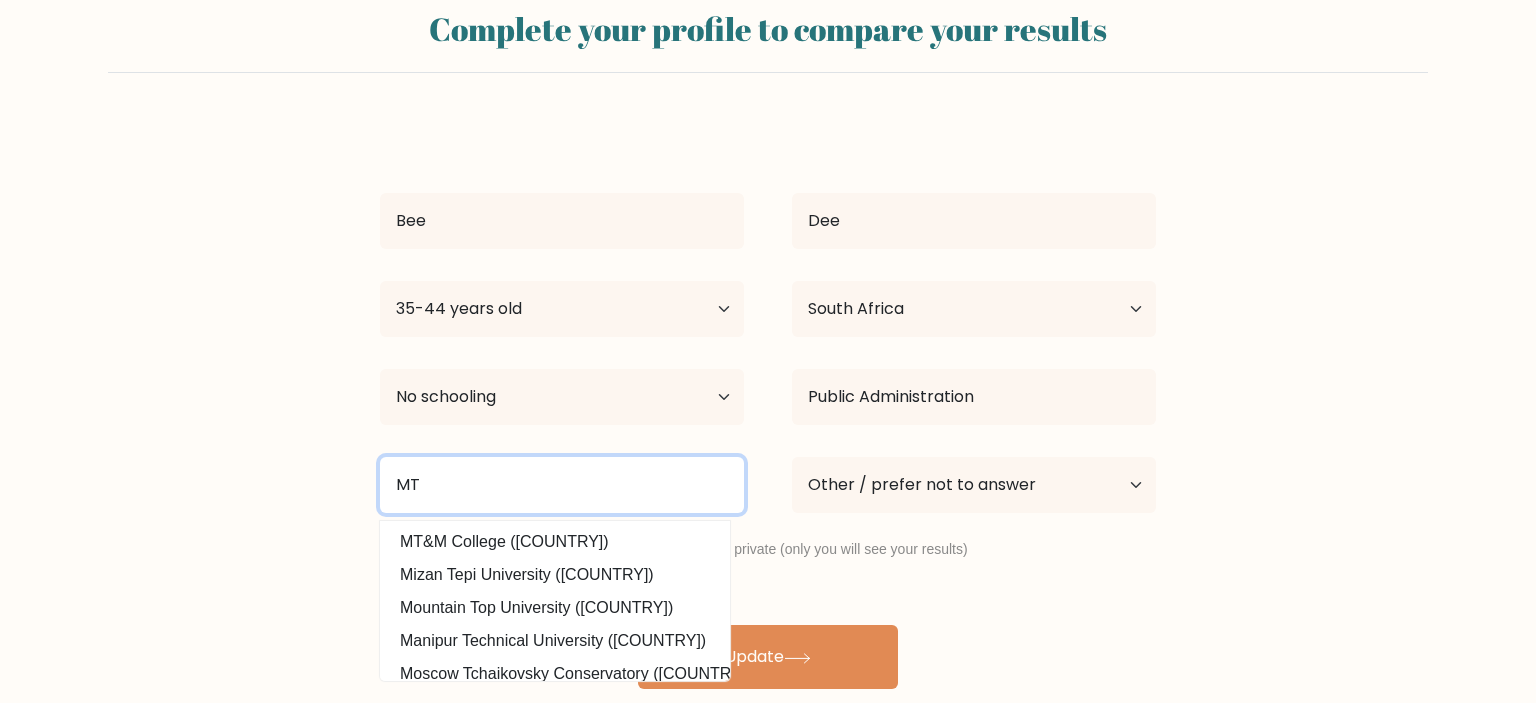 type on "MT" 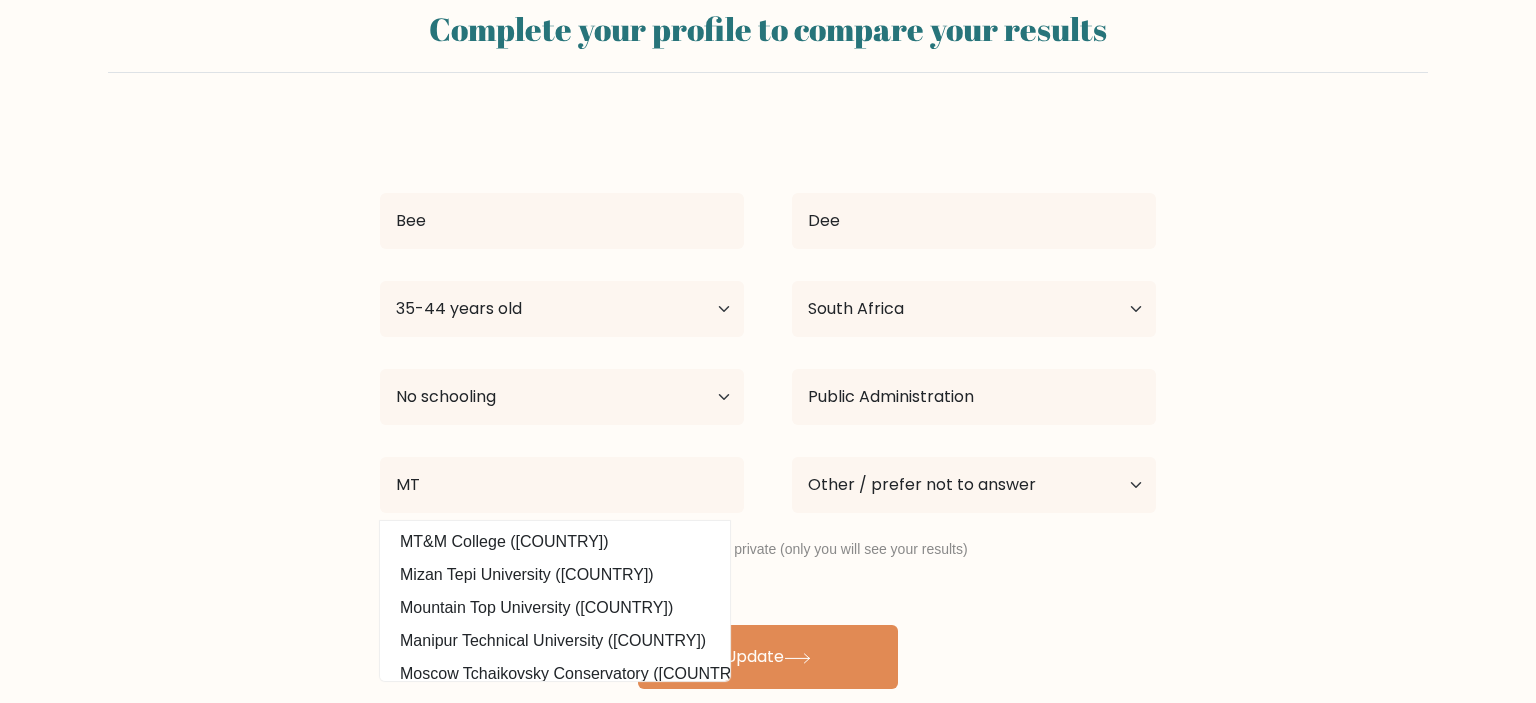 click on "Bee
Dee
Age
Under 18 years old
18-24 years old
25-34 years old
35-44 years old
45-54 years old
55-64 years old
65 years old and above
Country
Afghanistan
Albania
Algeria
American Samoa
Andorra
Angola
Anguilla
Antarctica
Antigua and Barbuda
Argentina
Armenia
Aruba
Australia
Austria
Azerbaijan
Bahamas
Bahrain
Bangladesh
Barbados
Belarus
Belgium
Belize
Benin
Bermuda
Bhutan
Bolivia 992" at bounding box center (768, 405) 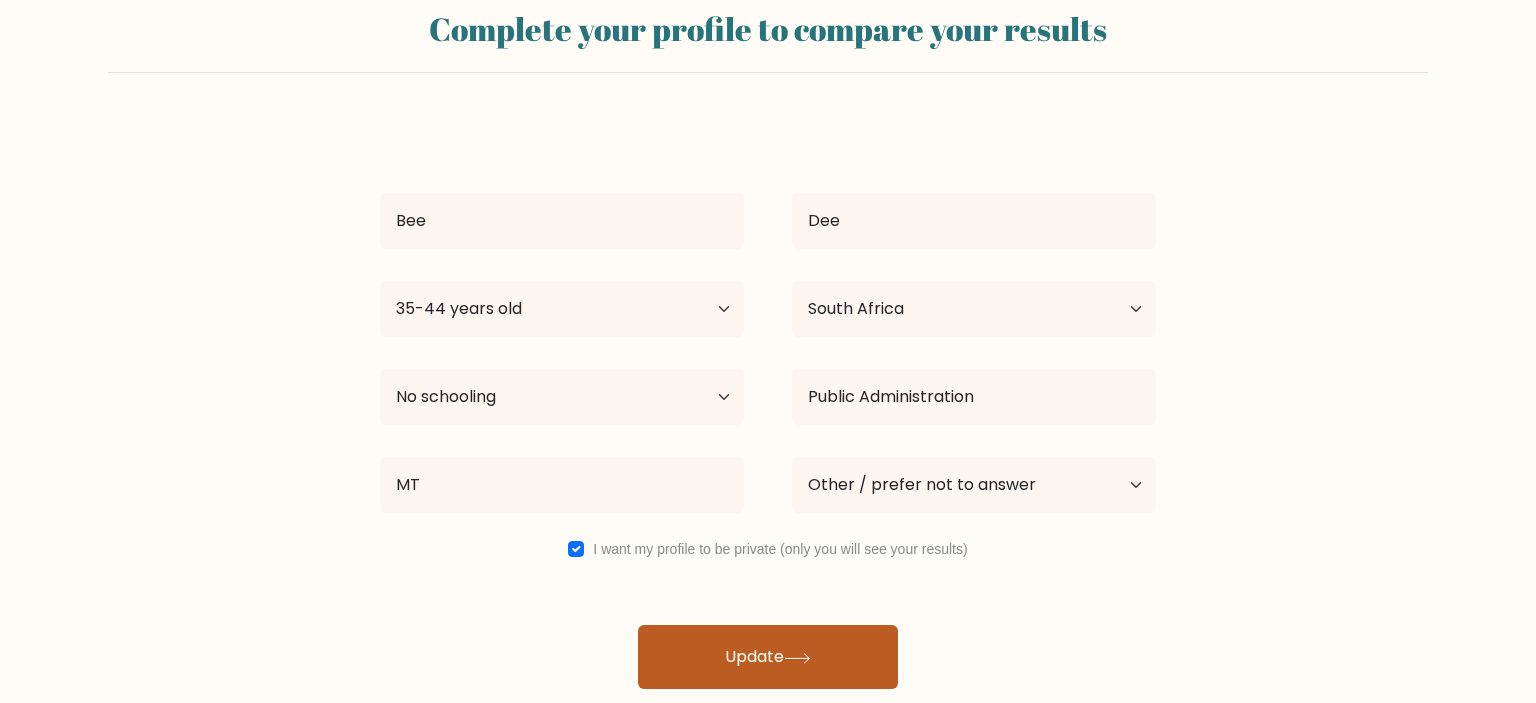 click on "Update" at bounding box center (768, 657) 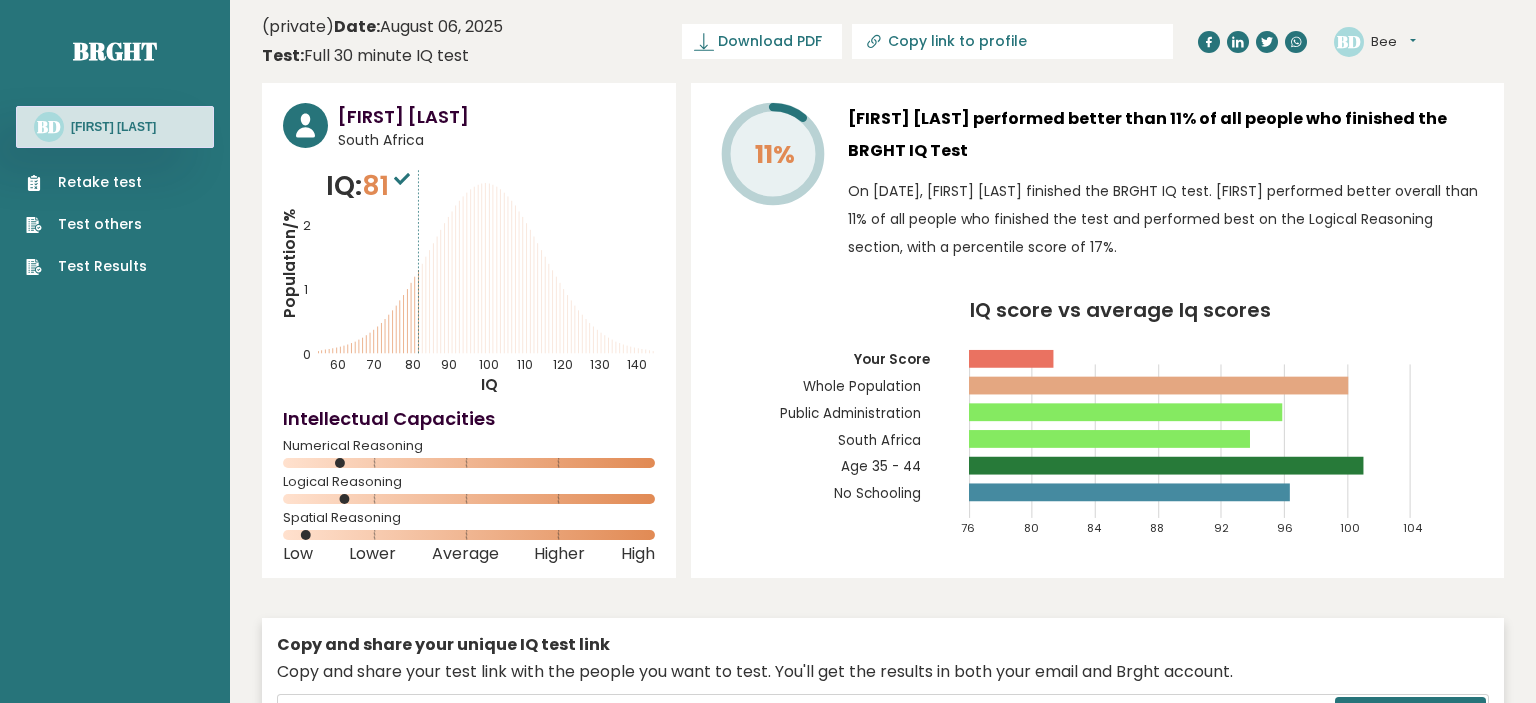scroll, scrollTop: 0, scrollLeft: 0, axis: both 